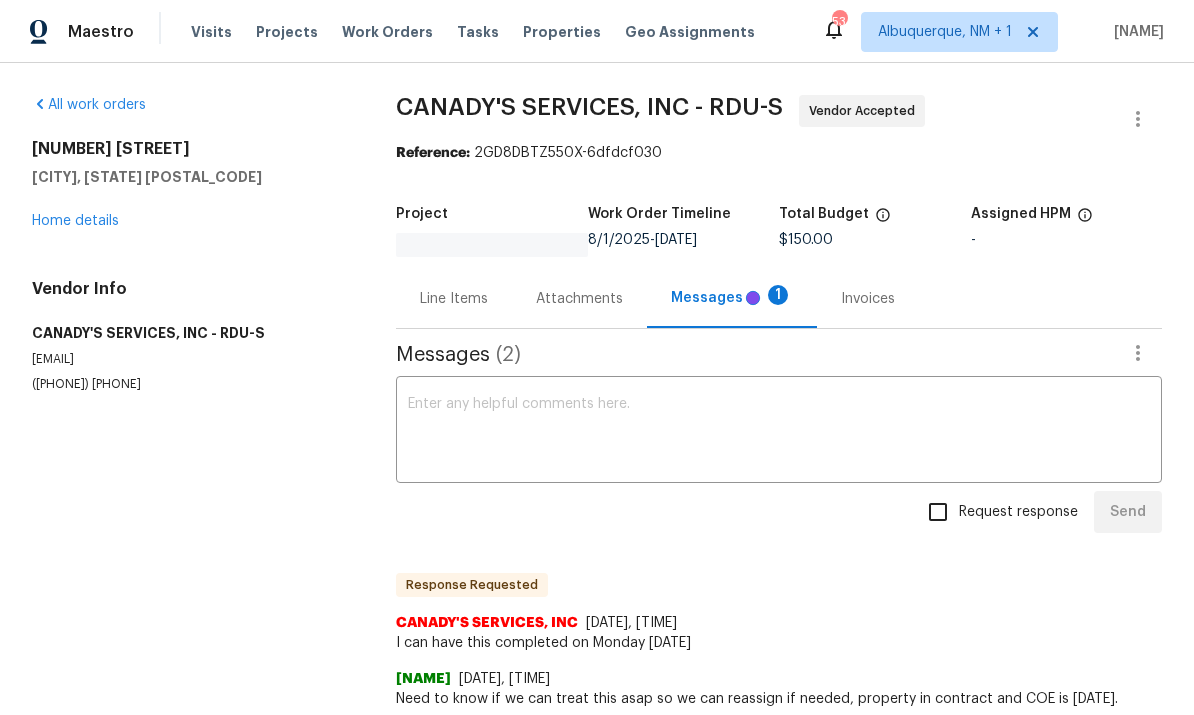 scroll, scrollTop: 0, scrollLeft: 0, axis: both 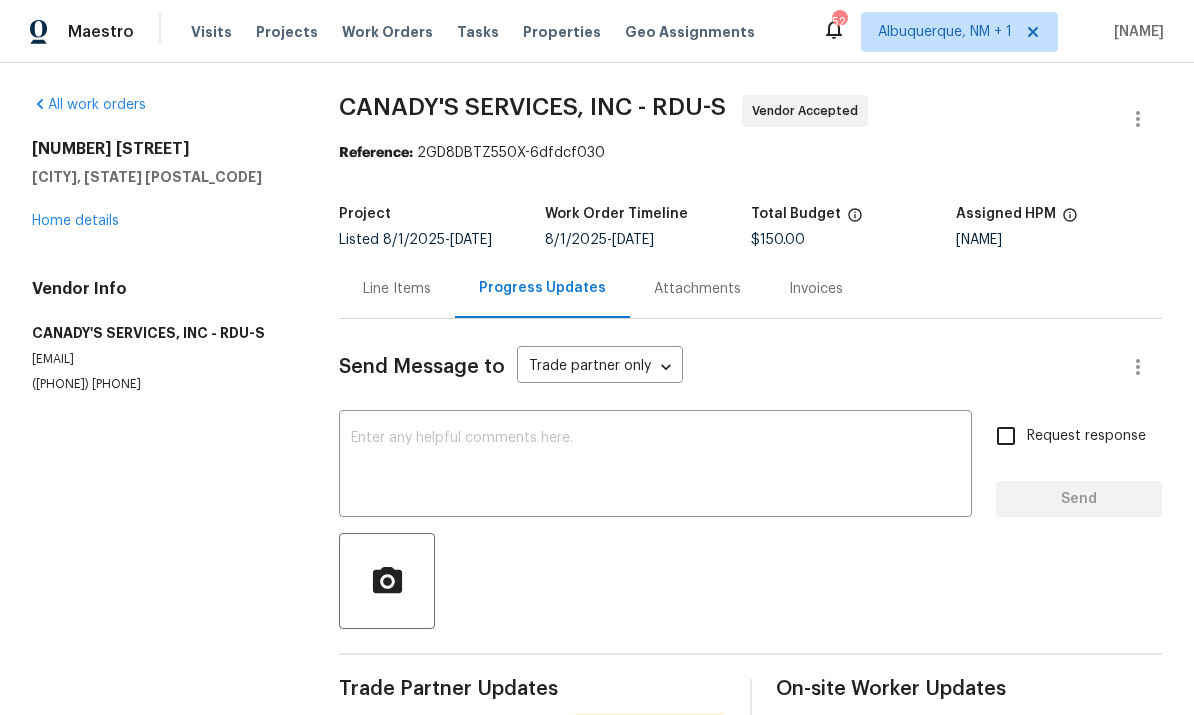 click on "Home details" at bounding box center [75, 221] 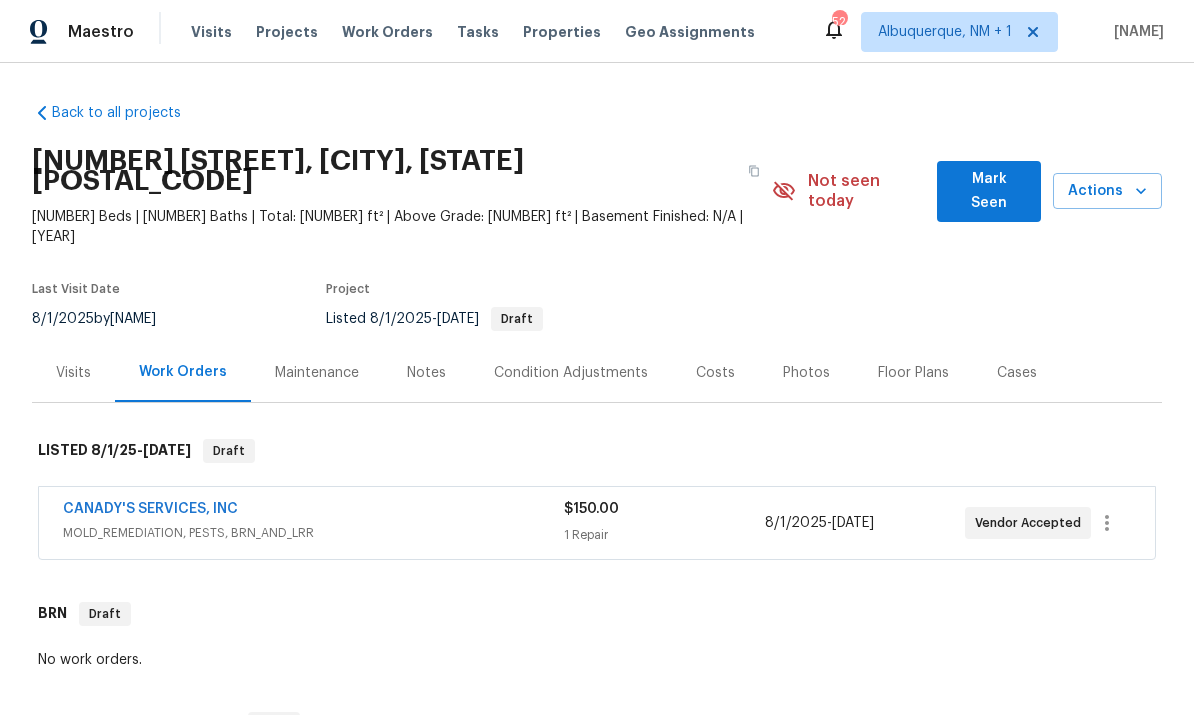 click on "CANADY'S SERVICES, INC" at bounding box center (150, 509) 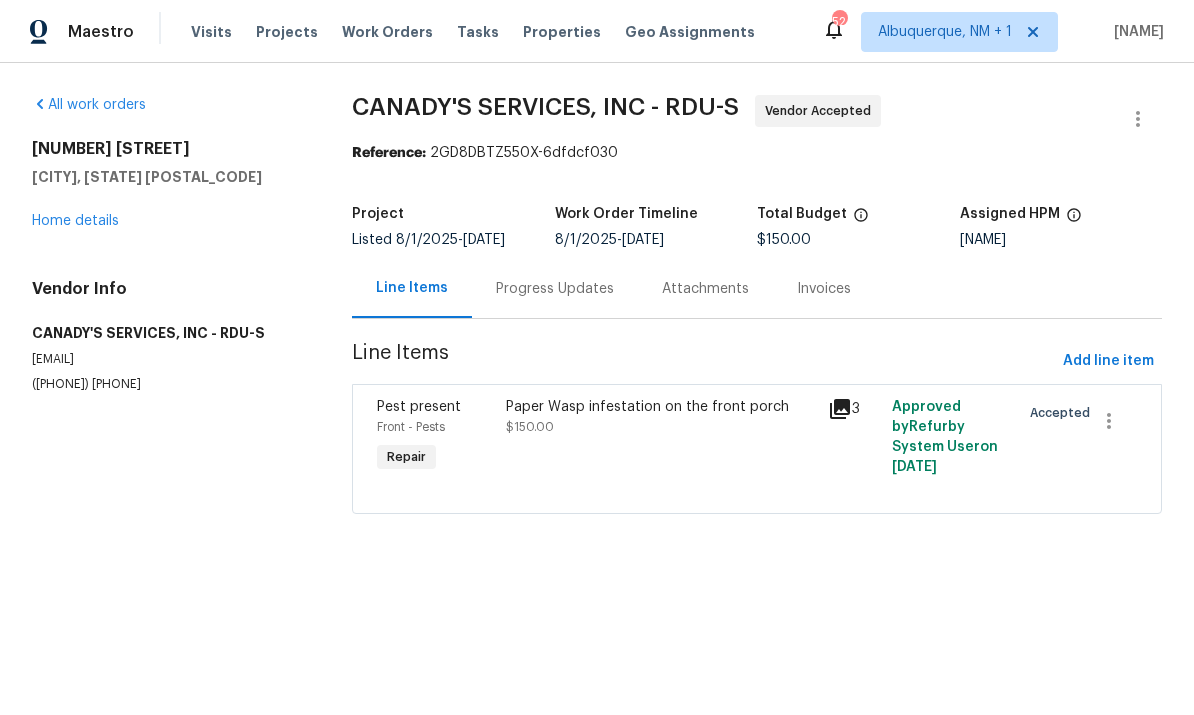 click on "Progress Updates" at bounding box center (555, 289) 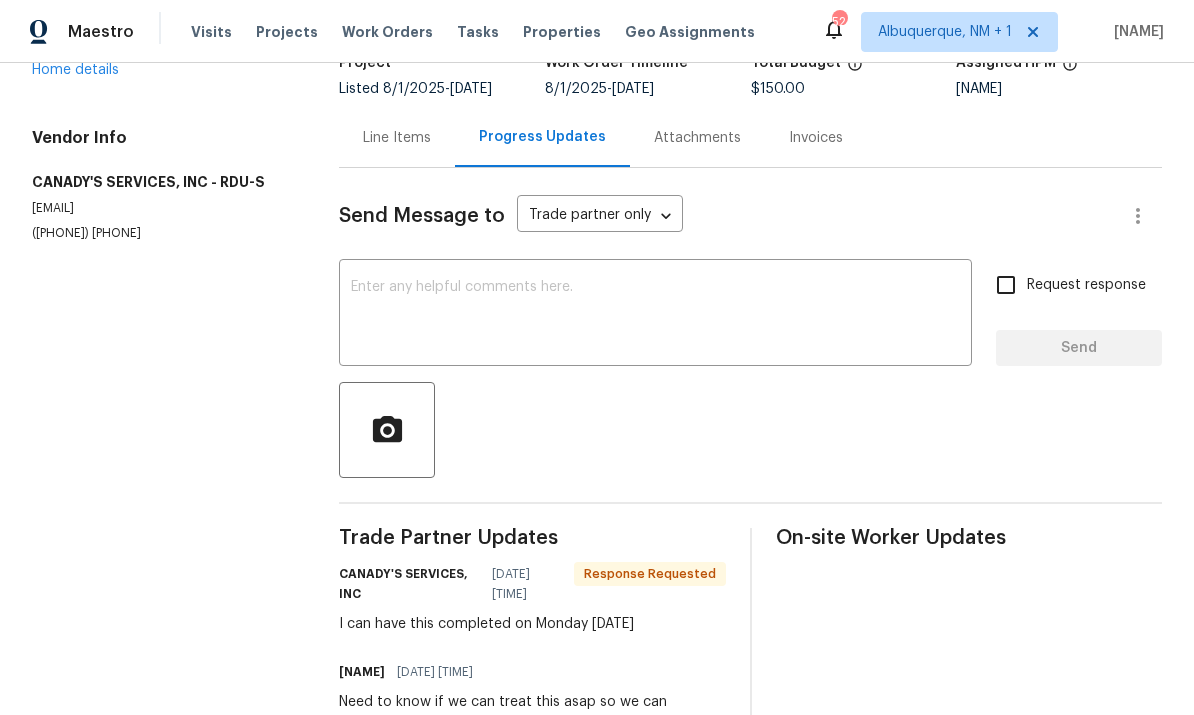 scroll, scrollTop: 150, scrollLeft: 0, axis: vertical 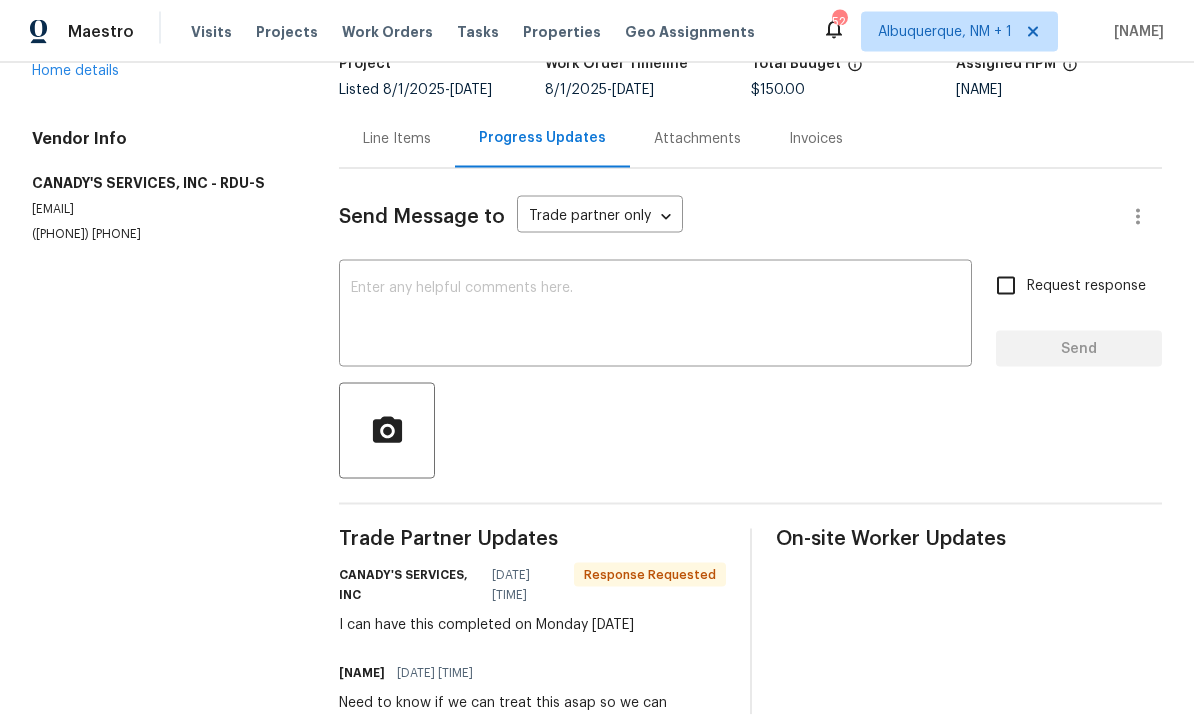 click at bounding box center (655, 316) 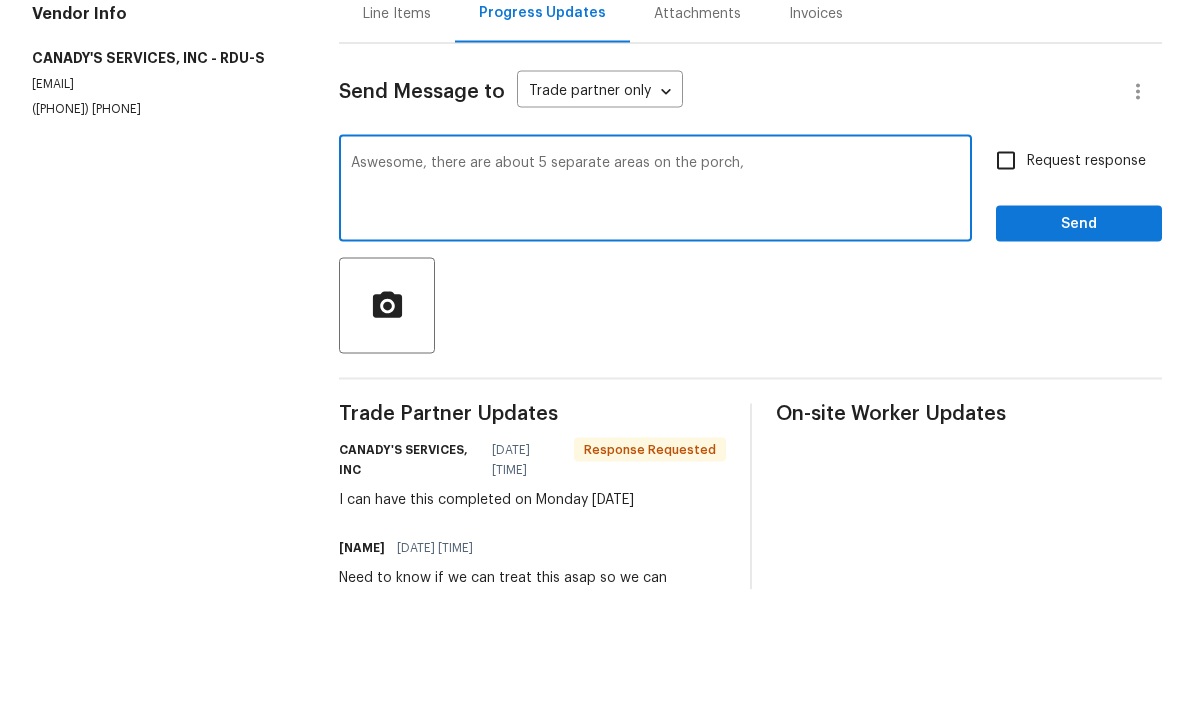 click on "Aswesome, there are about 5 separate areas on the porch," at bounding box center [655, 316] 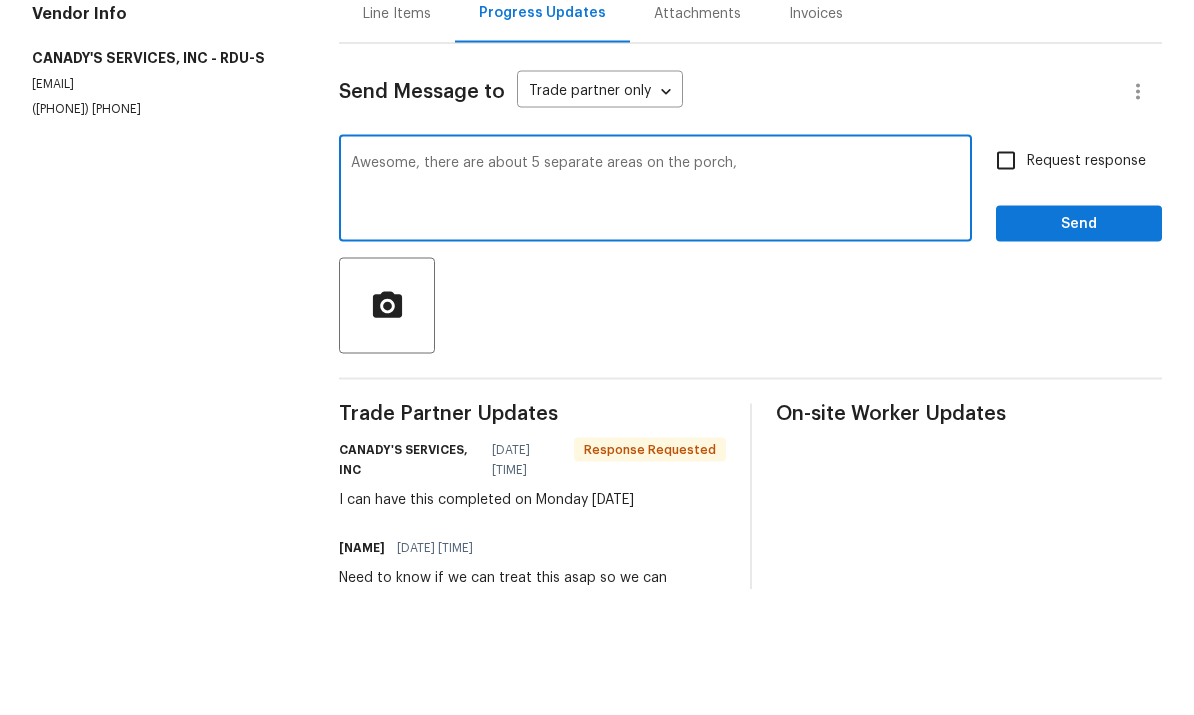 click on "Awesome, there are about 5 separate areas on the porch," at bounding box center [655, 316] 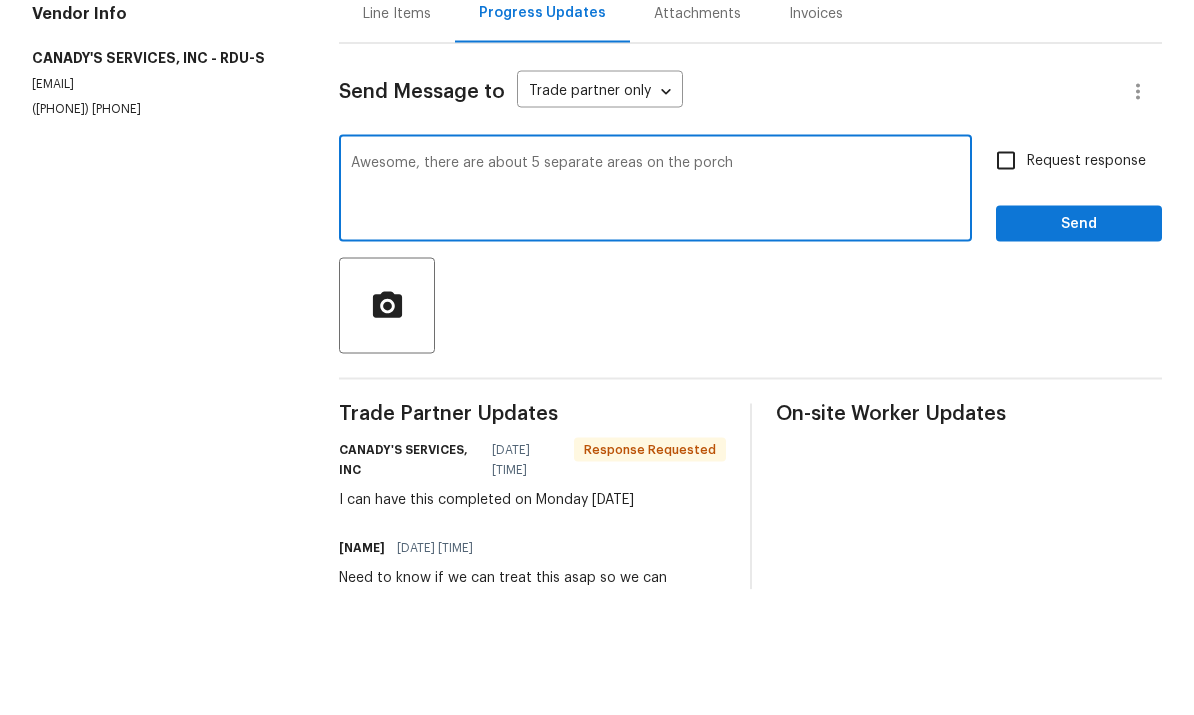 type on "Awesome, there are about 5 separate areas on the porch" 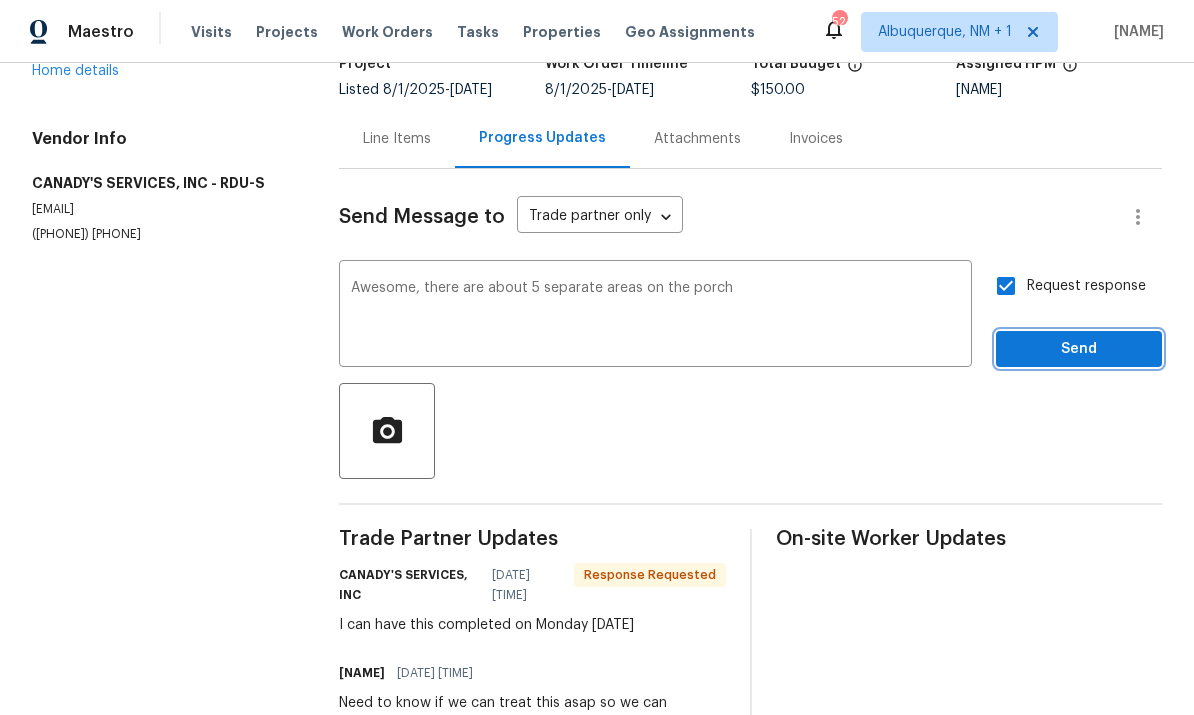 click on "Send" at bounding box center [1079, 349] 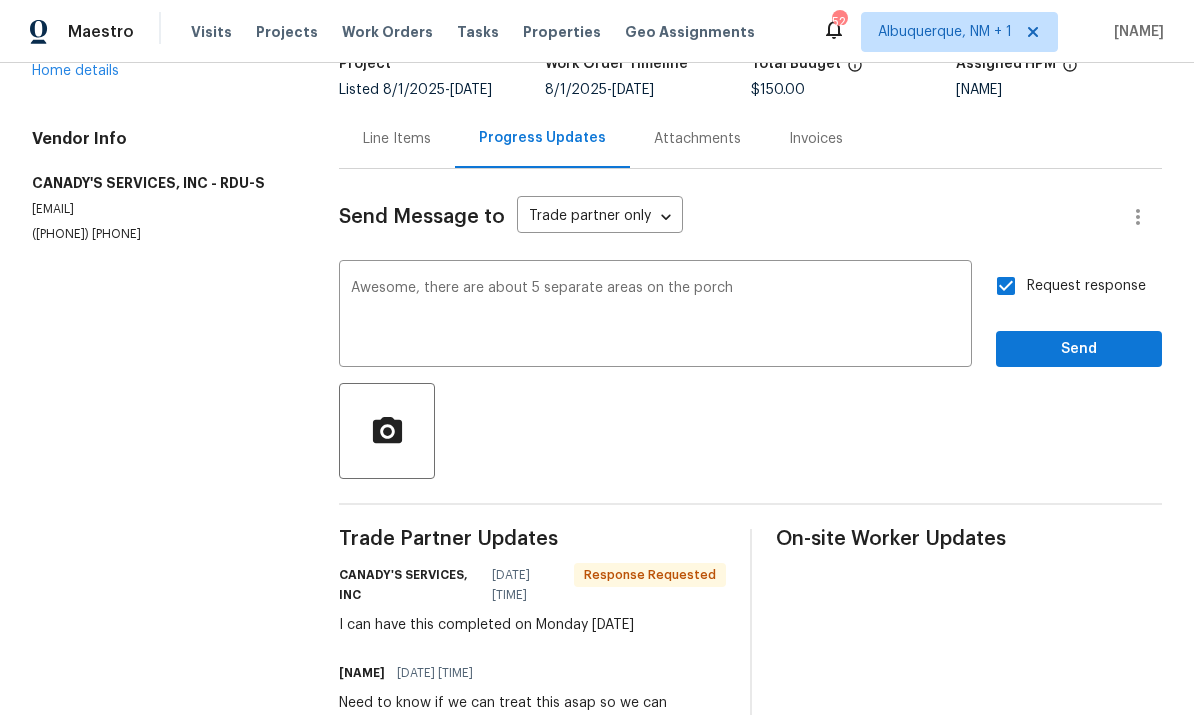 scroll, scrollTop: 33, scrollLeft: 0, axis: vertical 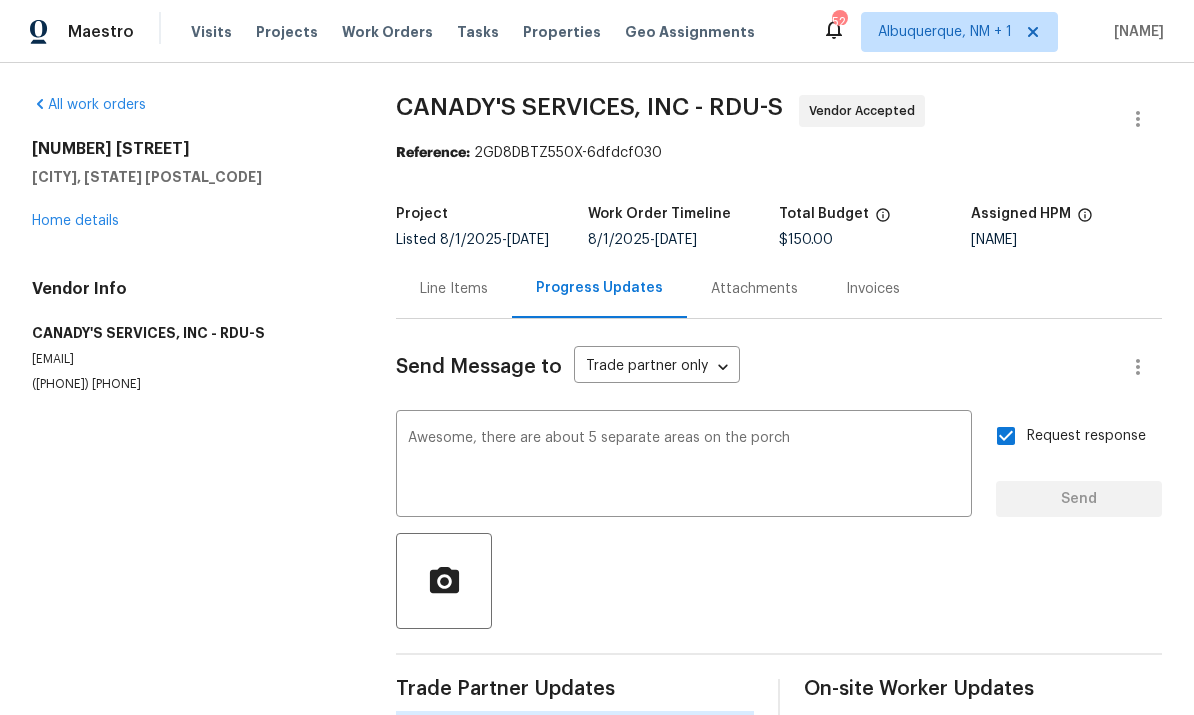 type 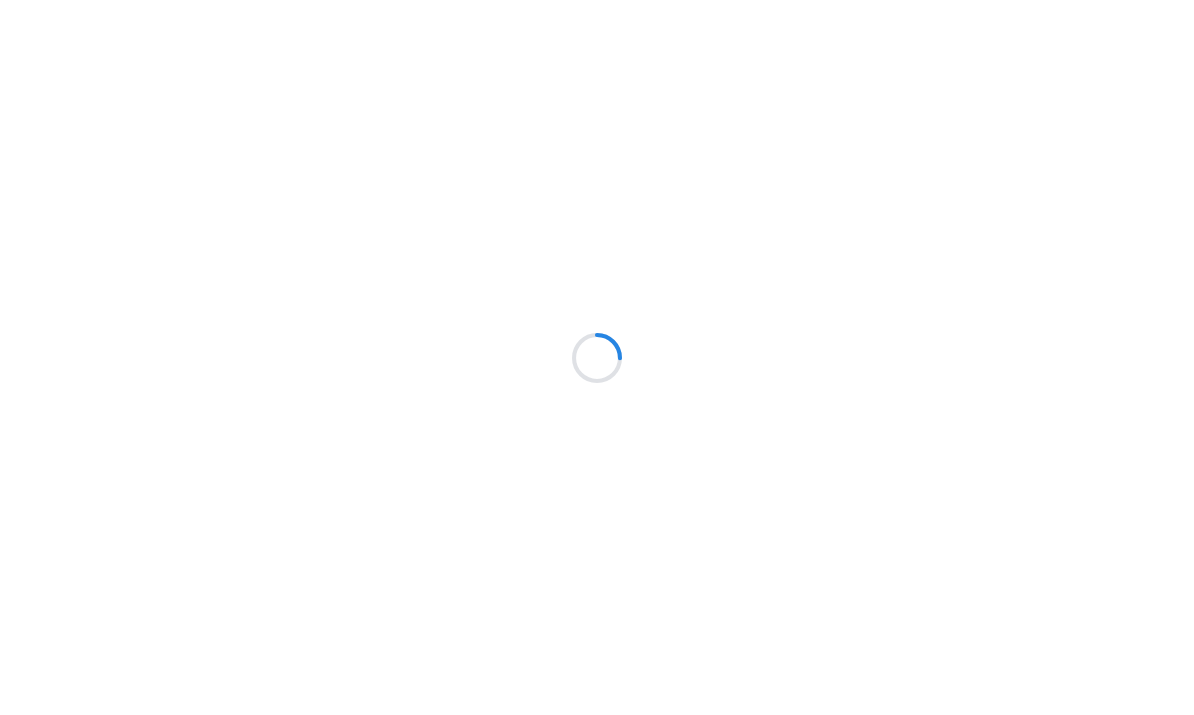 scroll, scrollTop: 0, scrollLeft: 0, axis: both 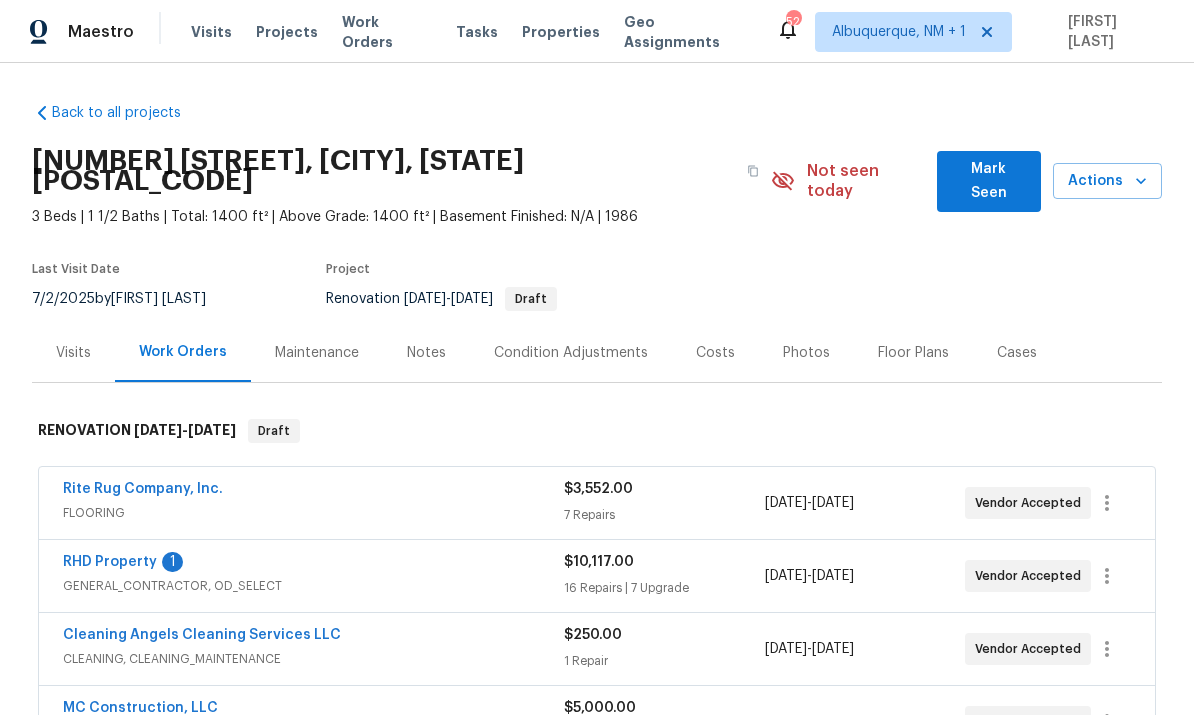 click on "RHD Property" at bounding box center (110, 562) 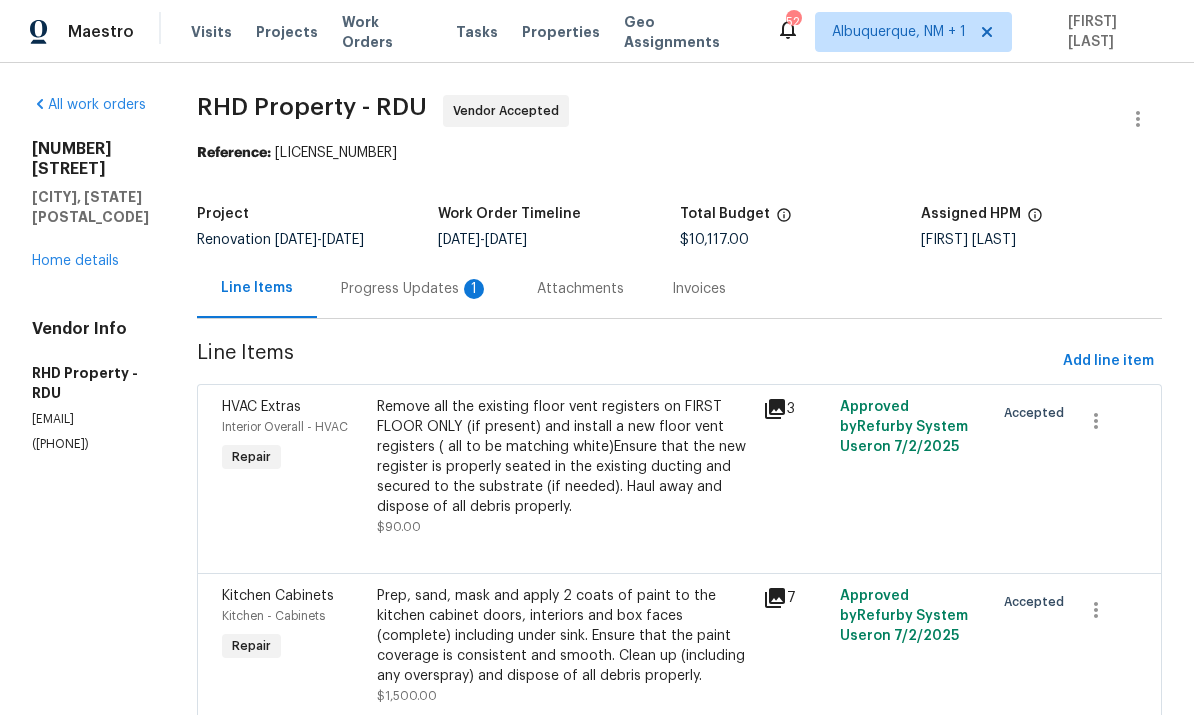 click on "Attachments" at bounding box center (580, 288) 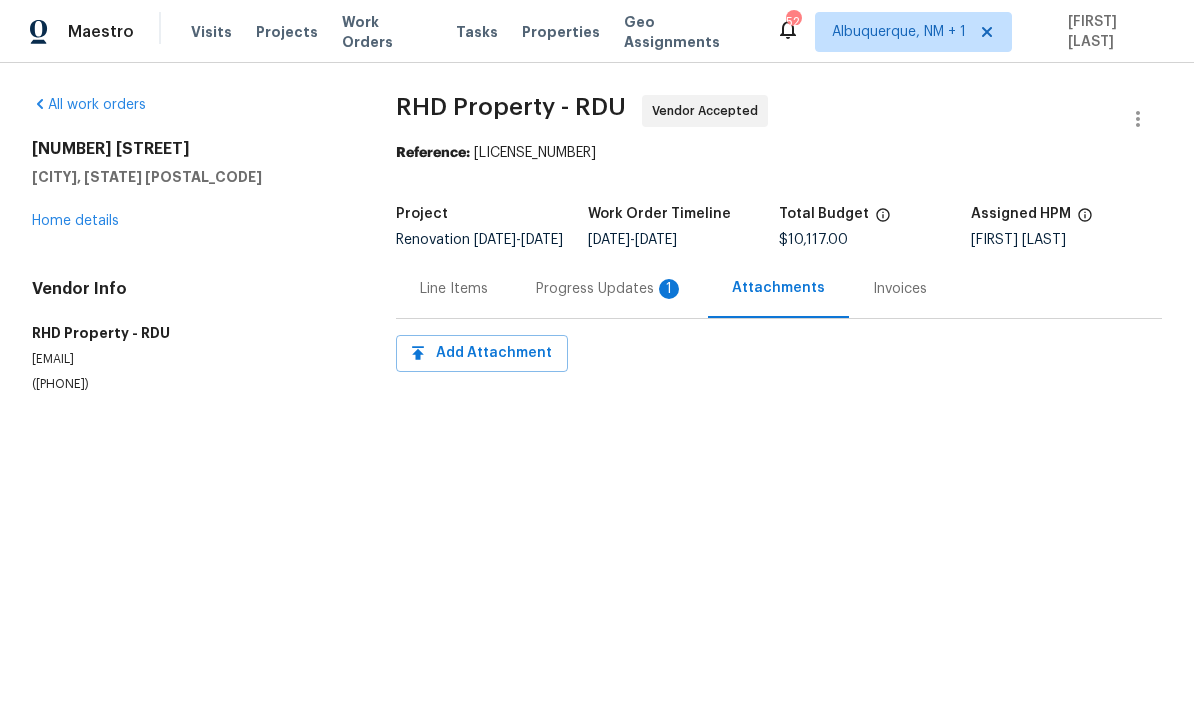 click on "Line Items" at bounding box center [454, 288] 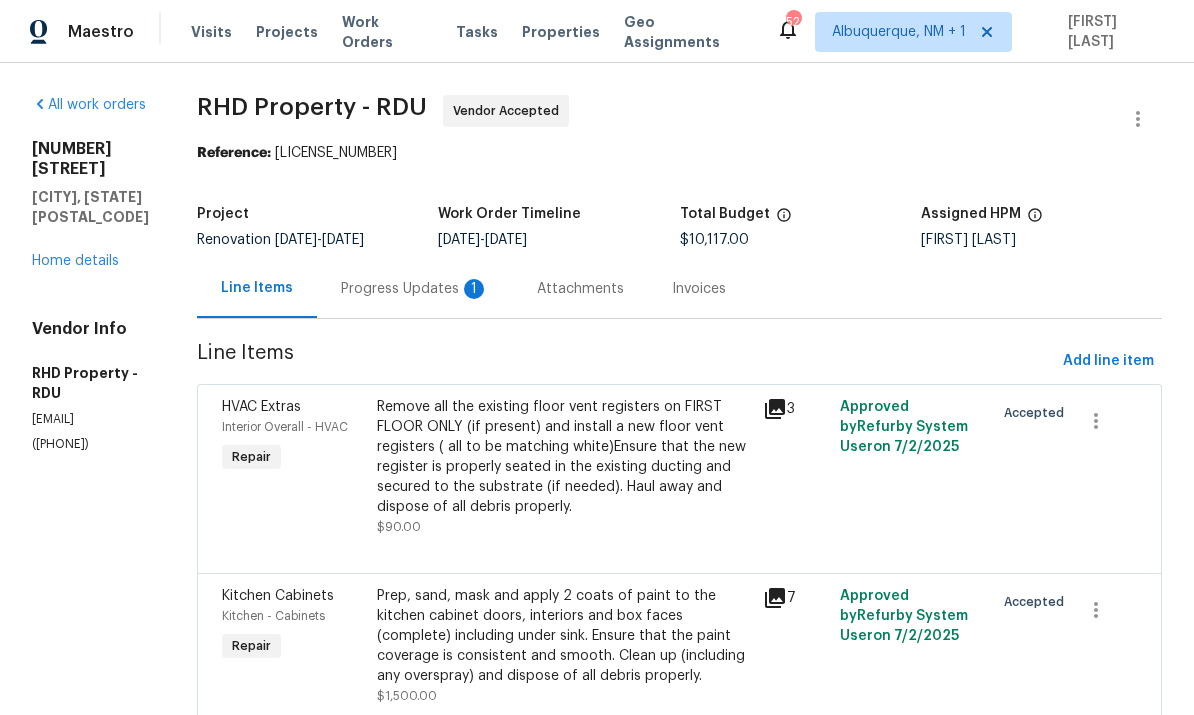 click on "Progress Updates 1" at bounding box center [415, 289] 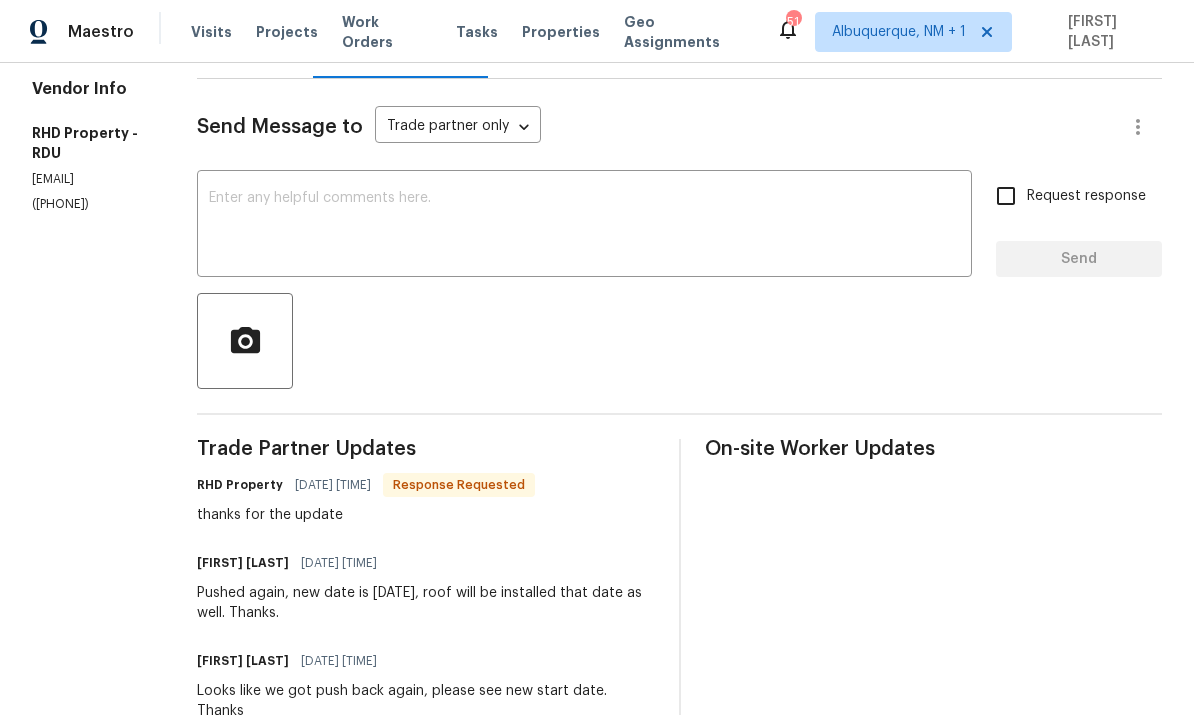 scroll, scrollTop: 231, scrollLeft: 0, axis: vertical 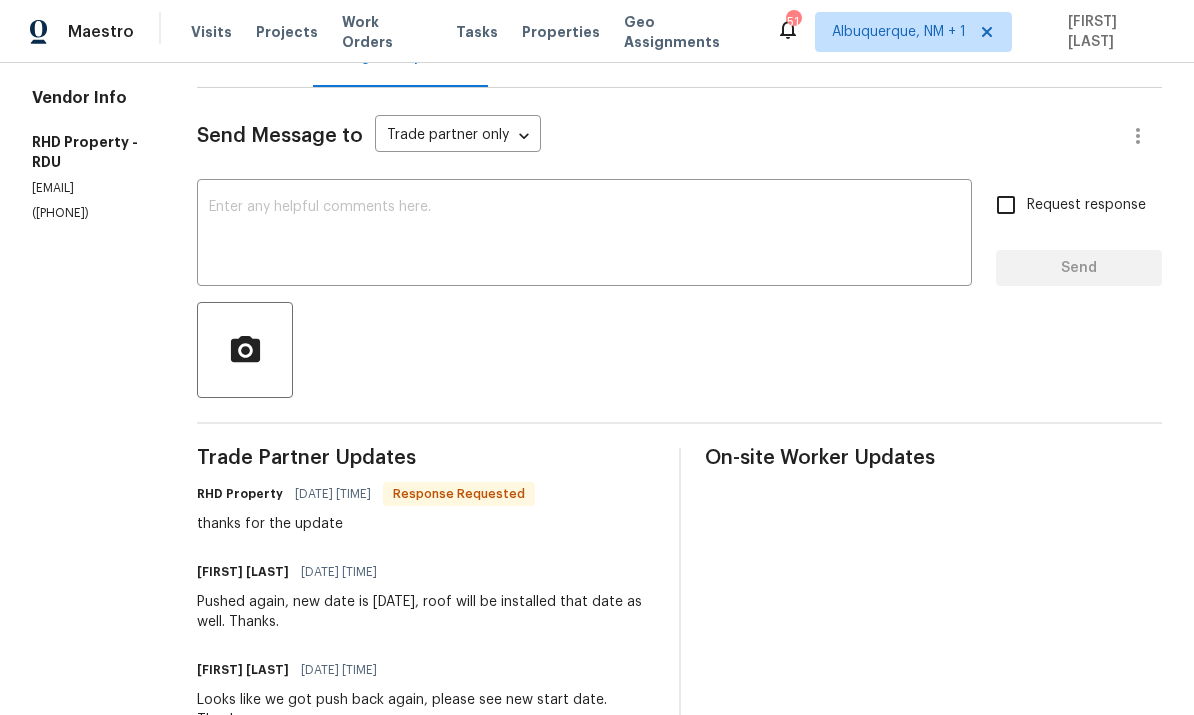 click at bounding box center (584, 235) 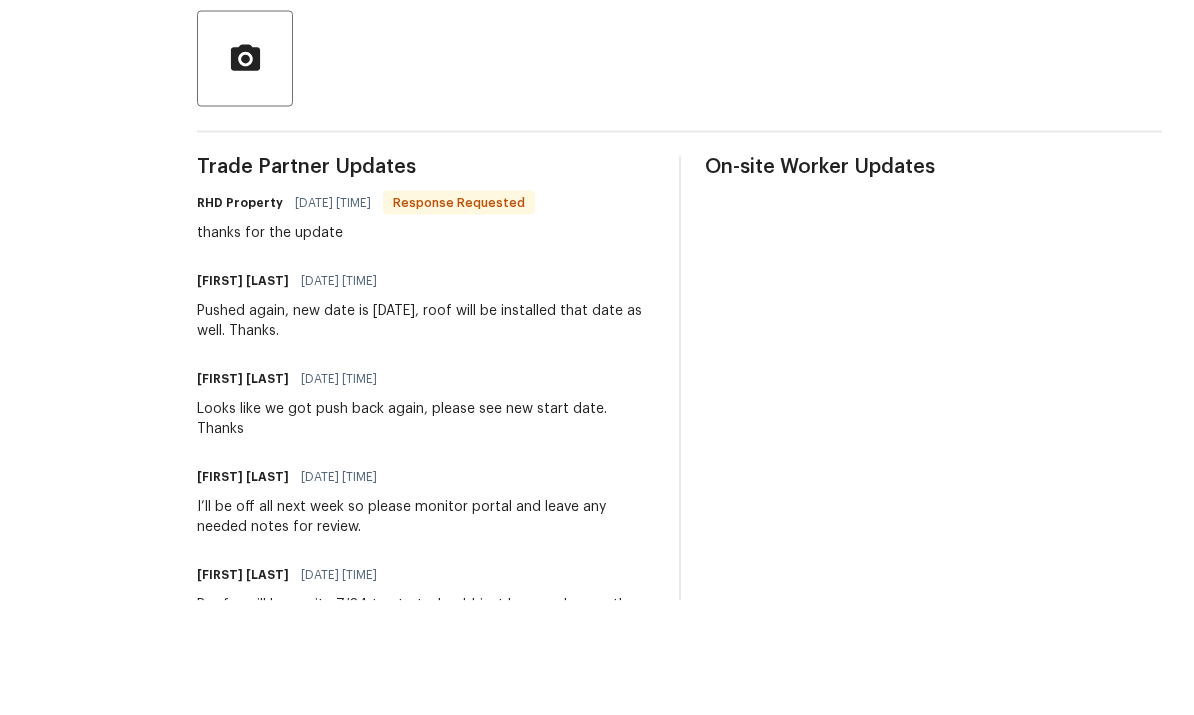 scroll, scrollTop: 12, scrollLeft: 0, axis: vertical 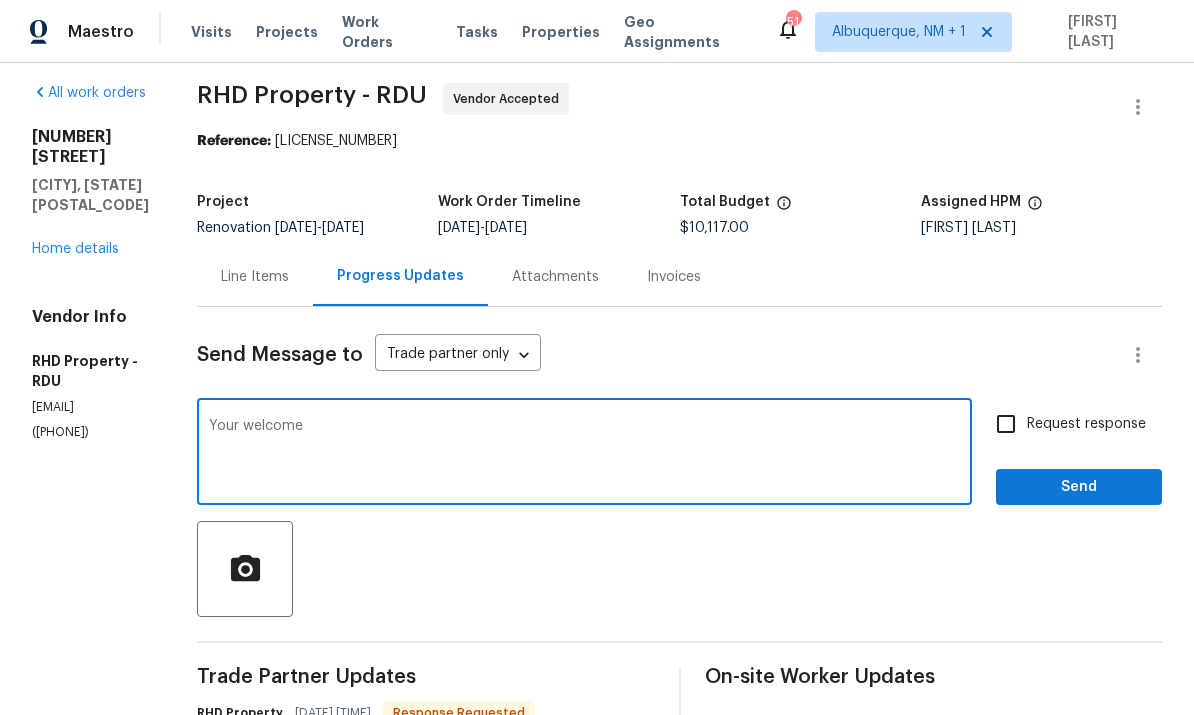 type on "Your welcome" 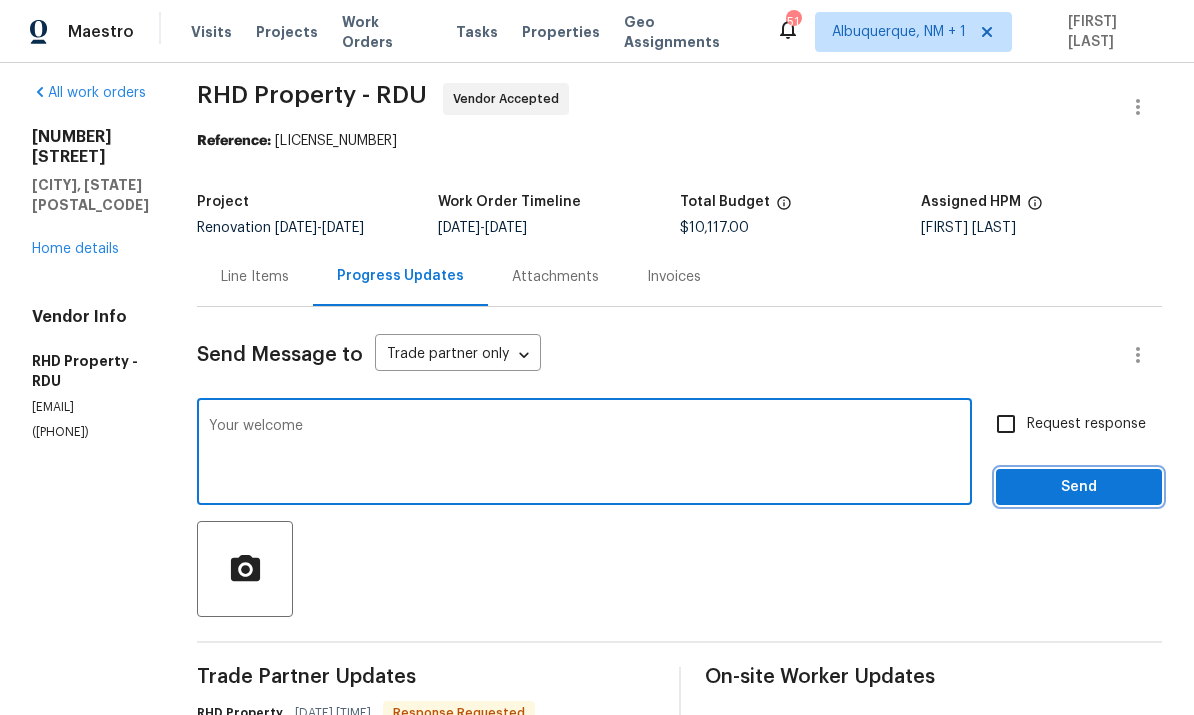 click on "Send" at bounding box center [1079, 487] 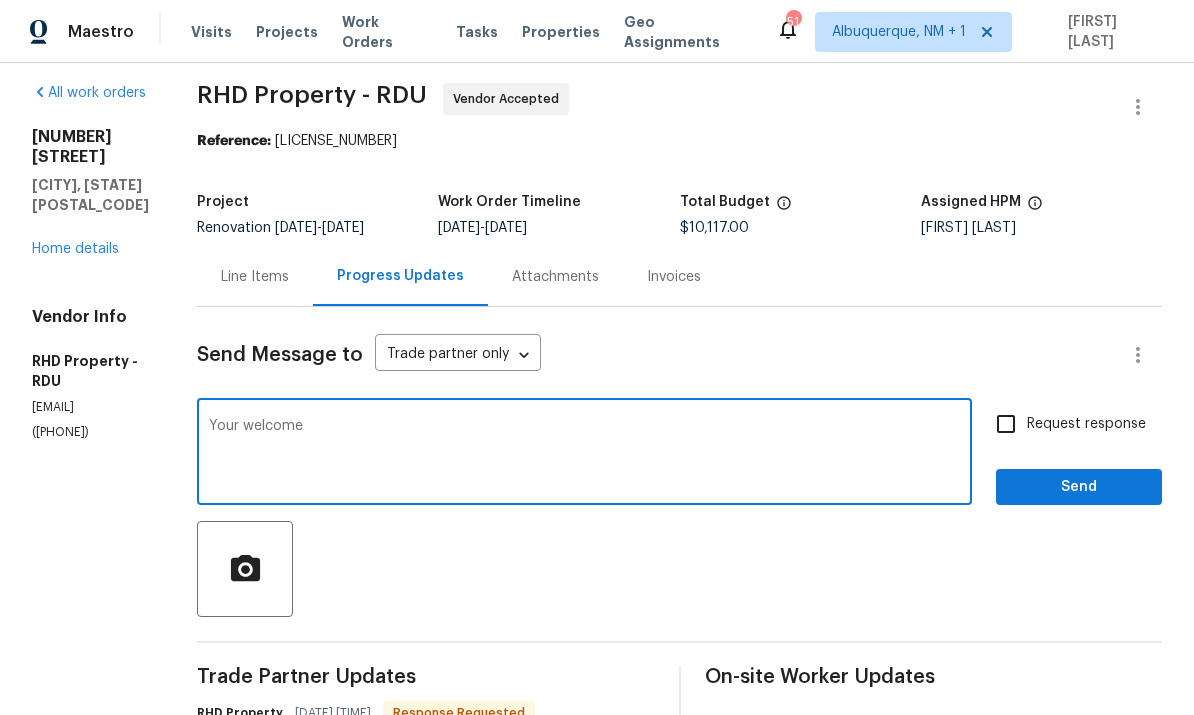 scroll, scrollTop: 47, scrollLeft: 0, axis: vertical 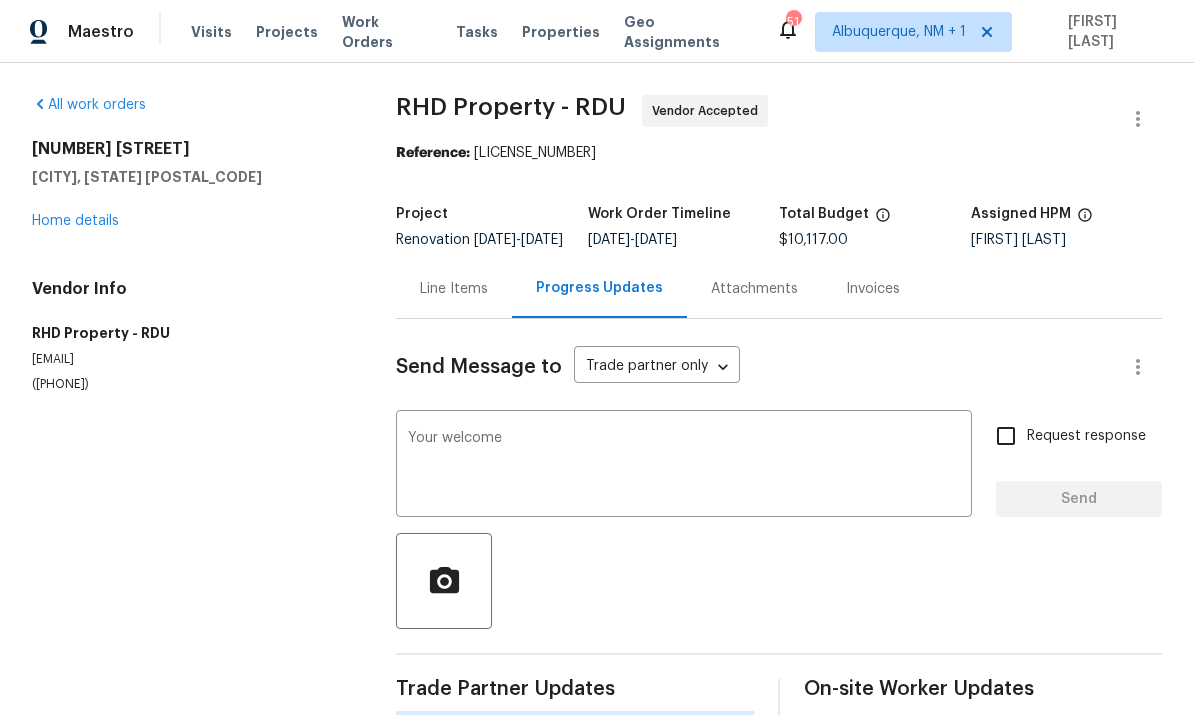 type 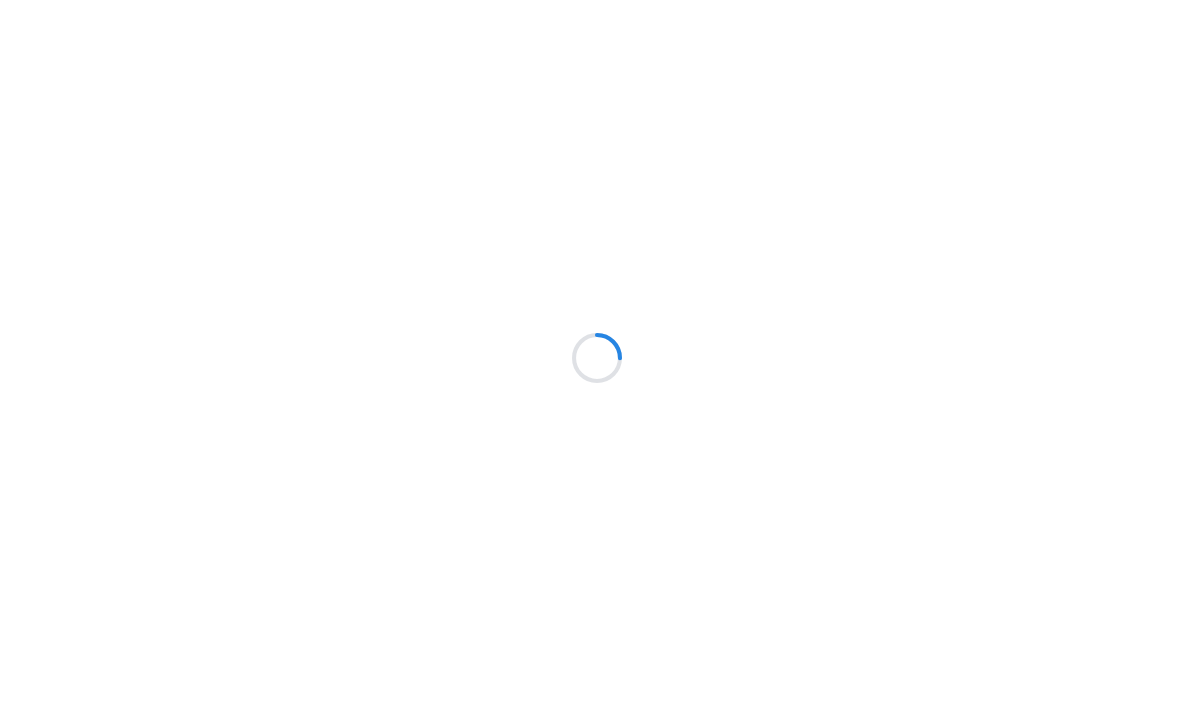 scroll, scrollTop: 0, scrollLeft: 0, axis: both 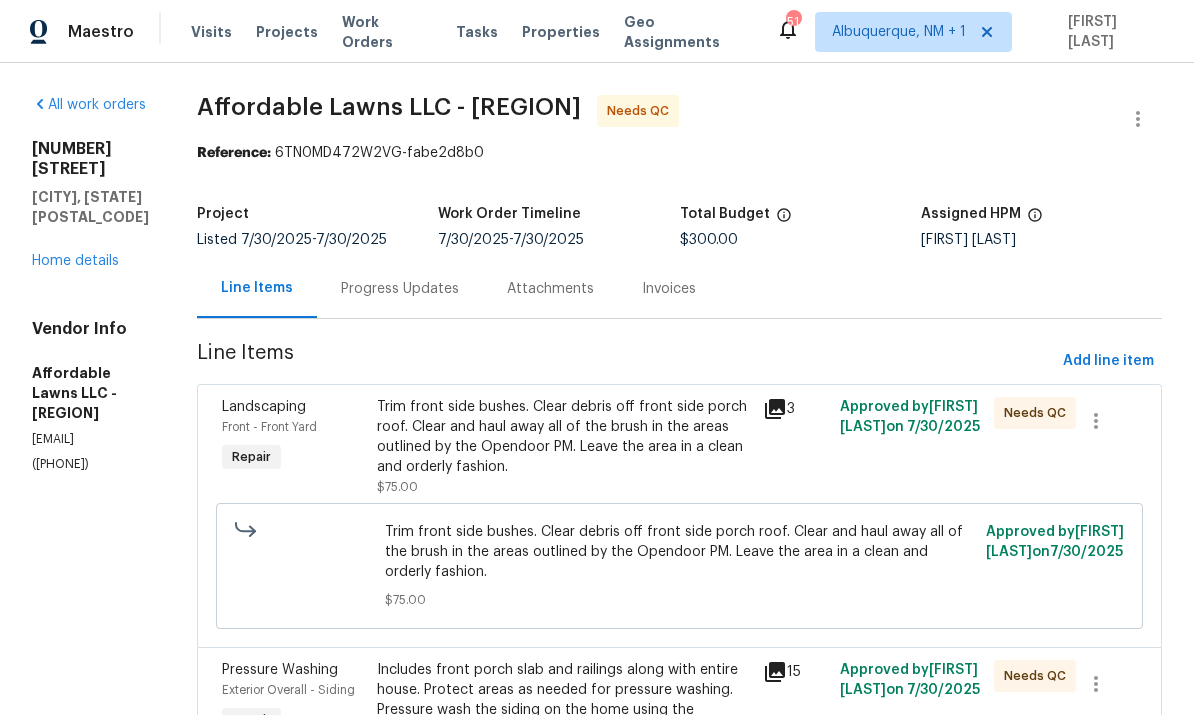 click on "Trim front side bushes. Clear debris off front side porch roof. Clear and haul away all of  the brush in the areas outlined by the Opendoor PM. Leave the area in a clean and orderly fashion." at bounding box center (564, 437) 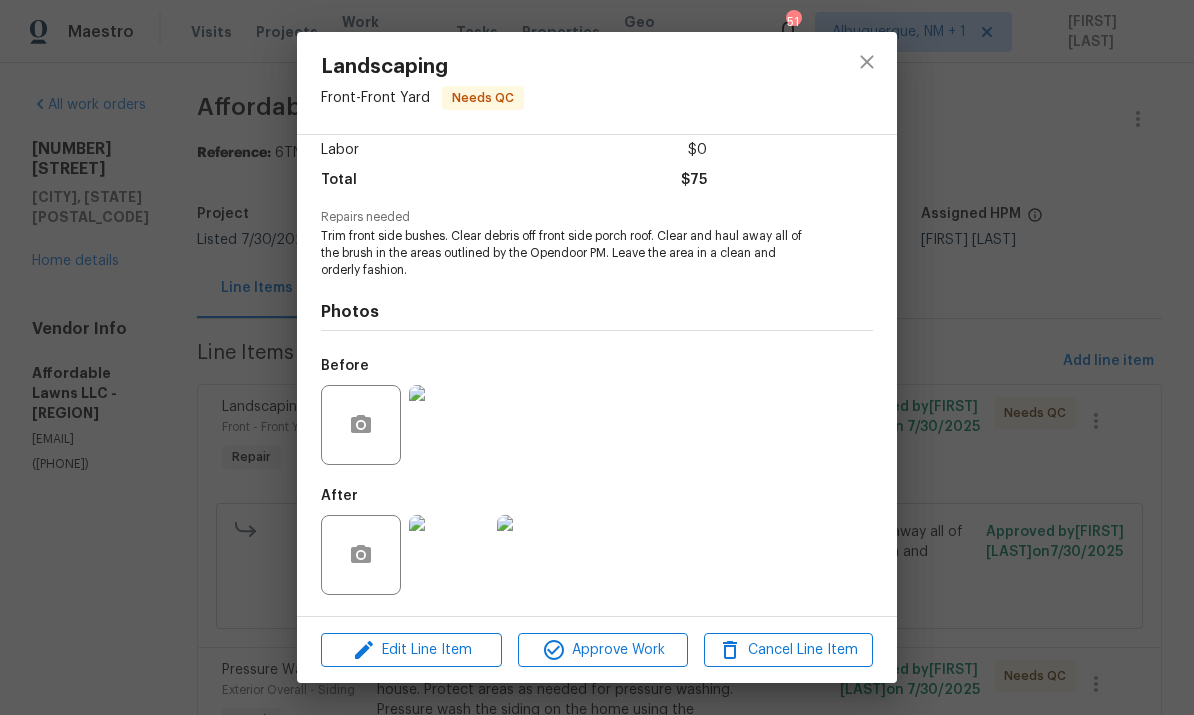 scroll, scrollTop: 143, scrollLeft: 0, axis: vertical 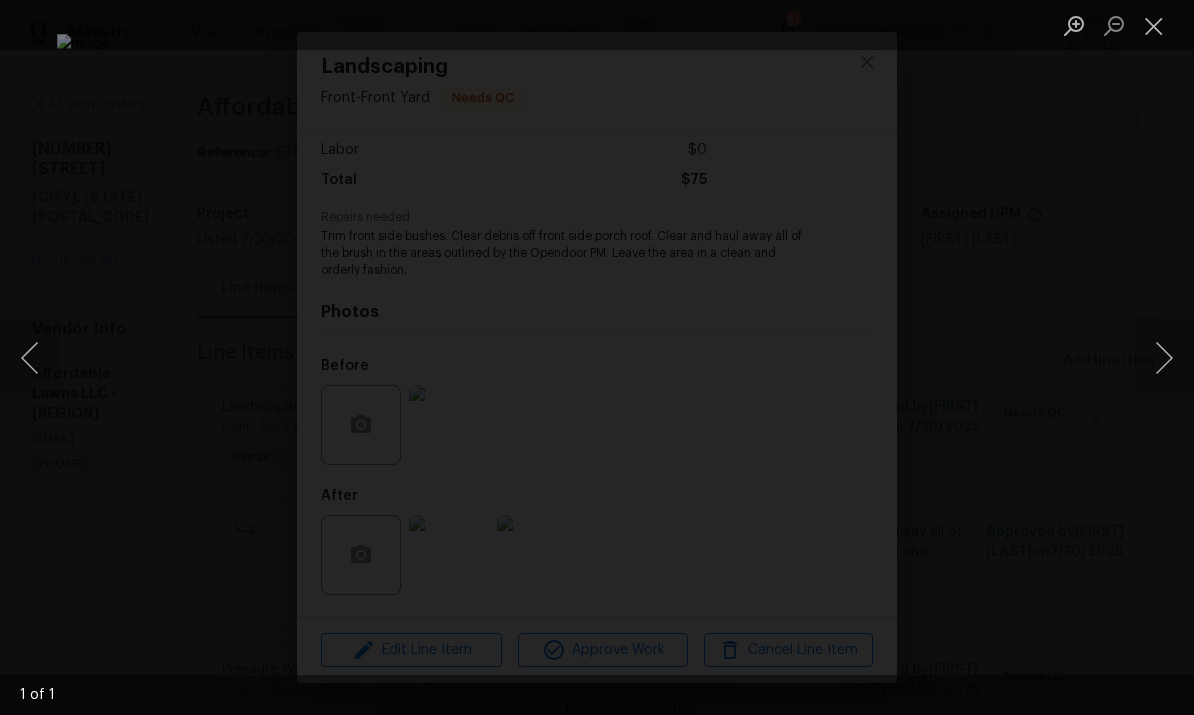 click at bounding box center [1164, 358] 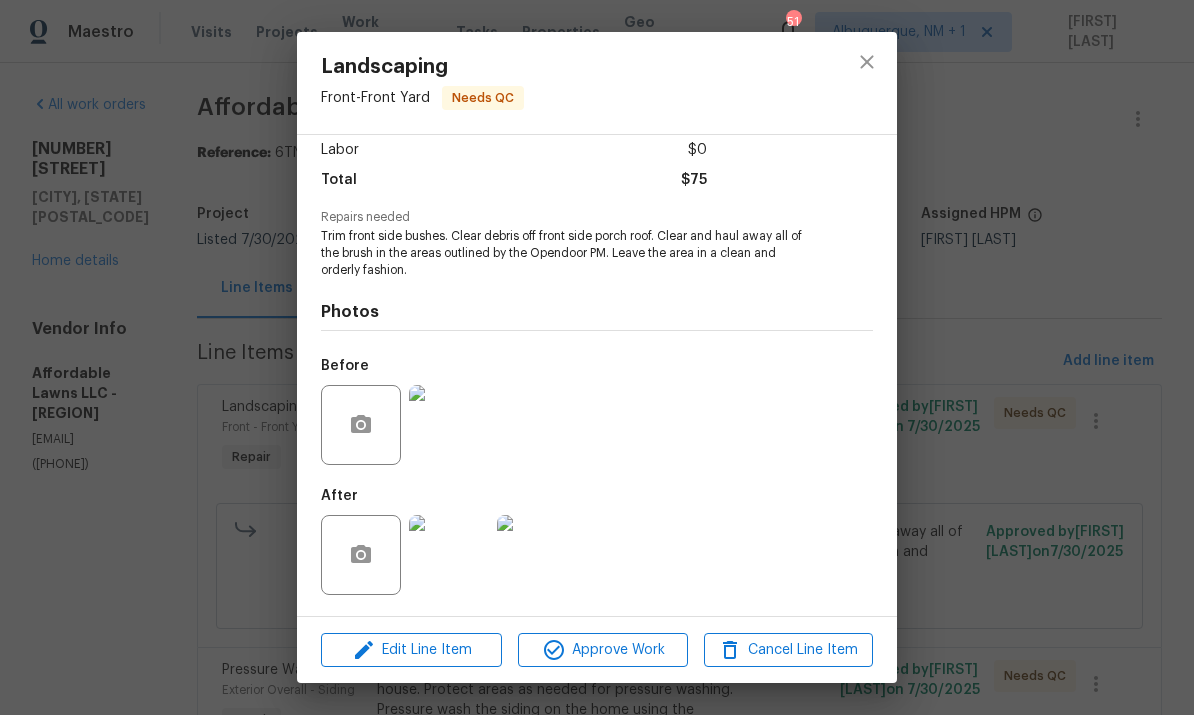 scroll, scrollTop: 143, scrollLeft: 0, axis: vertical 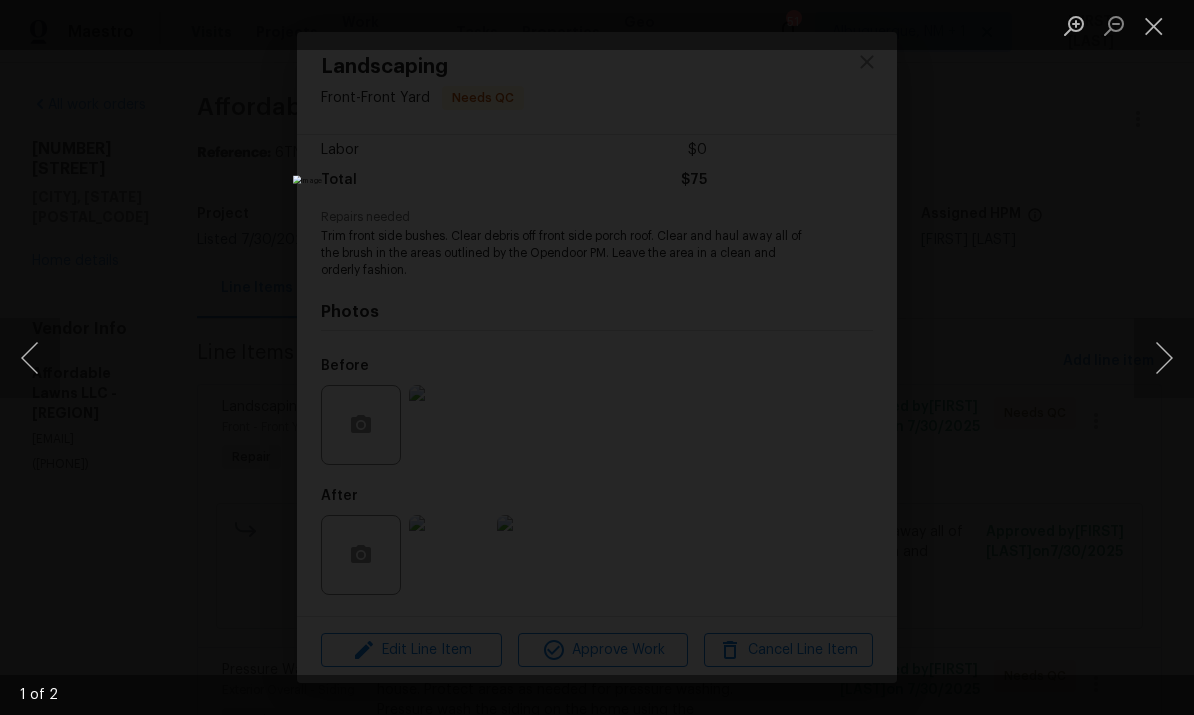 click at bounding box center (1164, 358) 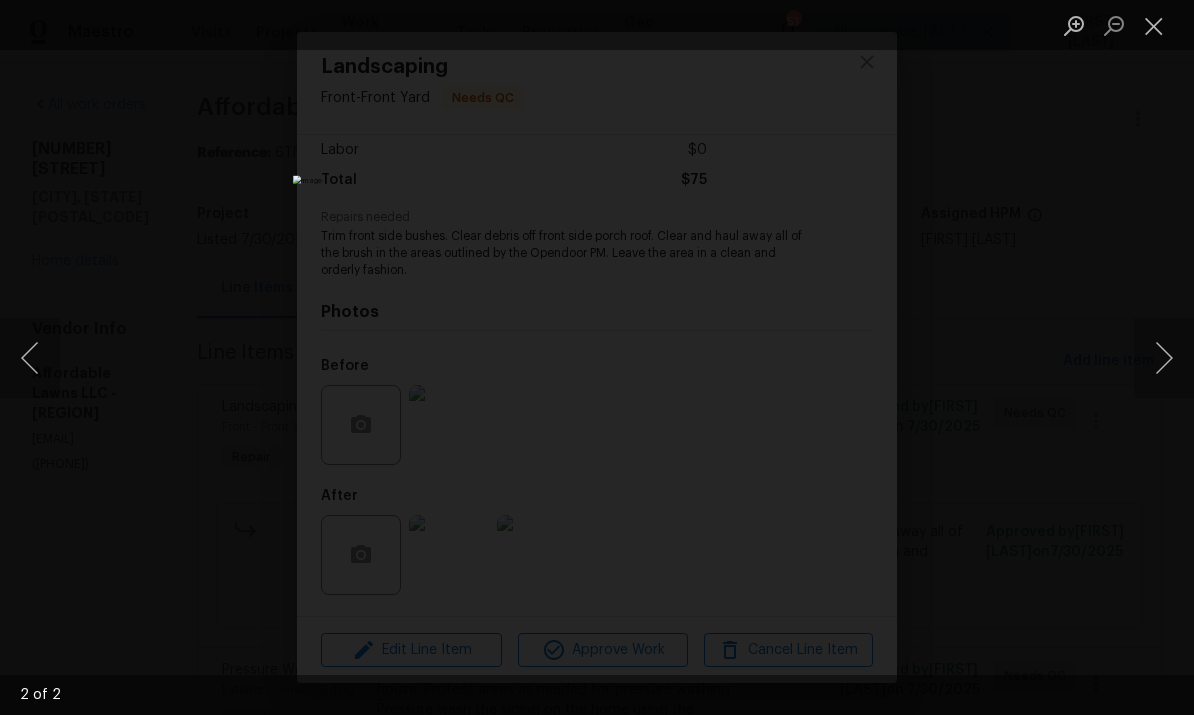 click at bounding box center [597, 357] 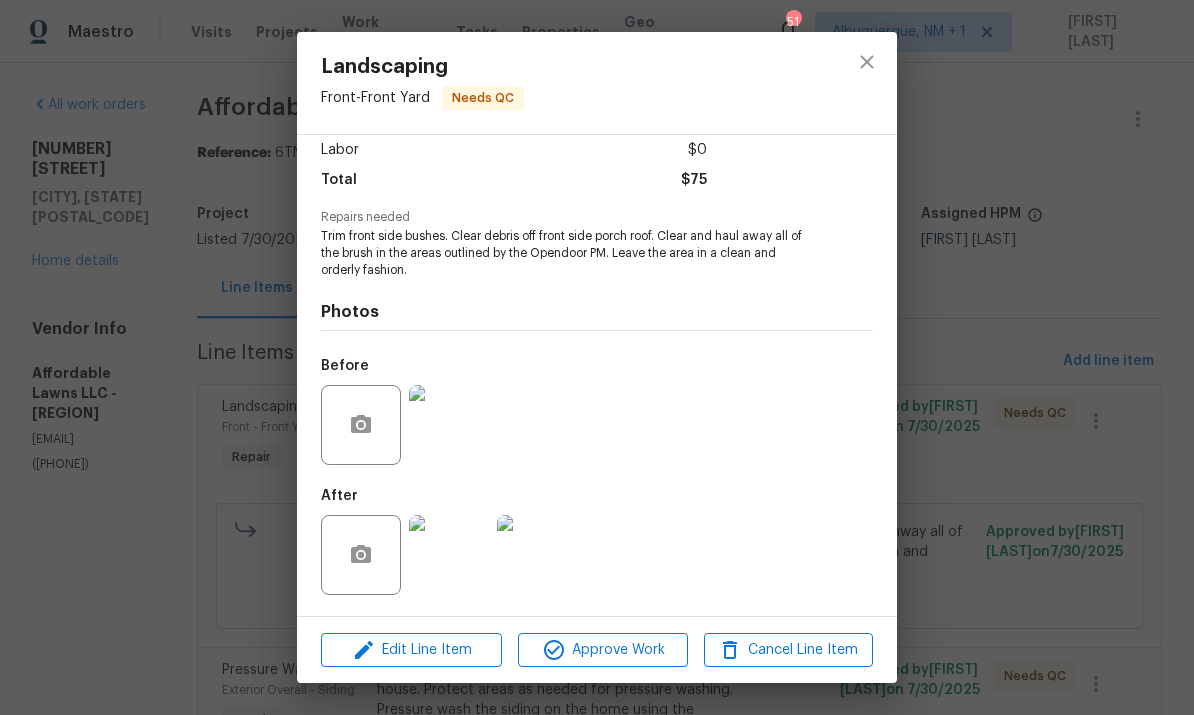 scroll, scrollTop: 143, scrollLeft: 0, axis: vertical 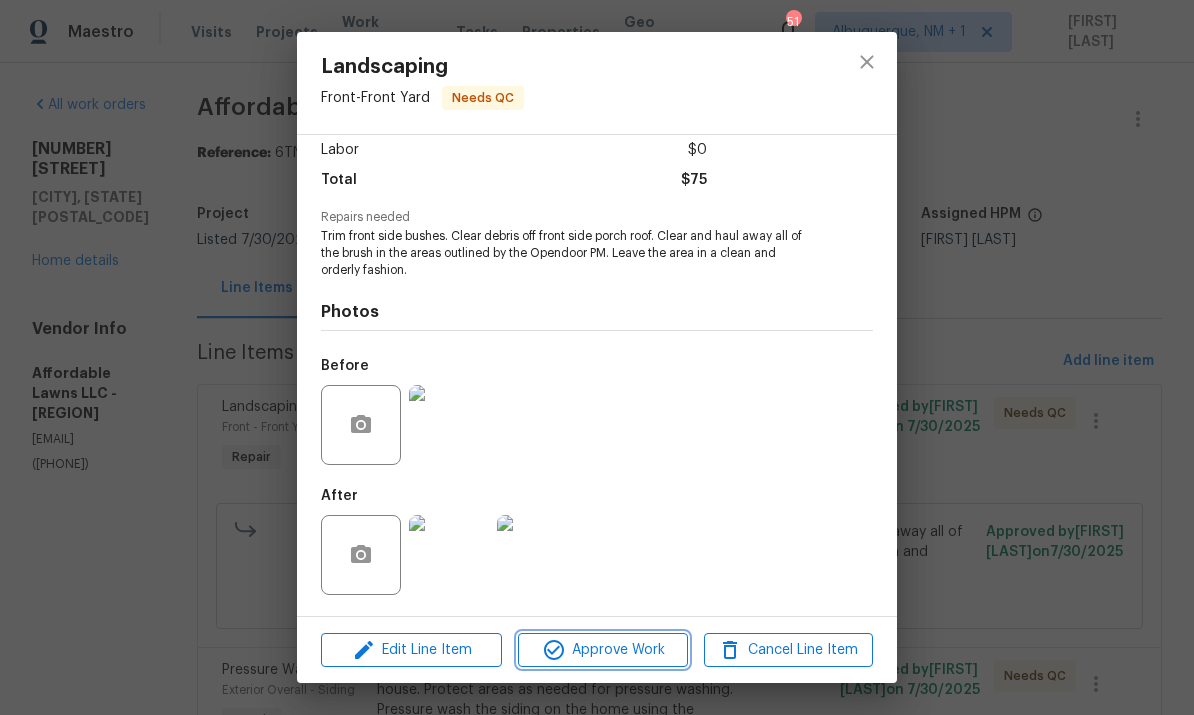 click on "Approve Work" at bounding box center (602, 650) 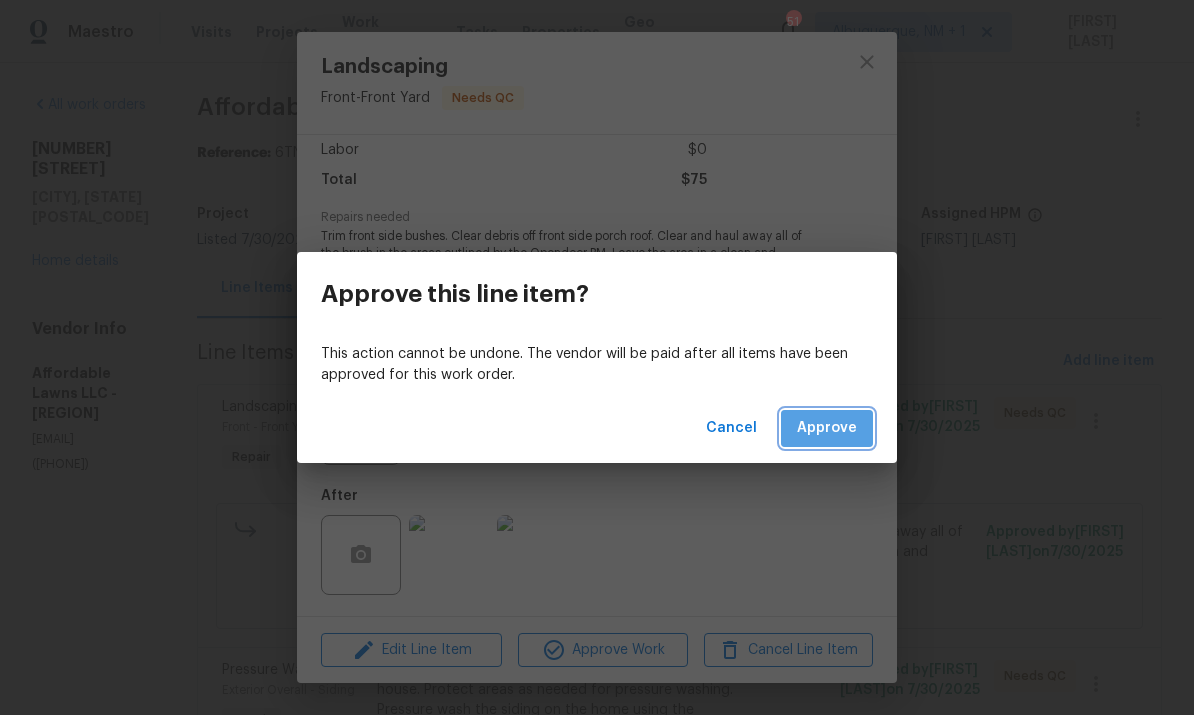 click on "Approve" at bounding box center (827, 428) 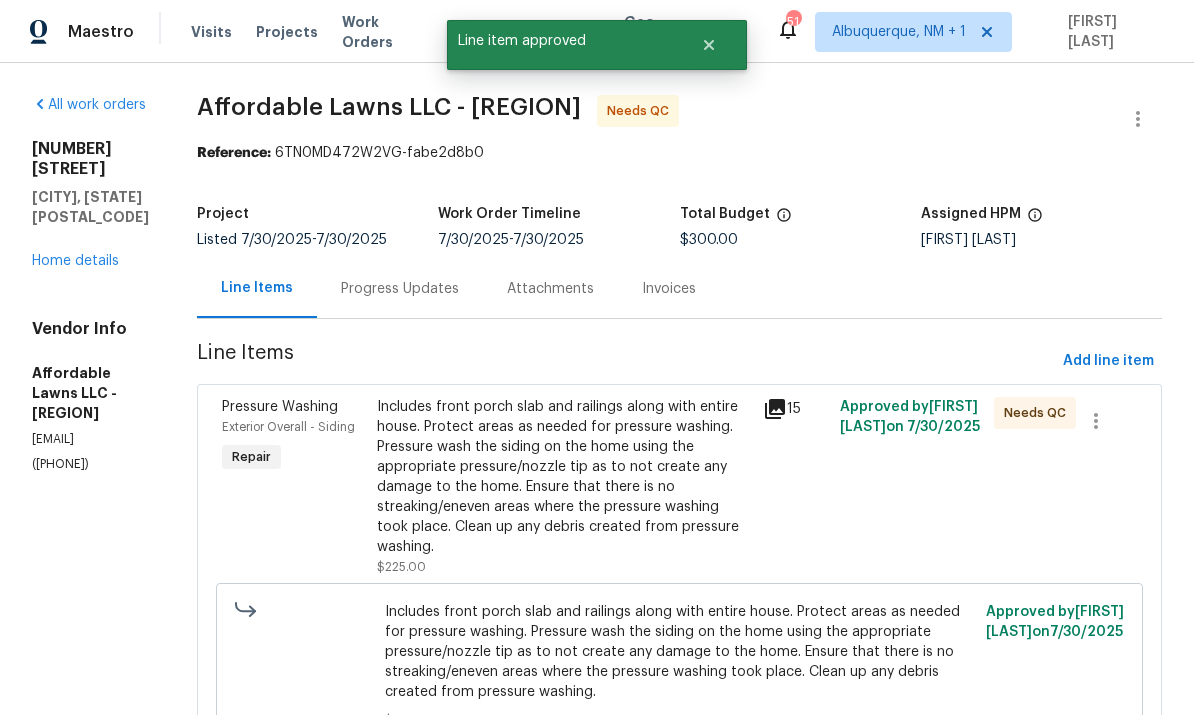 click on "Includes front porch slab and railings along with entire house. Protect areas as needed for pressure washing. Pressure wash the siding on the home using the appropriate pressure/nozzle tip as to not create any damage to the home. Ensure that there is no streaking/eneven areas where the pressure washing took place. Clean up any debris created from pressure washing." at bounding box center [564, 477] 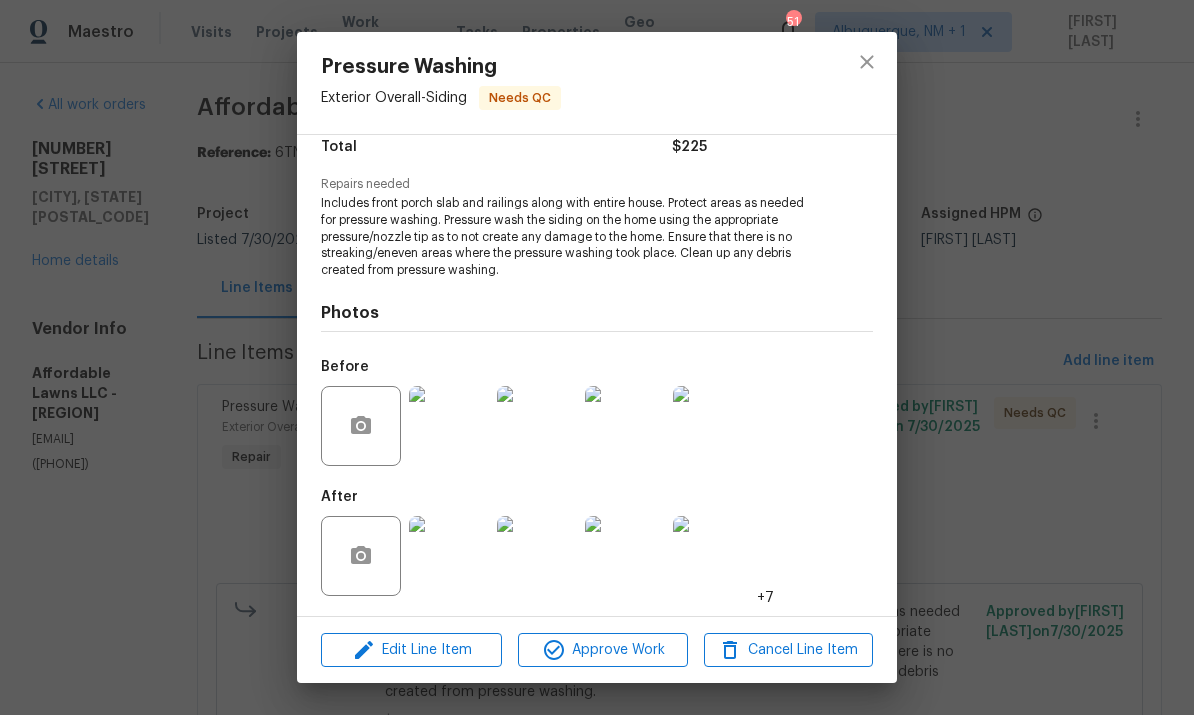 scroll, scrollTop: 174, scrollLeft: 0, axis: vertical 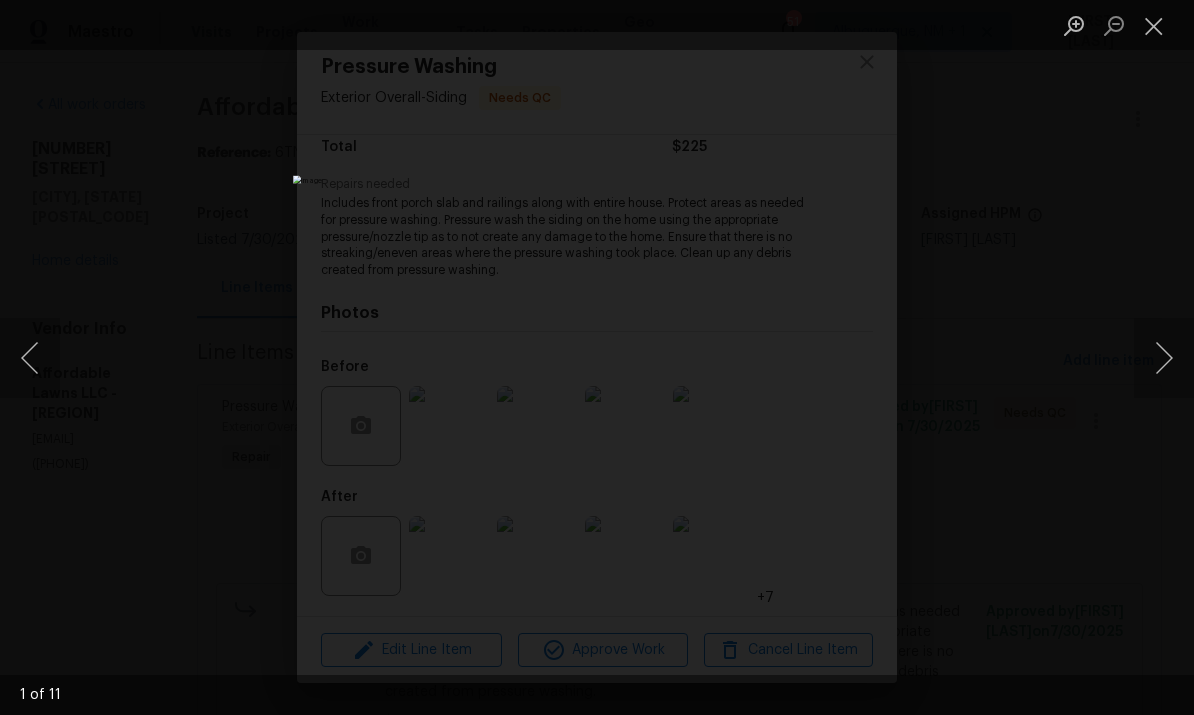 click at bounding box center [1164, 358] 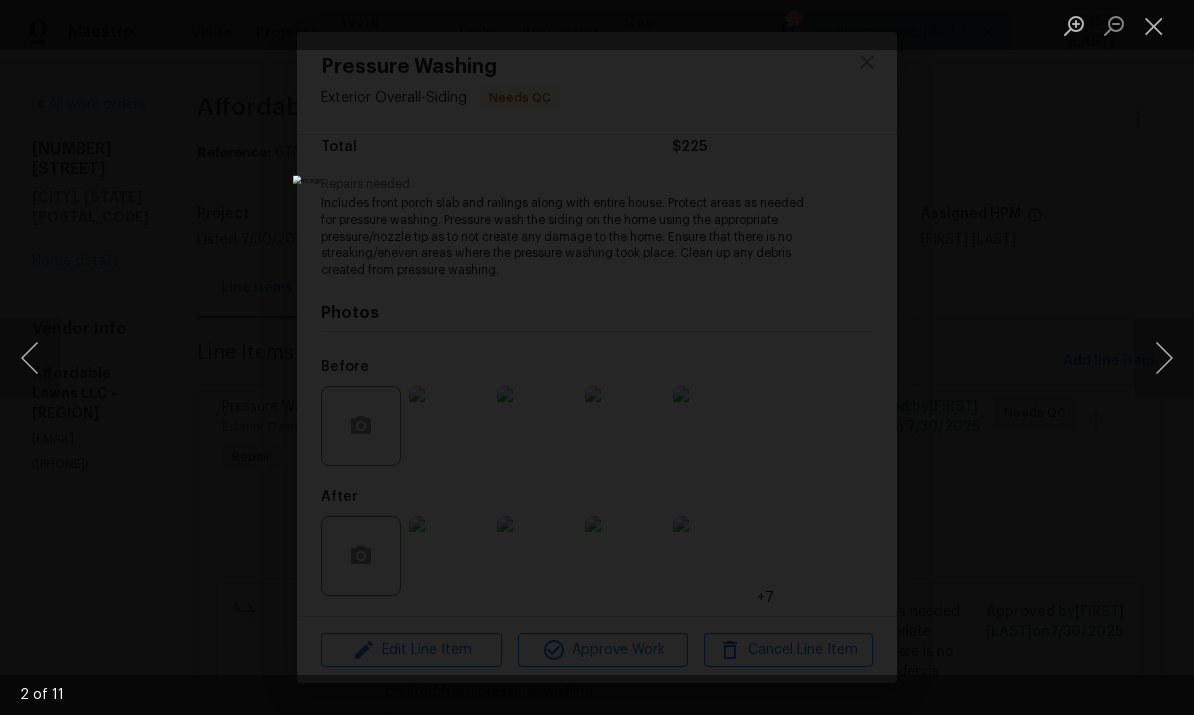 click at bounding box center [1164, 358] 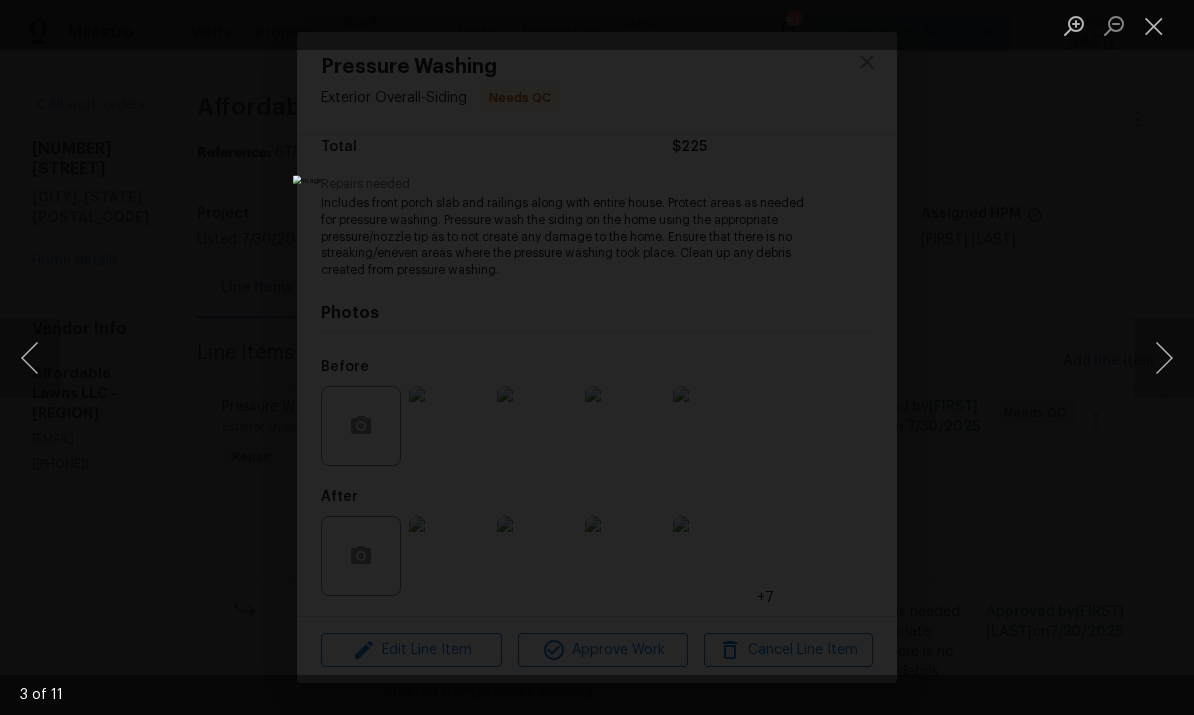 click at bounding box center [1164, 358] 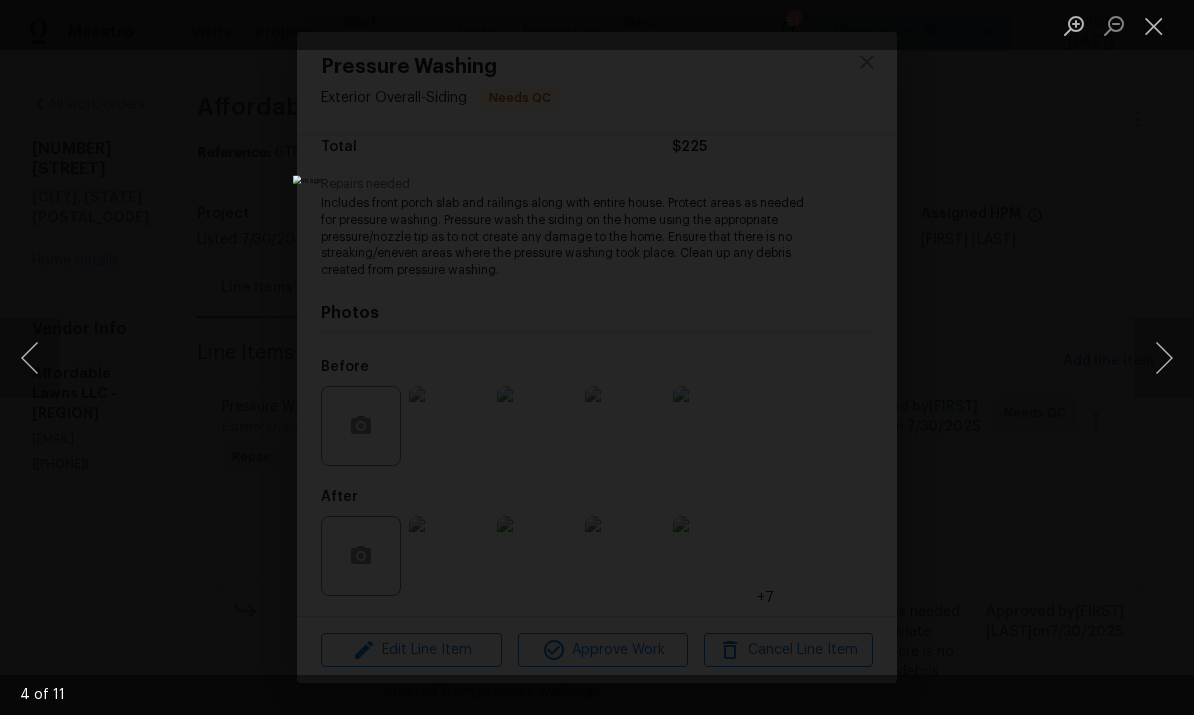 click at bounding box center [1164, 358] 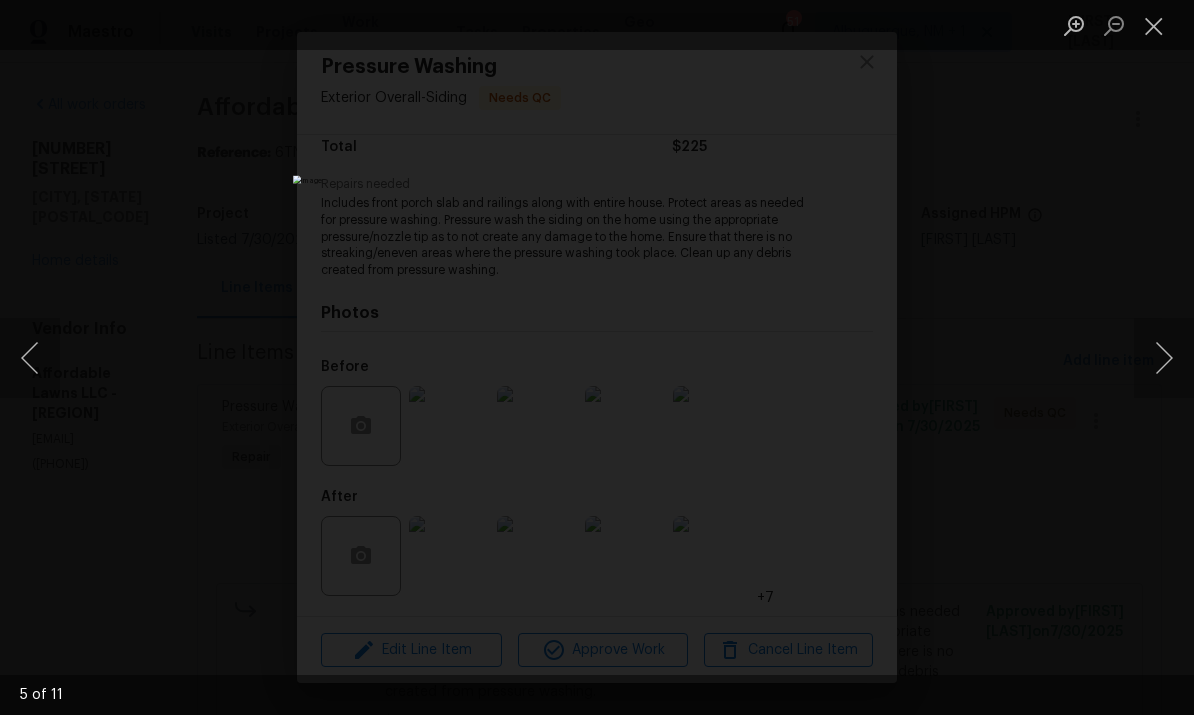 click at bounding box center (1164, 358) 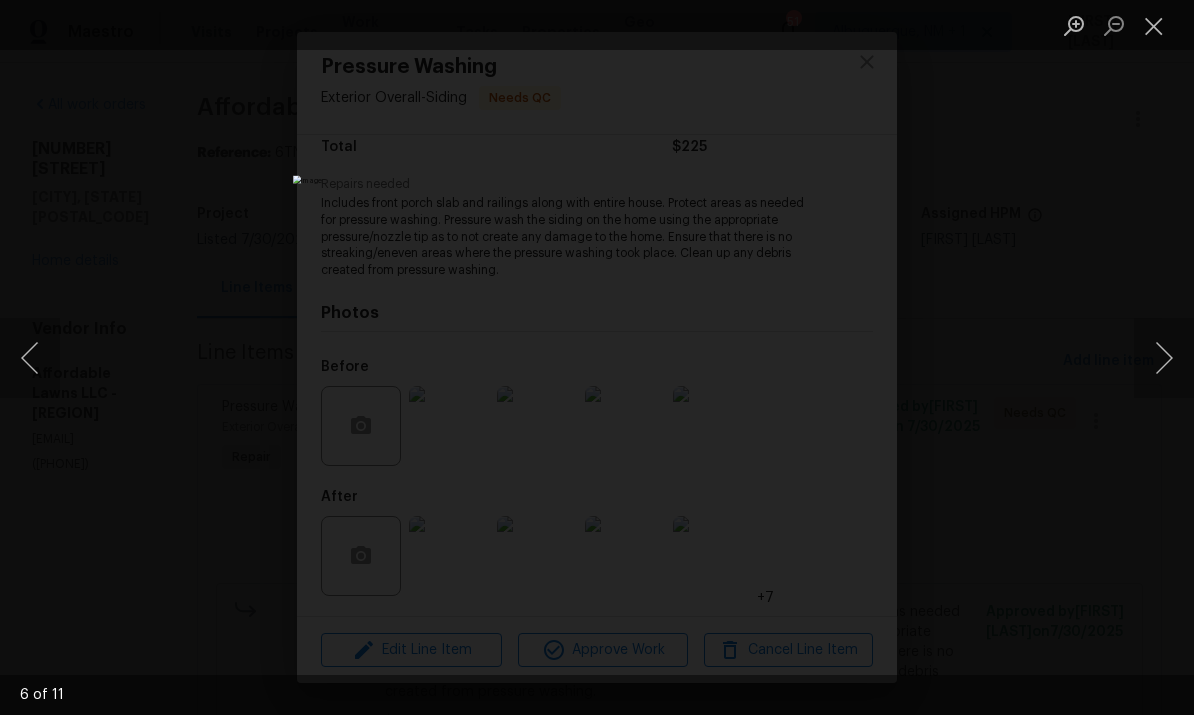 click at bounding box center [1164, 358] 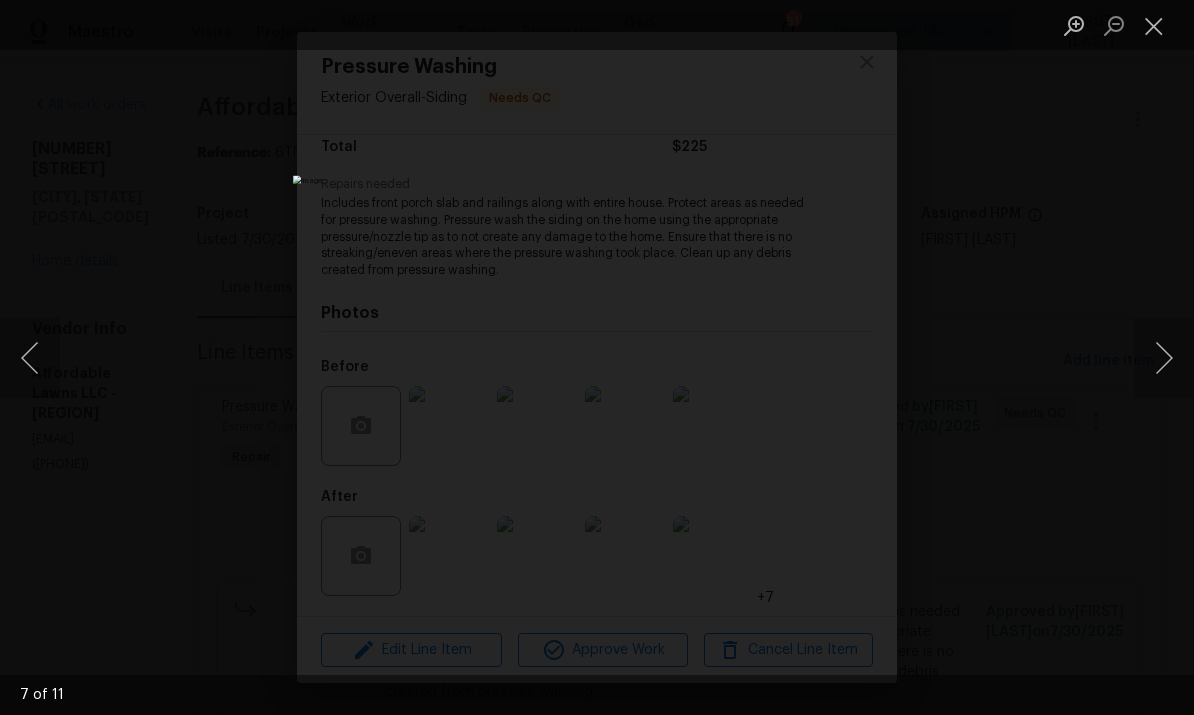 click at bounding box center [1164, 358] 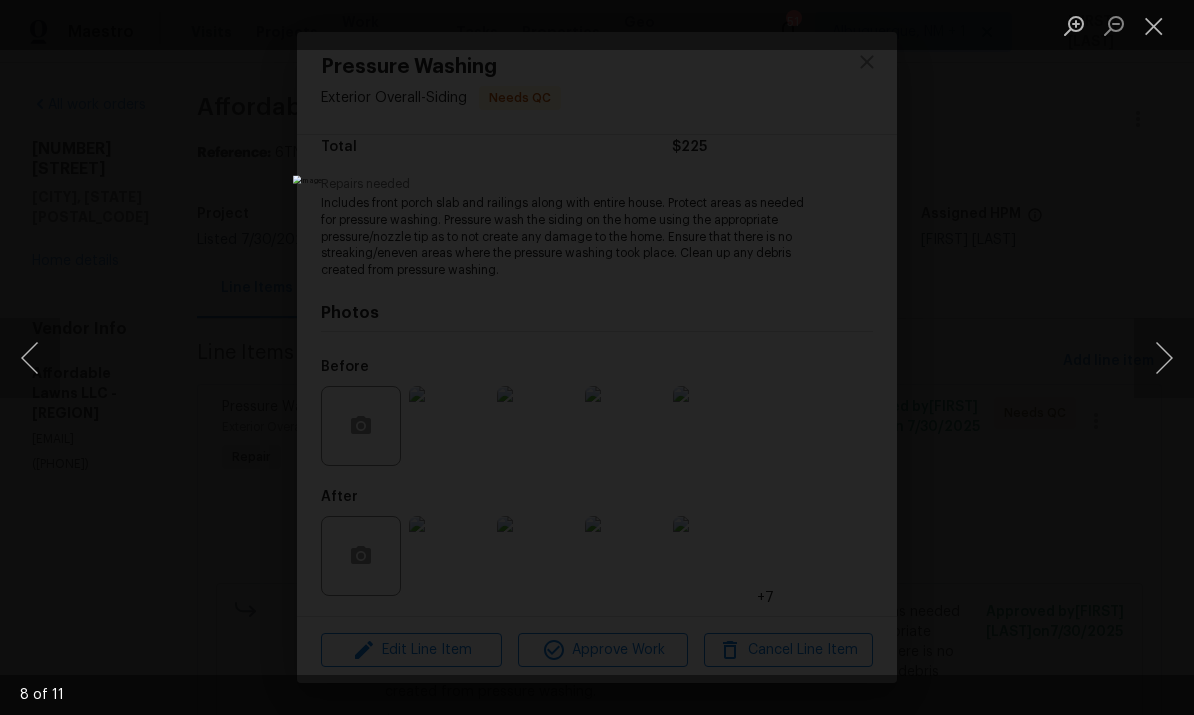 click at bounding box center (1164, 358) 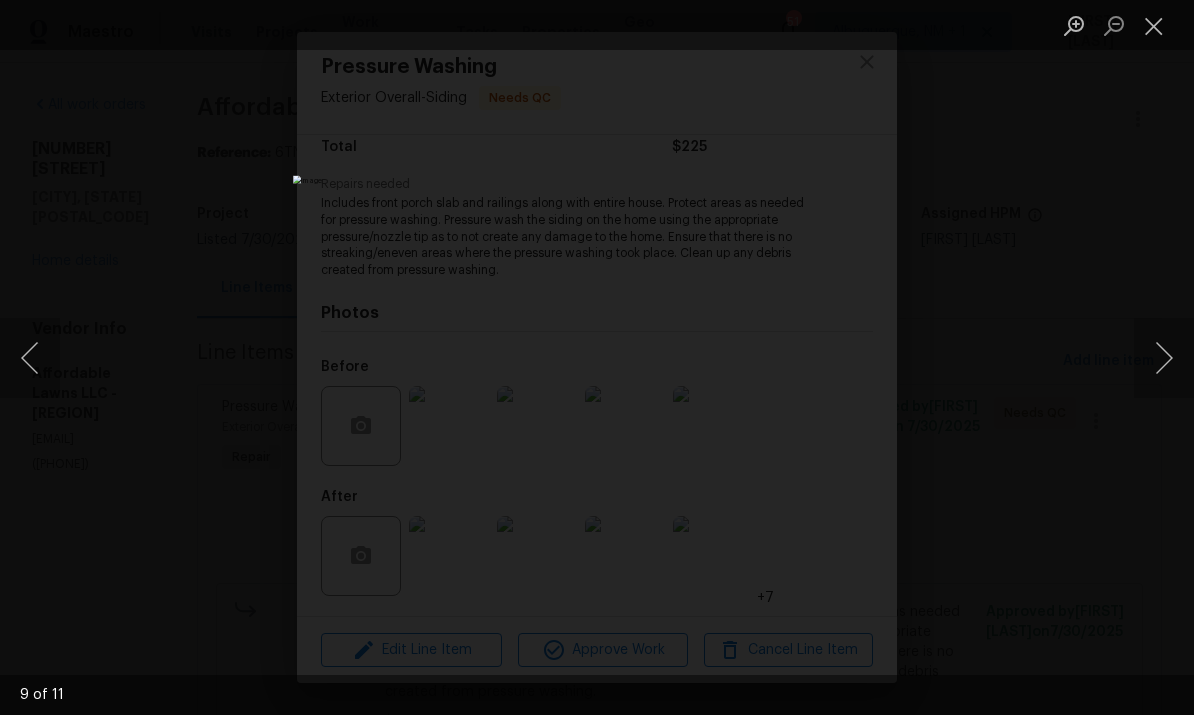 click at bounding box center [1164, 358] 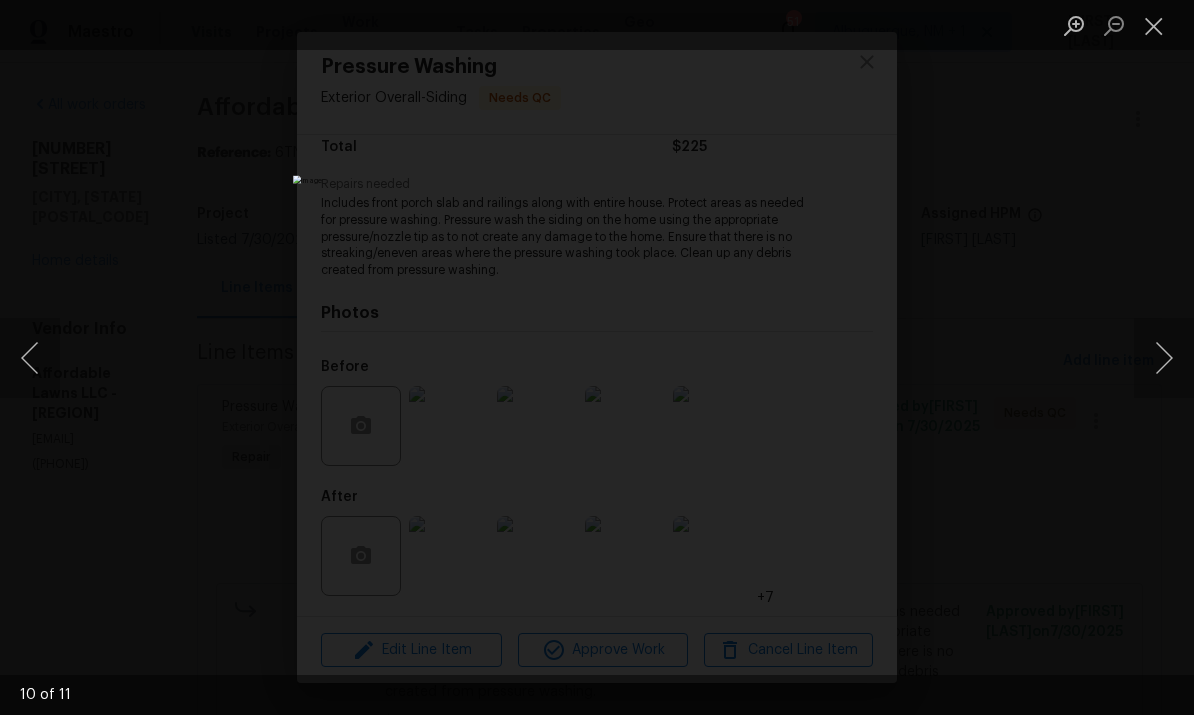 click at bounding box center (597, 357) 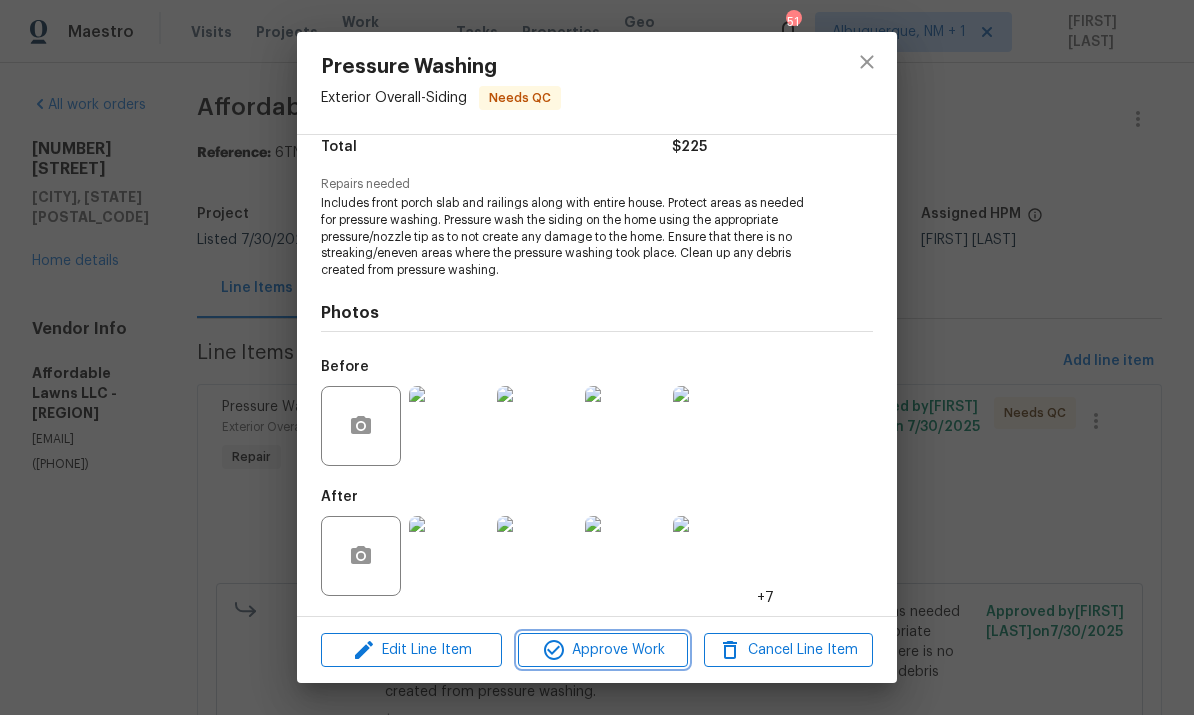 click on "Approve Work" at bounding box center [602, 650] 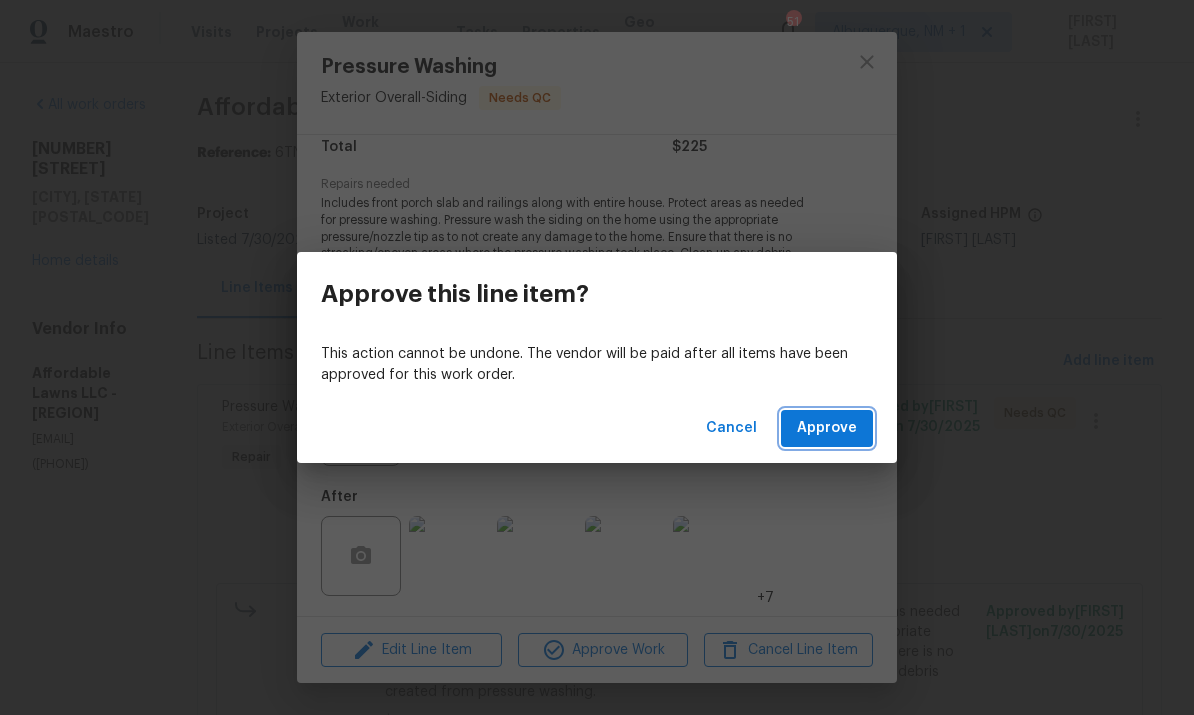 click on "Approve" at bounding box center [827, 428] 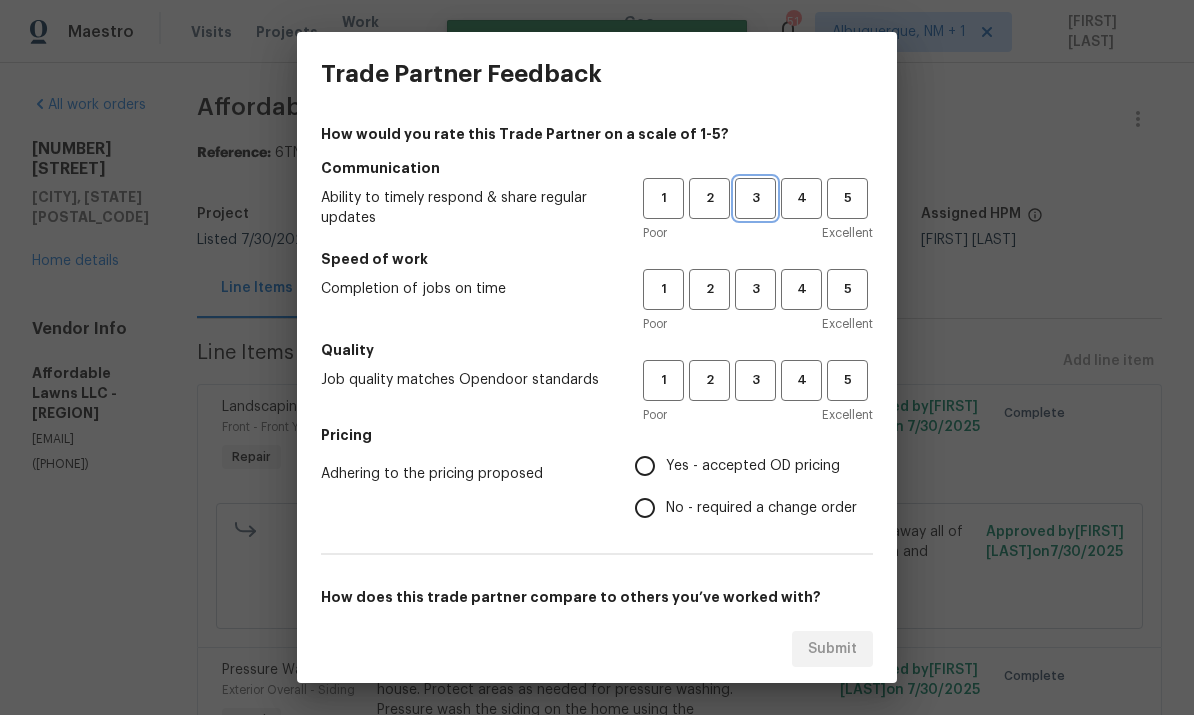 click on "3" at bounding box center (755, 198) 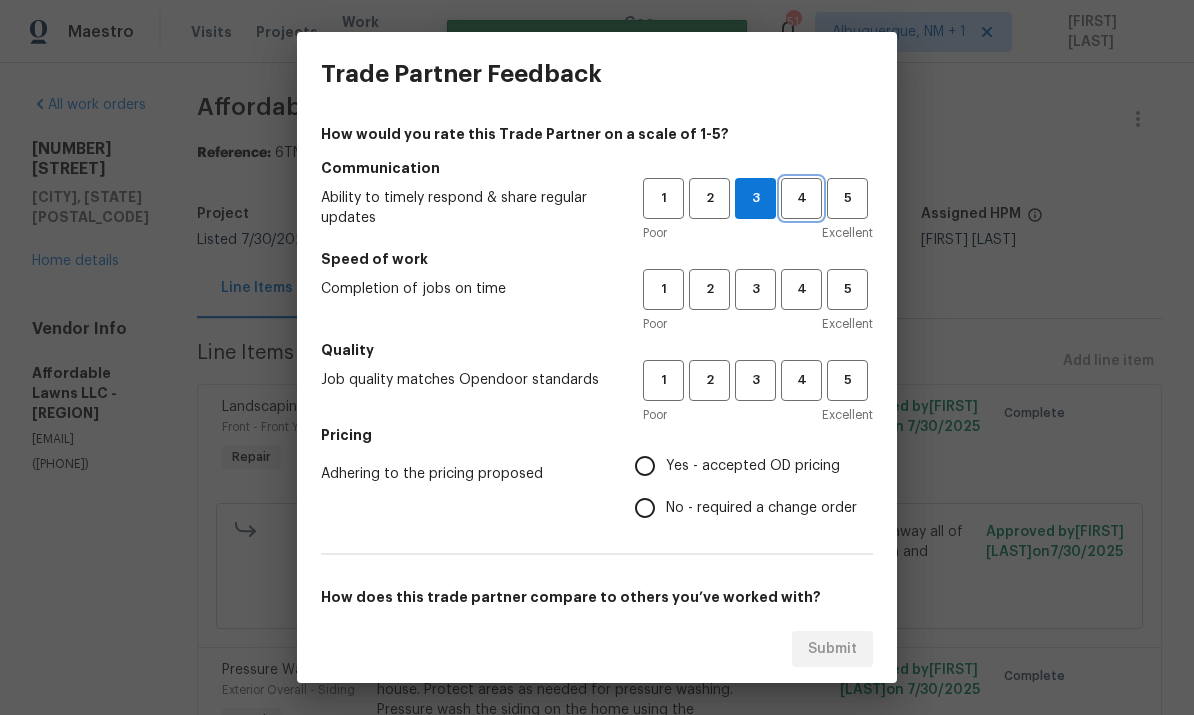 click on "4" at bounding box center (801, 198) 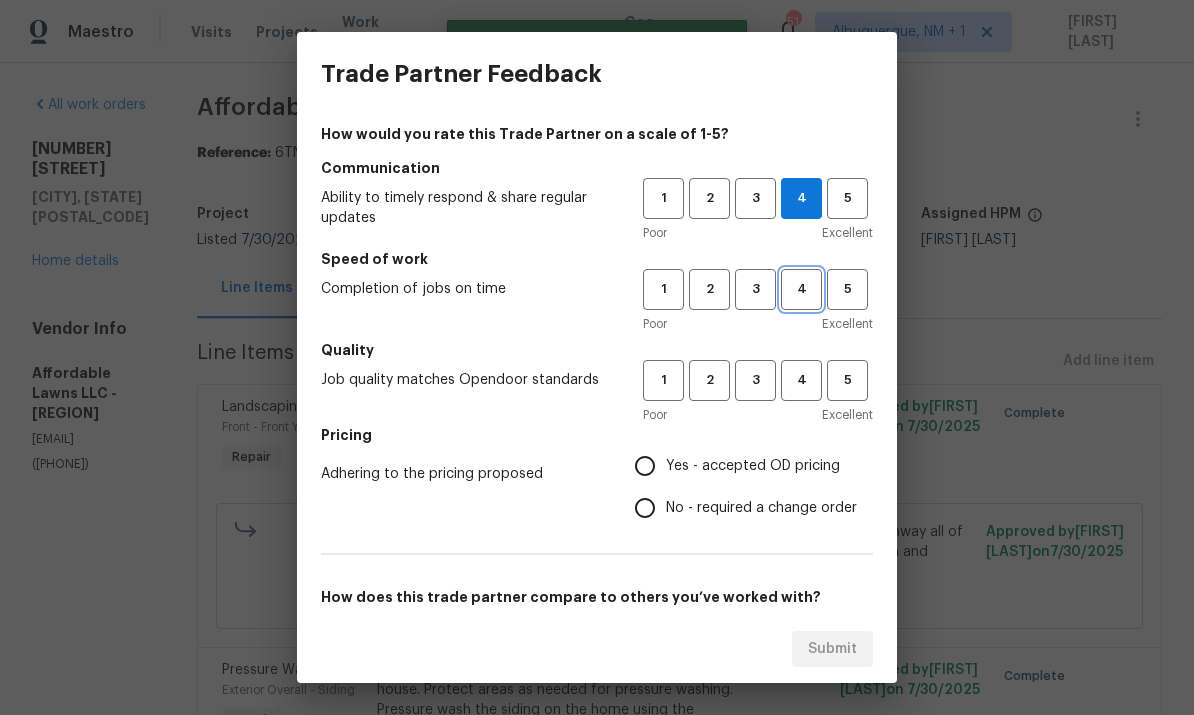 click on "4" at bounding box center [801, 289] 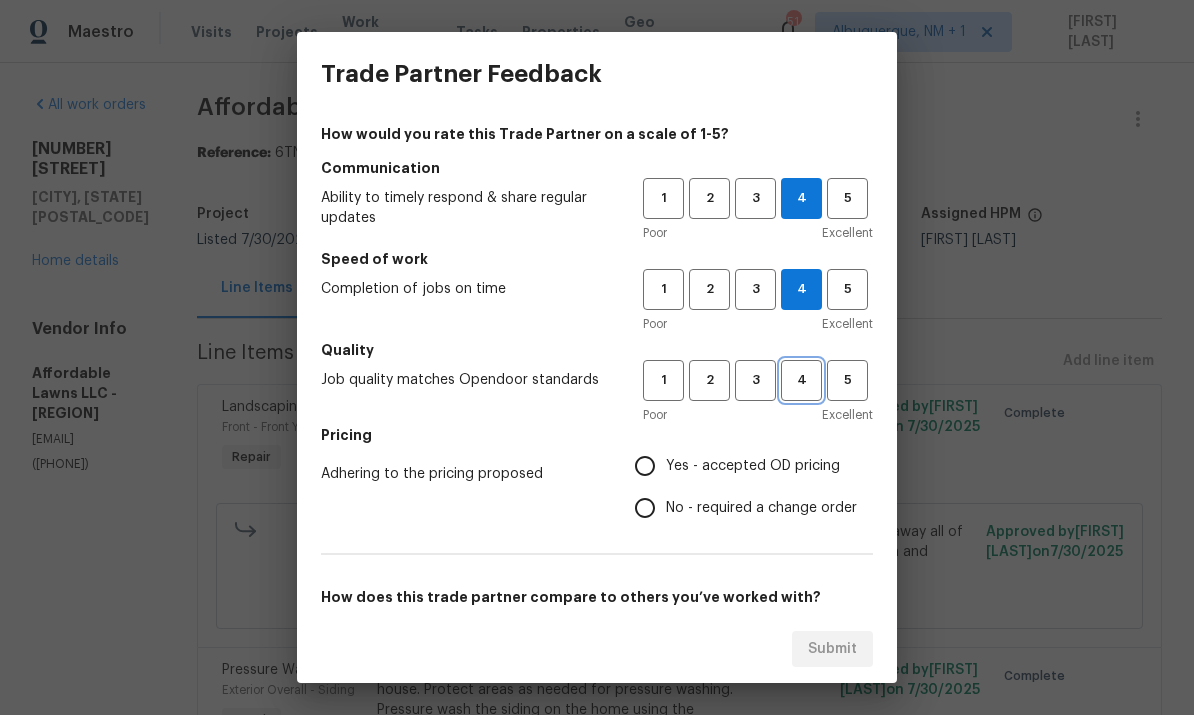 click on "4" at bounding box center [801, 380] 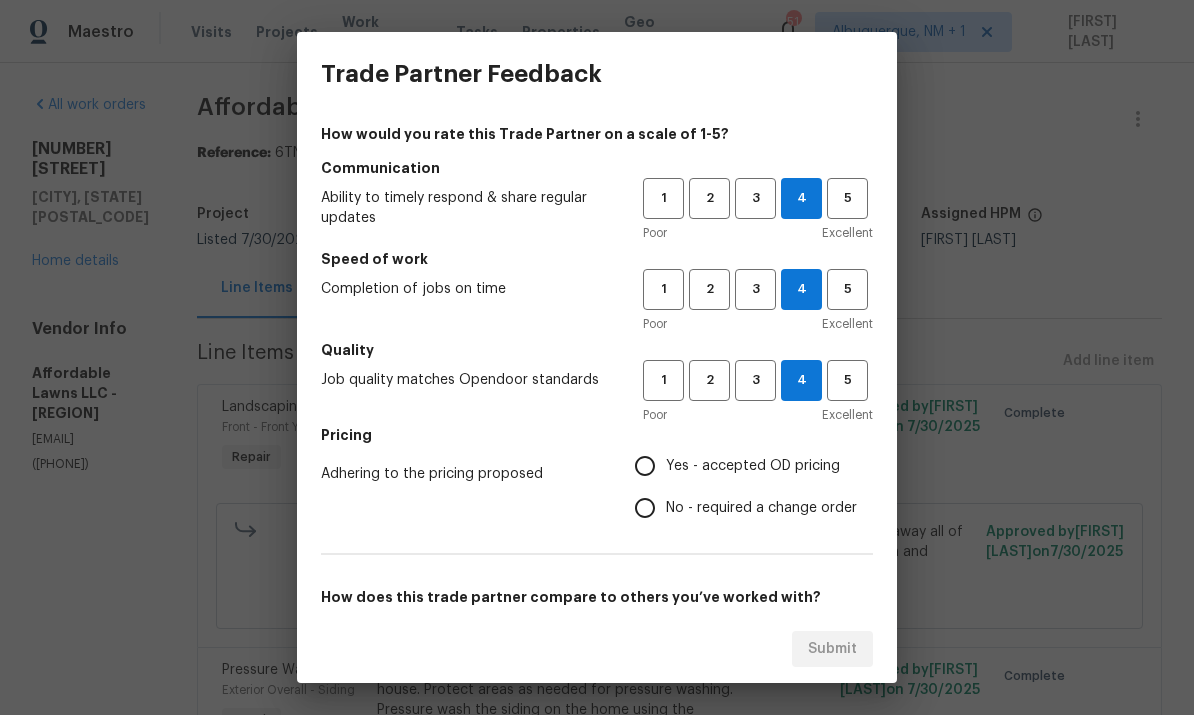 click on "Yes - accepted OD pricing" at bounding box center [645, 466] 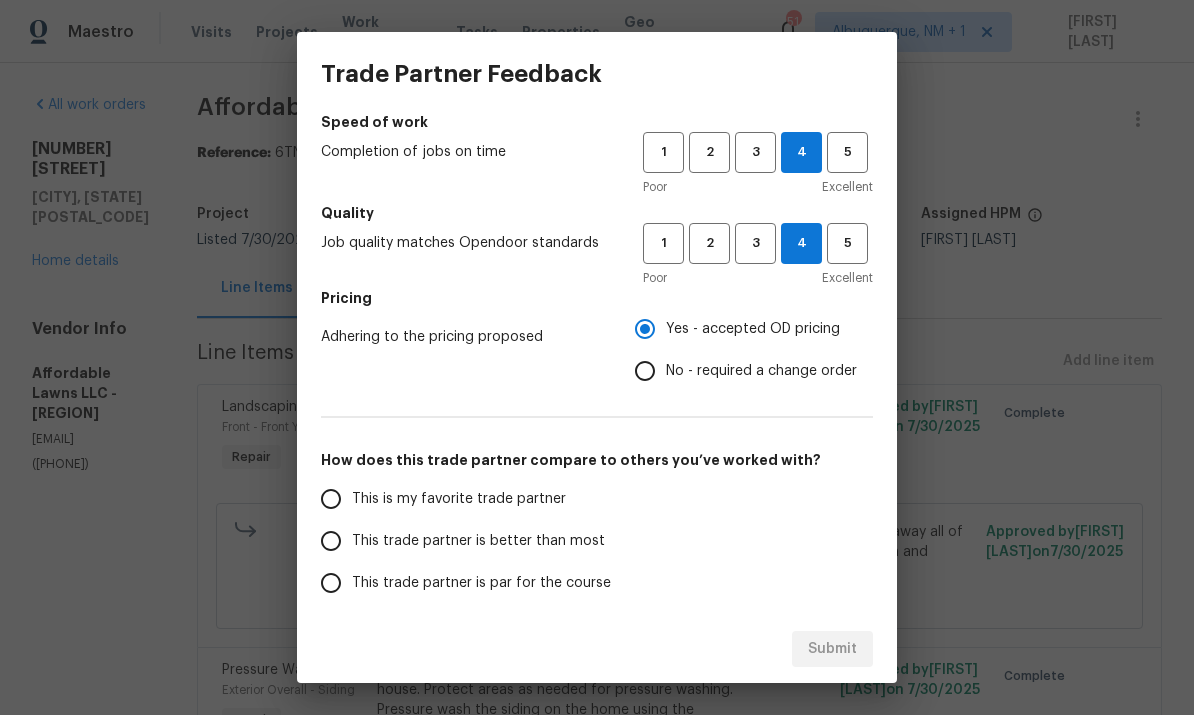 scroll, scrollTop: 179, scrollLeft: 0, axis: vertical 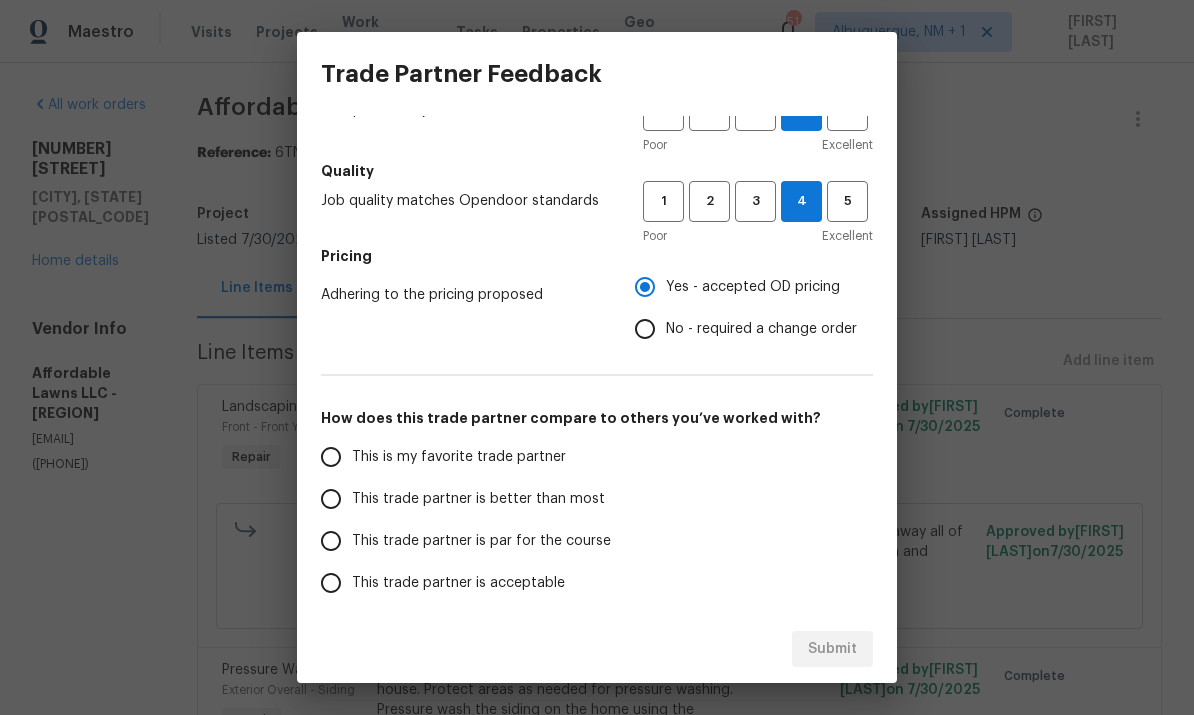 click on "This trade partner is better than most" at bounding box center (331, 499) 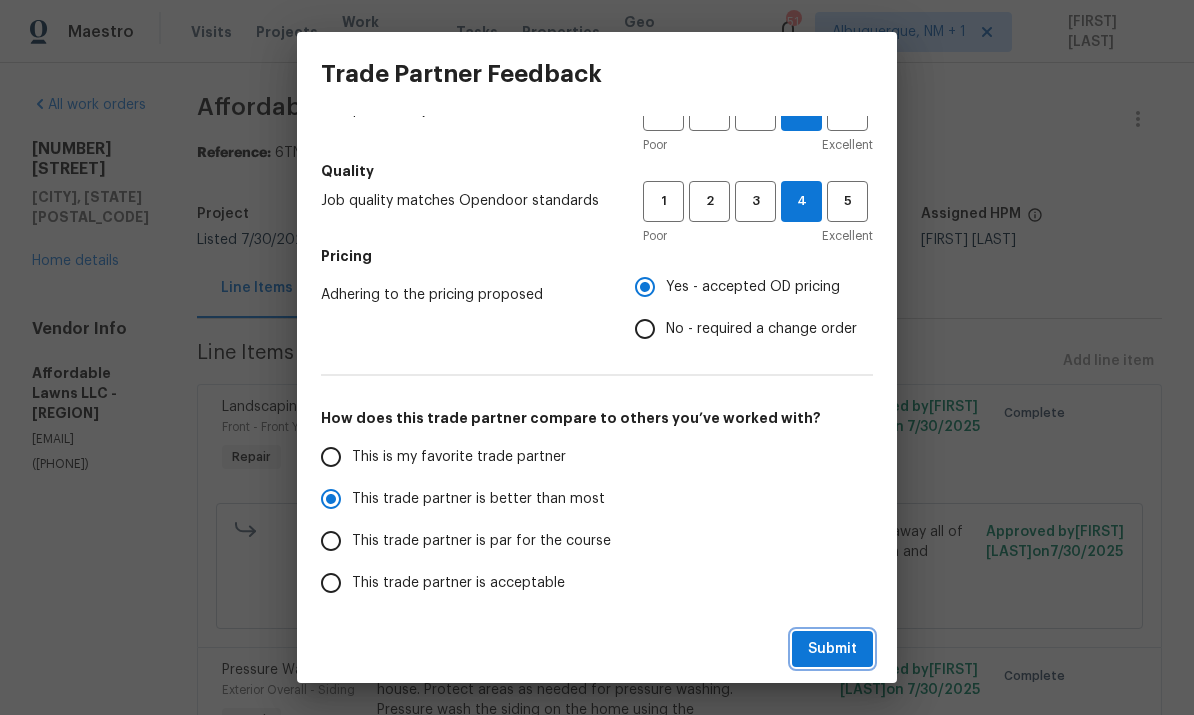 click on "Submit" at bounding box center (832, 649) 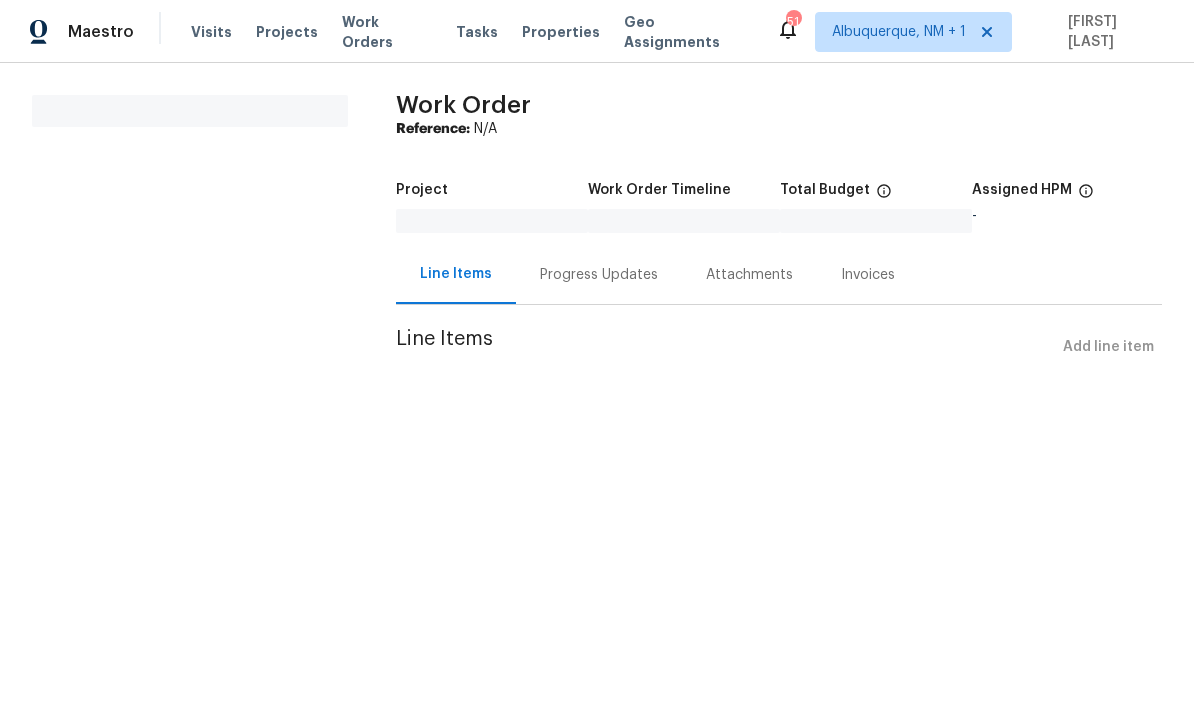 scroll, scrollTop: 0, scrollLeft: 0, axis: both 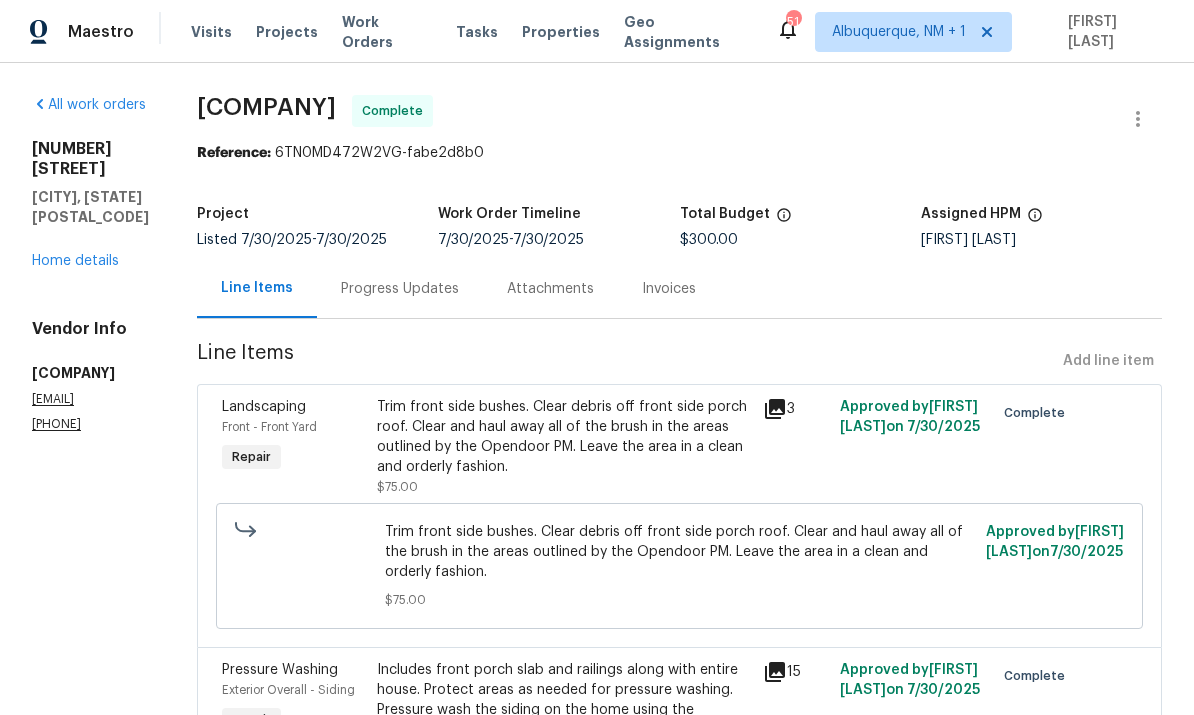 click on "Home details" at bounding box center [75, 261] 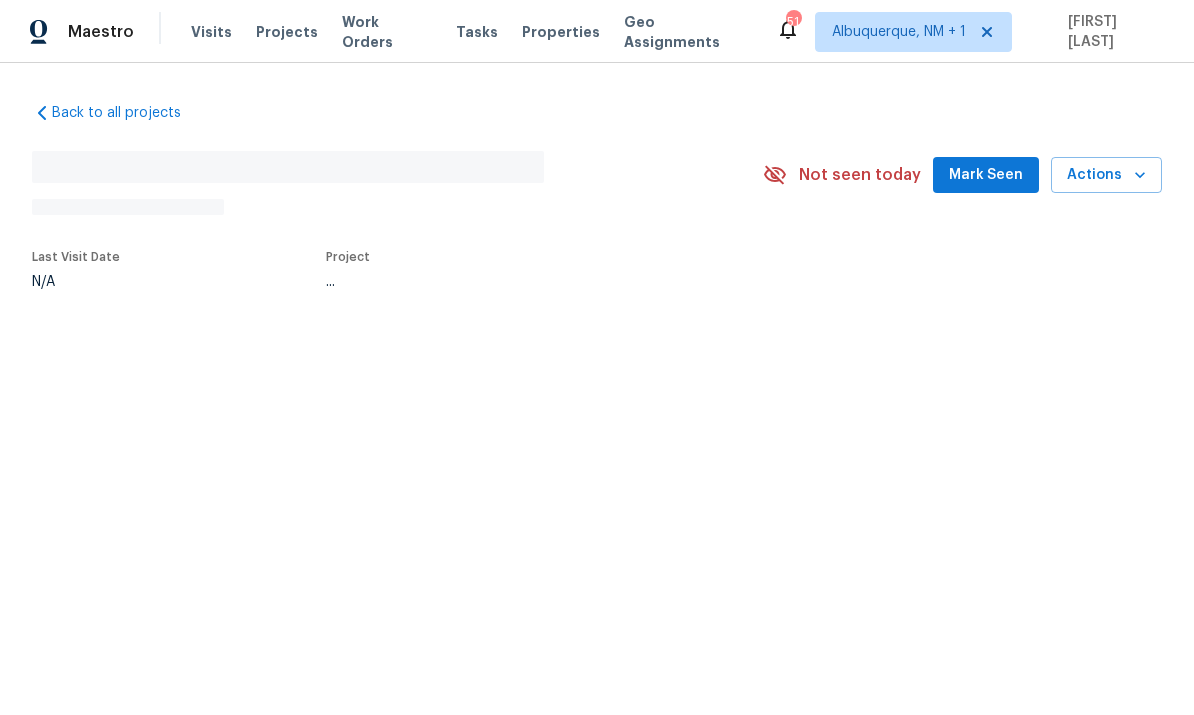 scroll, scrollTop: 0, scrollLeft: 0, axis: both 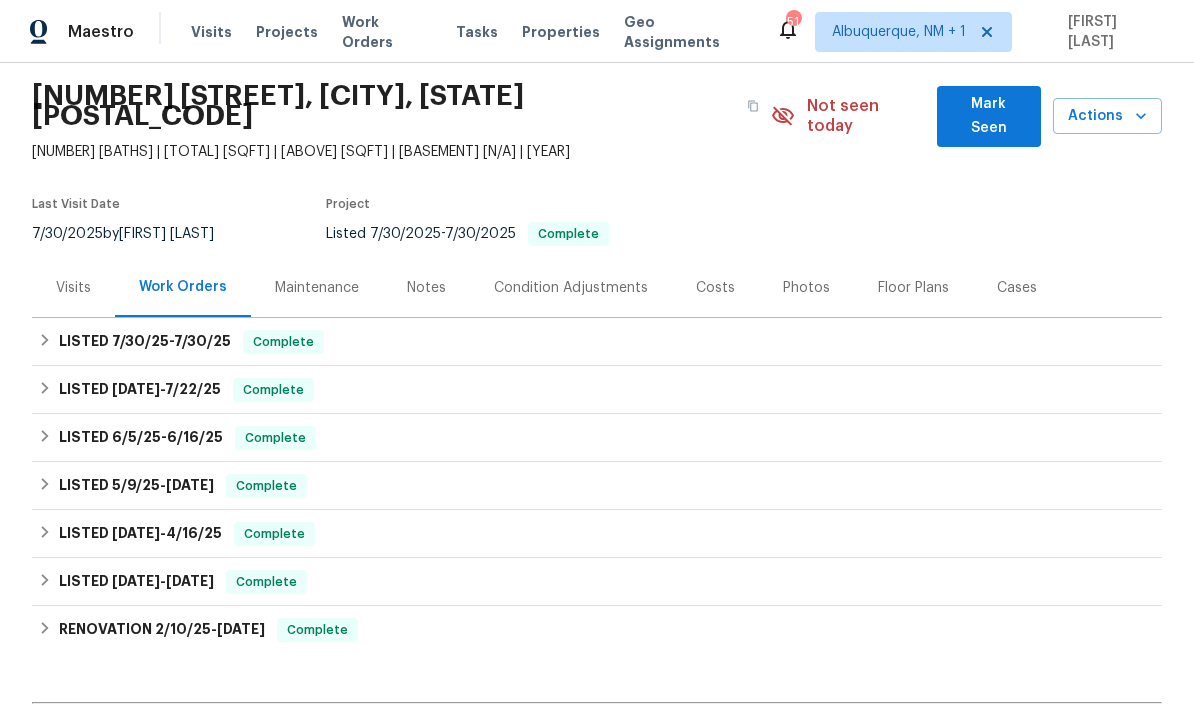click on "Notes" at bounding box center [426, 288] 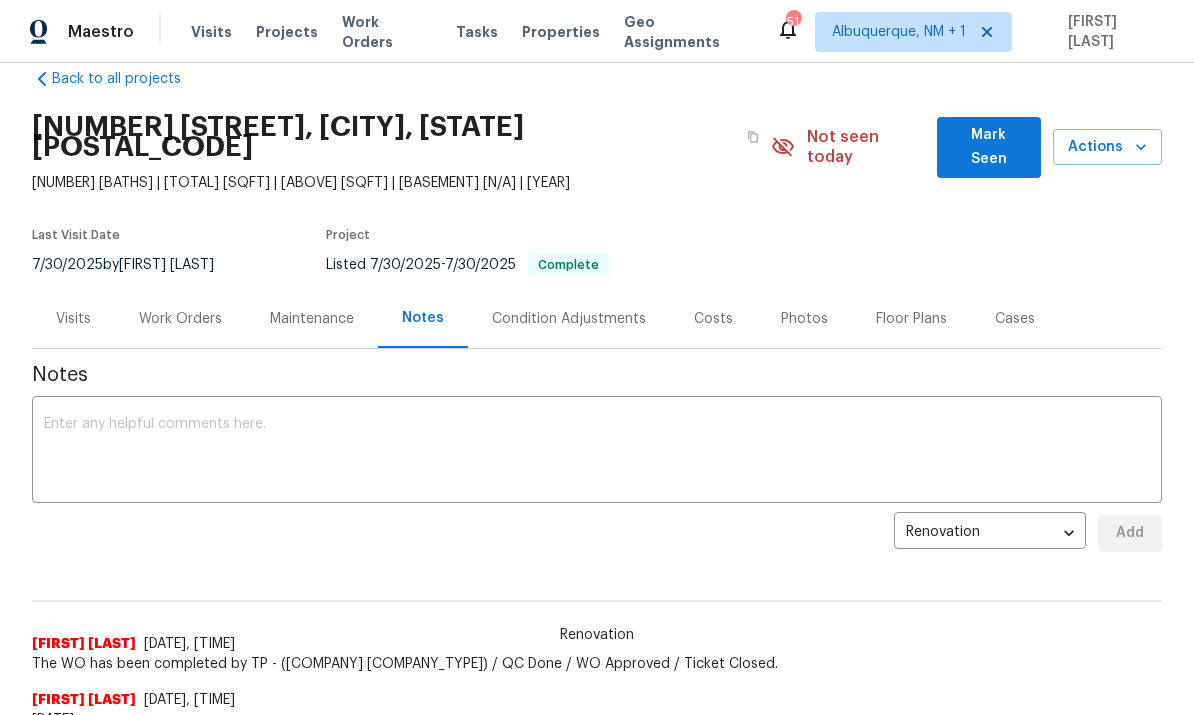scroll, scrollTop: 36, scrollLeft: 0, axis: vertical 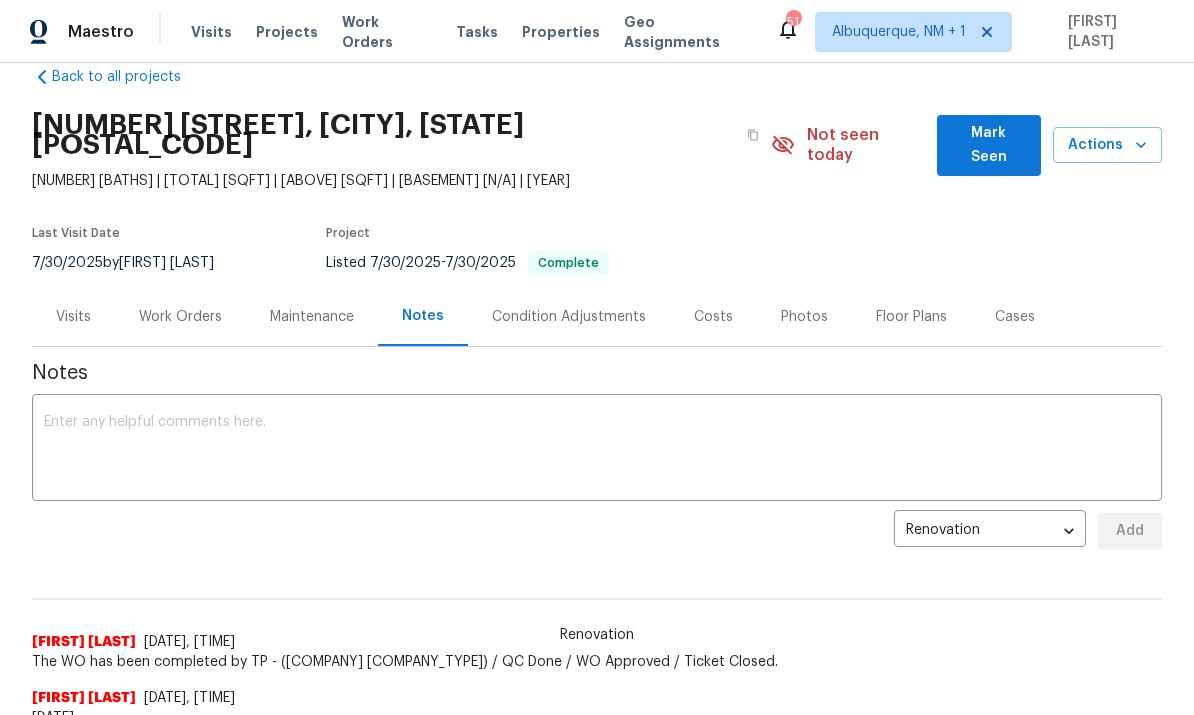 click at bounding box center [597, 450] 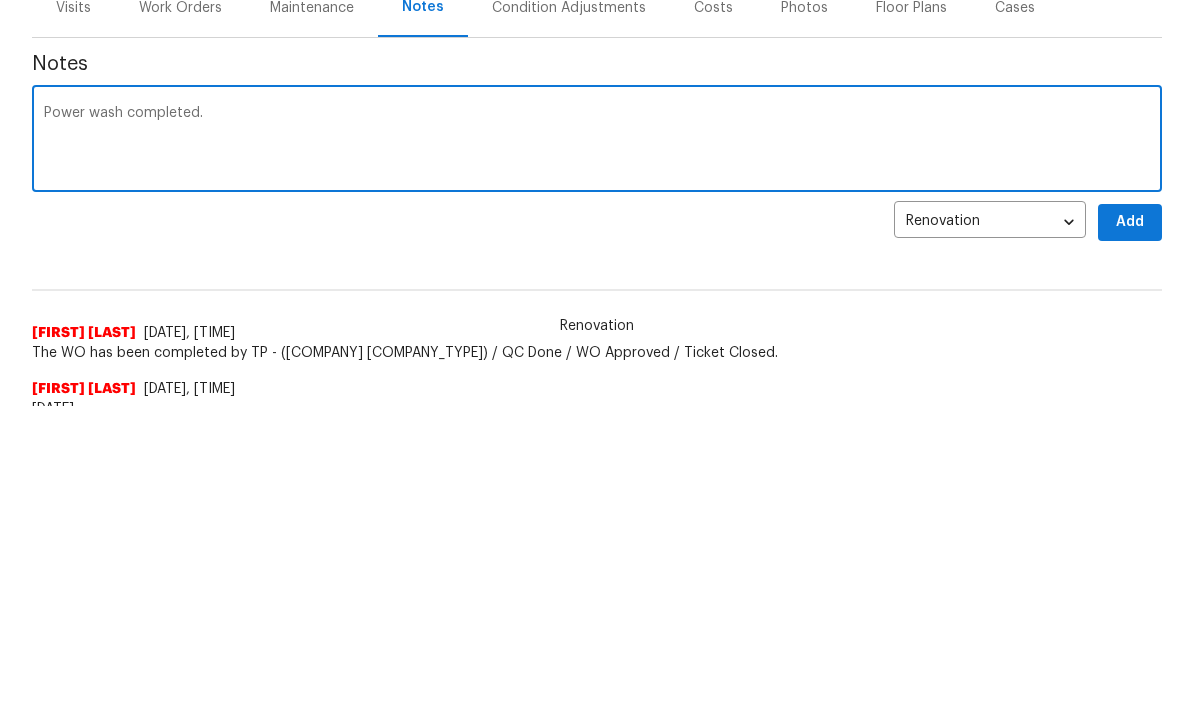 type on "Power wash completed." 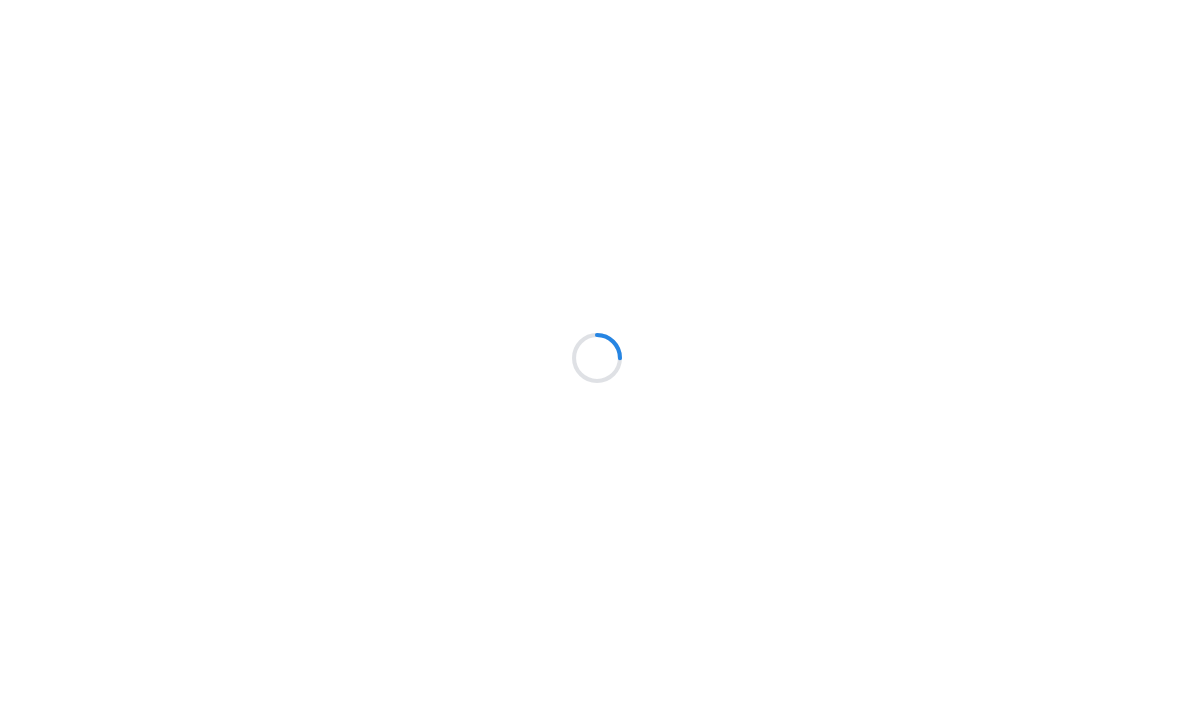 scroll, scrollTop: 0, scrollLeft: 0, axis: both 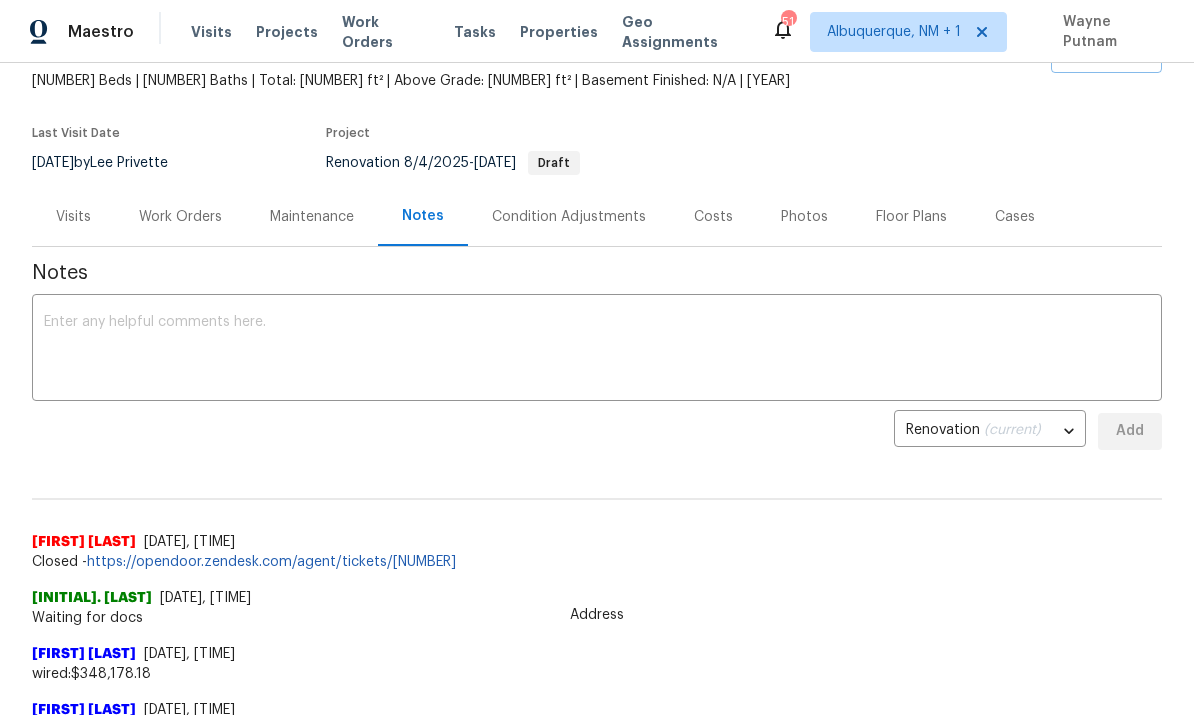 click on "Work Orders" at bounding box center [180, 217] 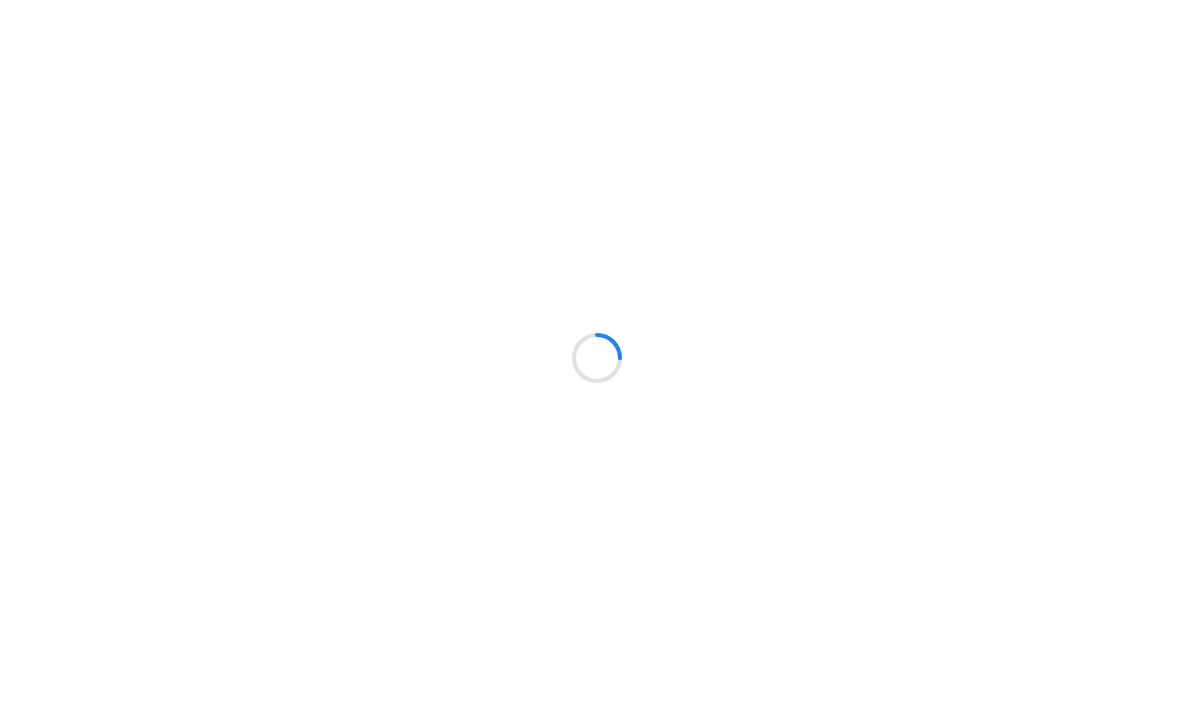 scroll, scrollTop: 0, scrollLeft: 0, axis: both 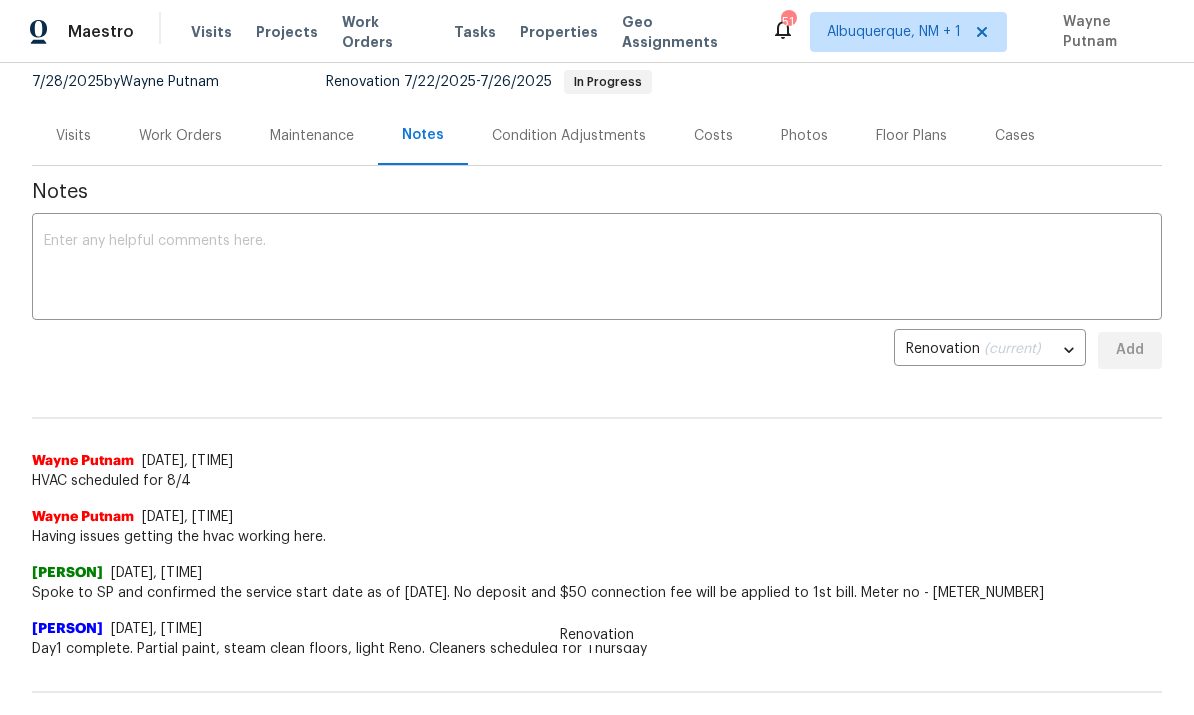 click on "Work Orders" at bounding box center (180, 136) 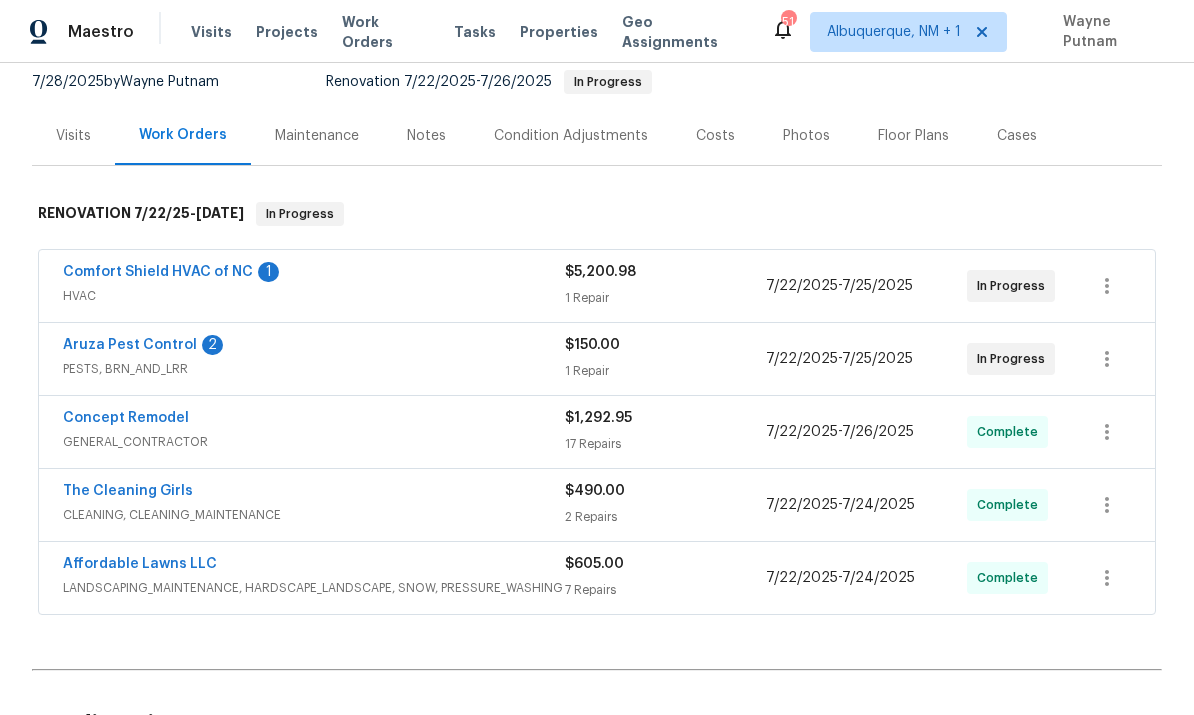 click on "Aruza Pest Control" at bounding box center [130, 345] 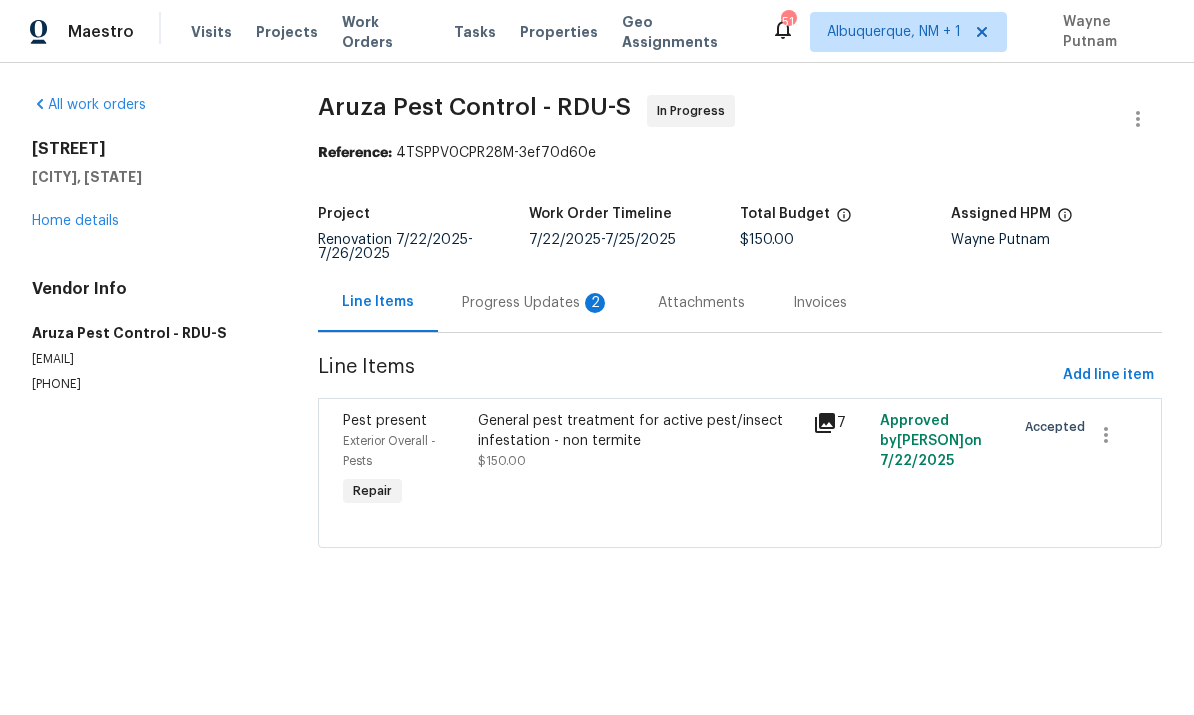 click on "Progress Updates 2" at bounding box center [536, 303] 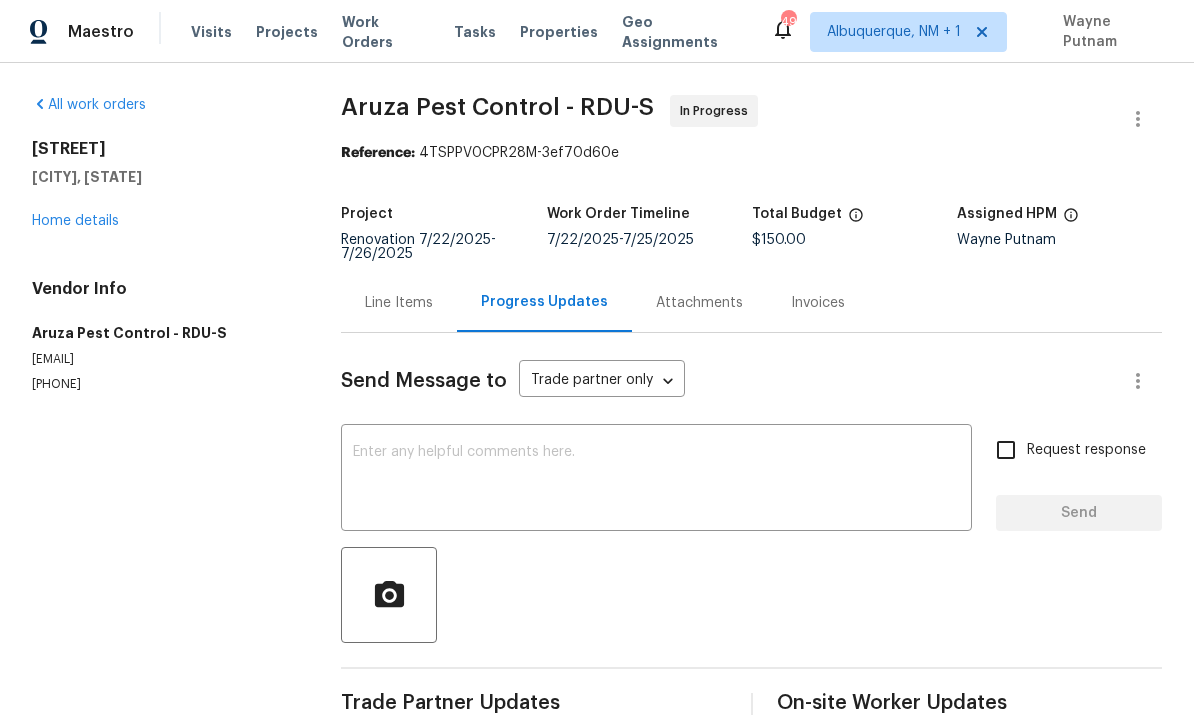 scroll, scrollTop: 0, scrollLeft: 0, axis: both 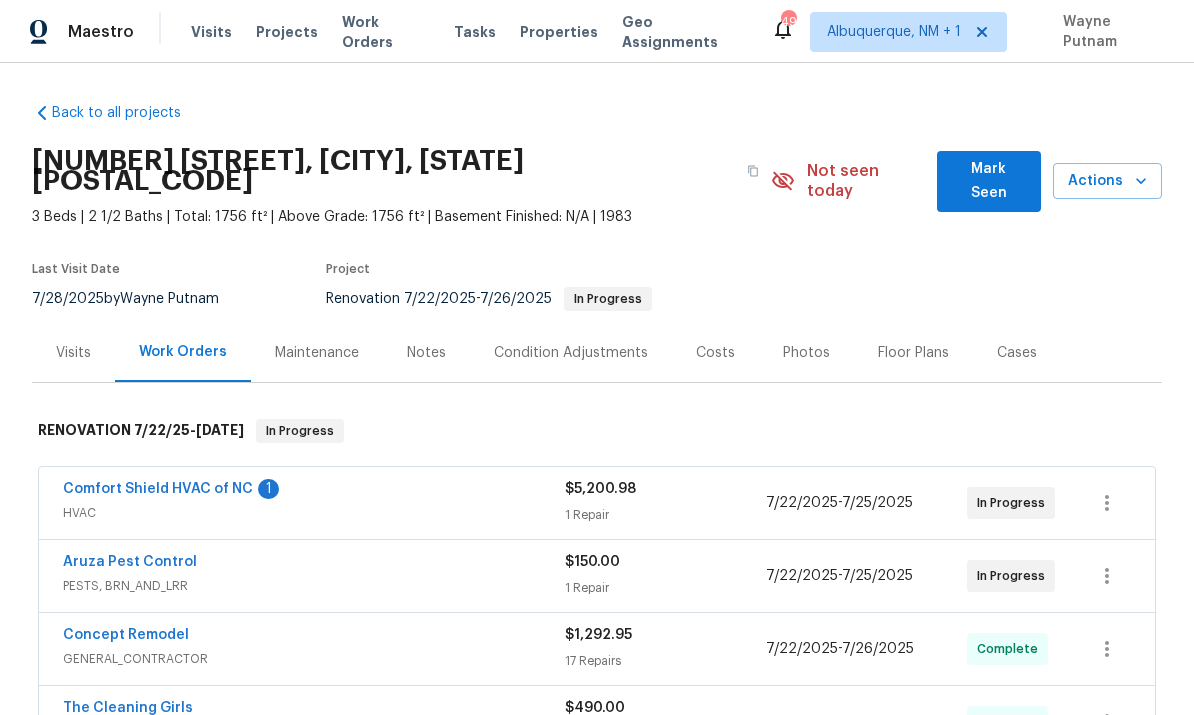 click on "Comfort Shield HVAC of NC" at bounding box center [158, 489] 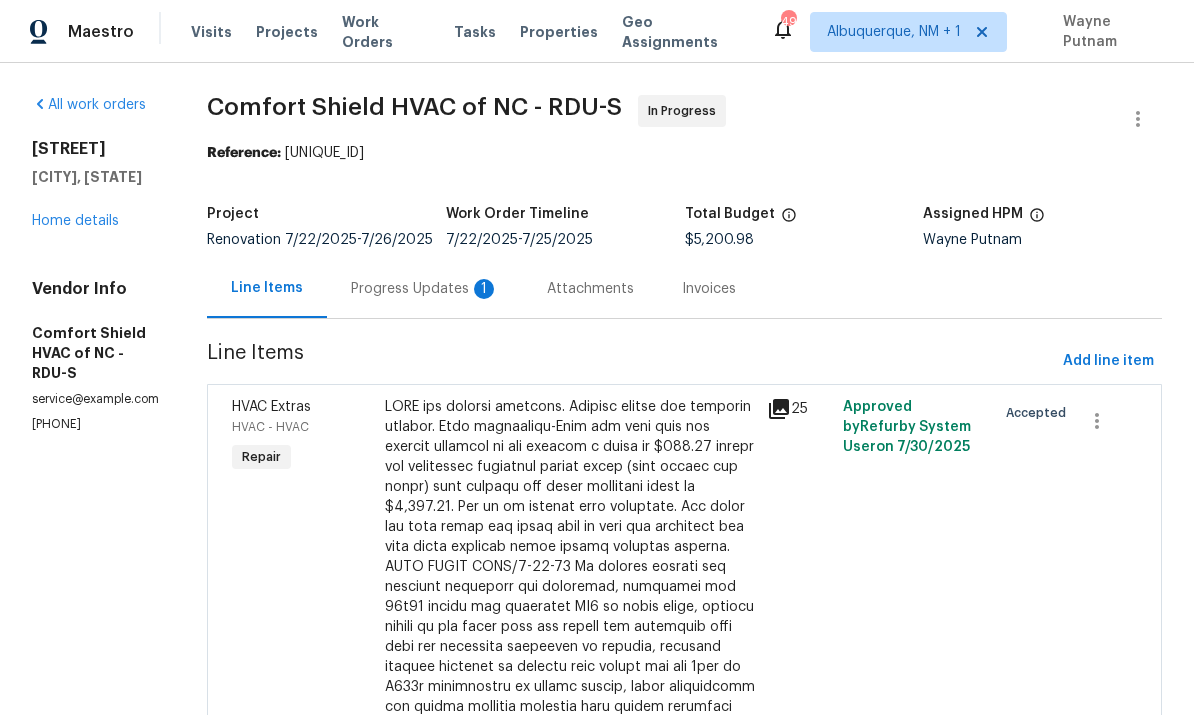 click on "Progress Updates 1" at bounding box center (425, 289) 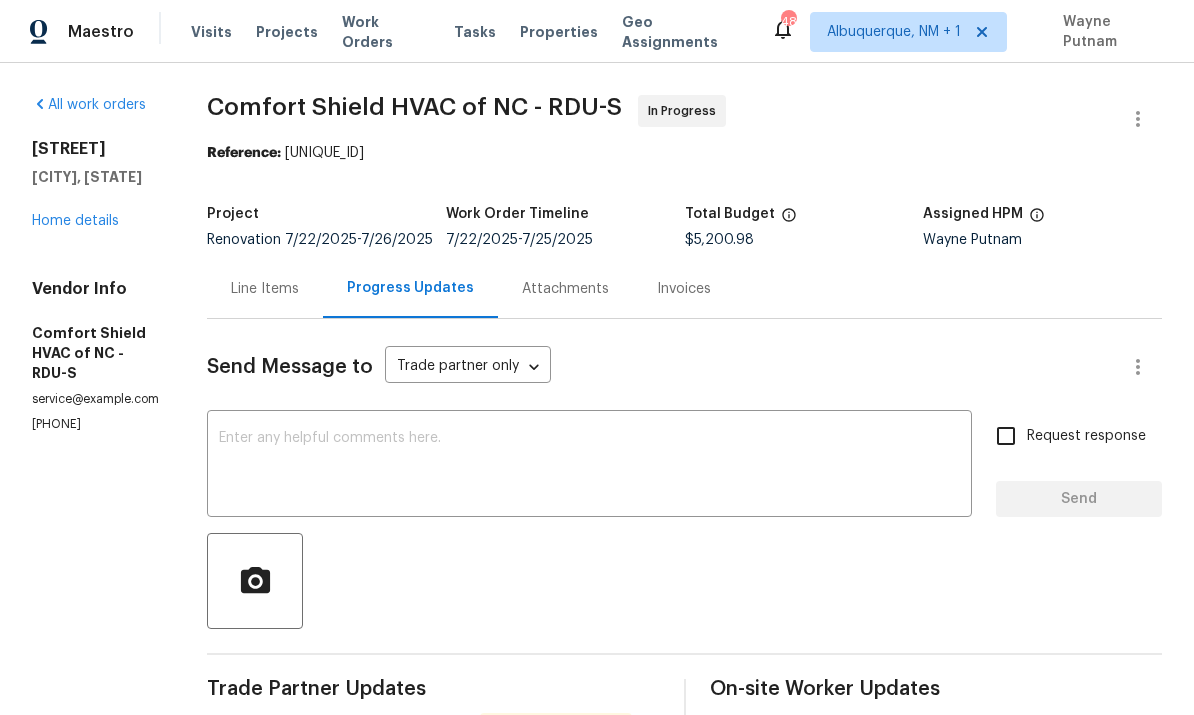 scroll, scrollTop: 0, scrollLeft: 0, axis: both 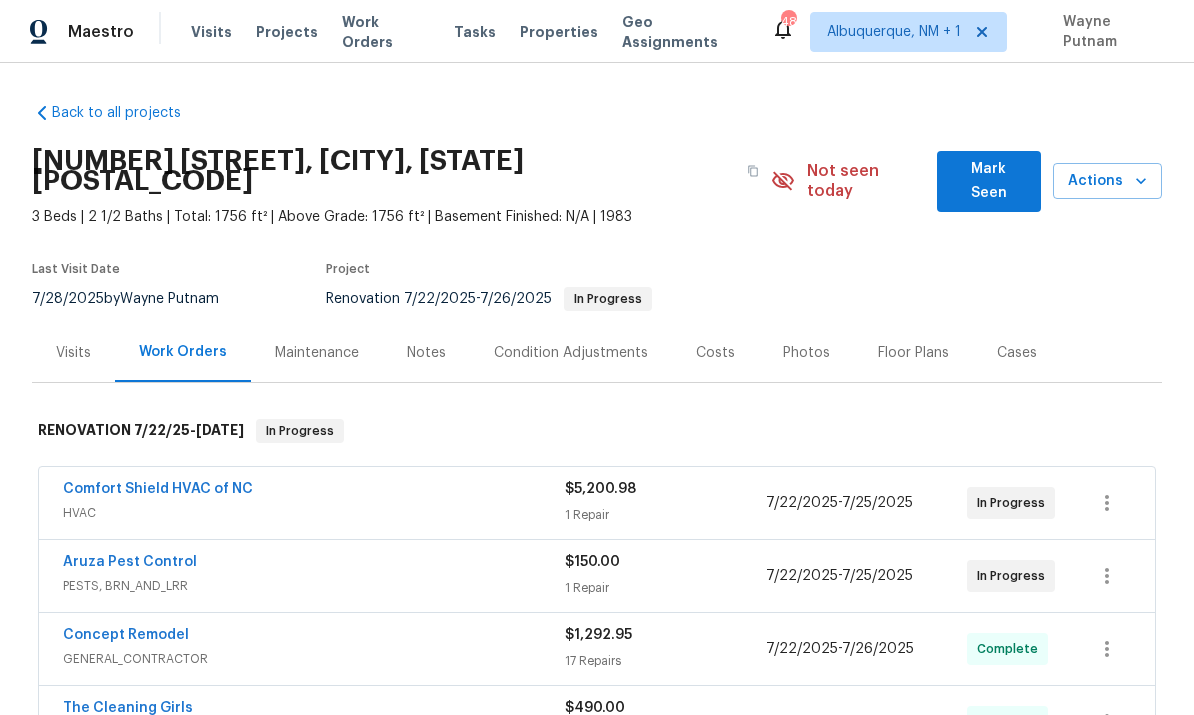 click on "Notes" at bounding box center (426, 353) 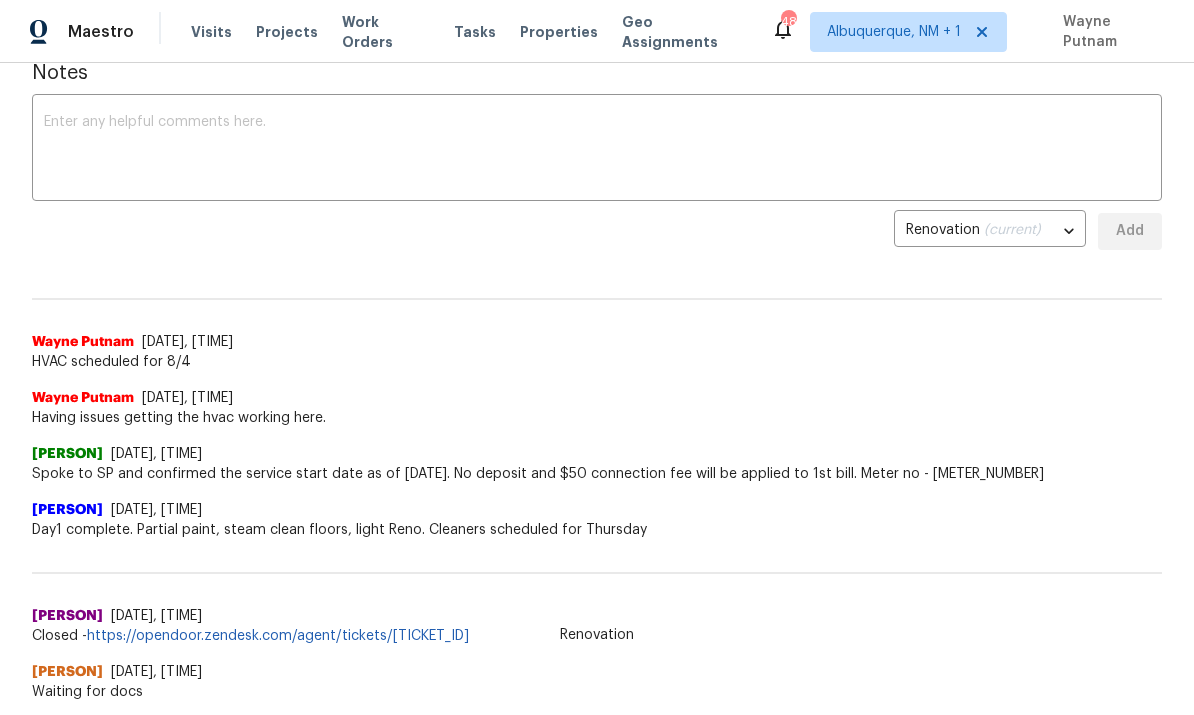 scroll, scrollTop: 328, scrollLeft: 0, axis: vertical 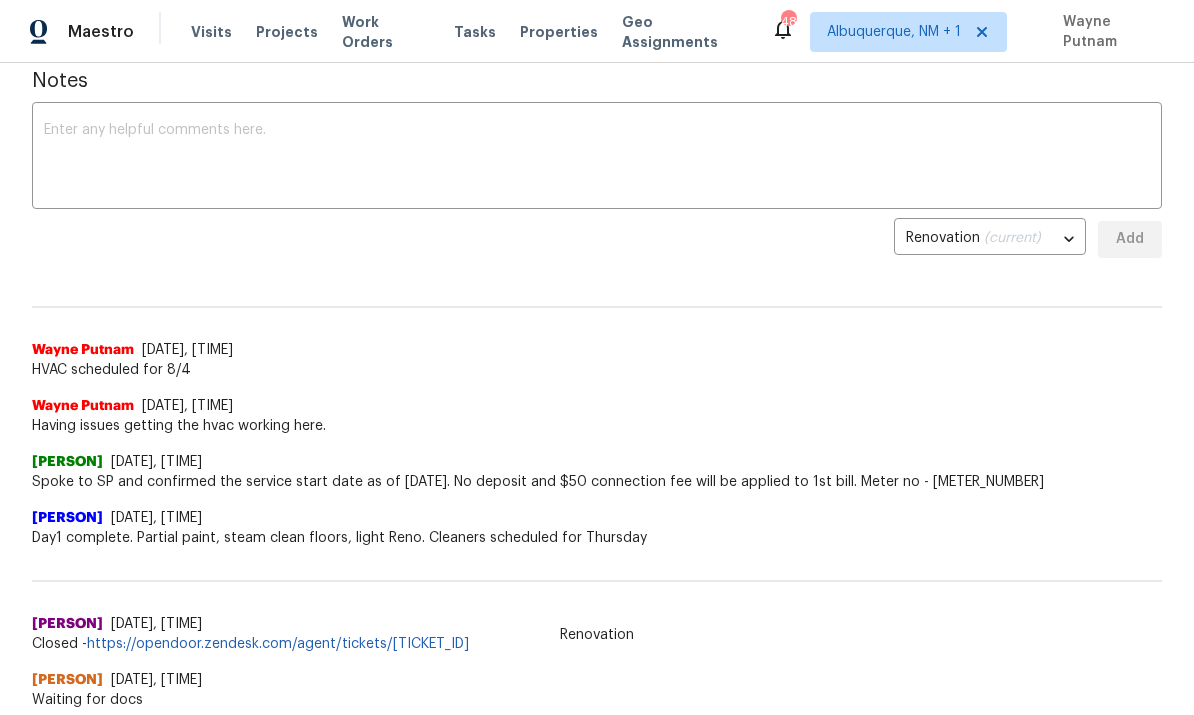 click at bounding box center [597, 158] 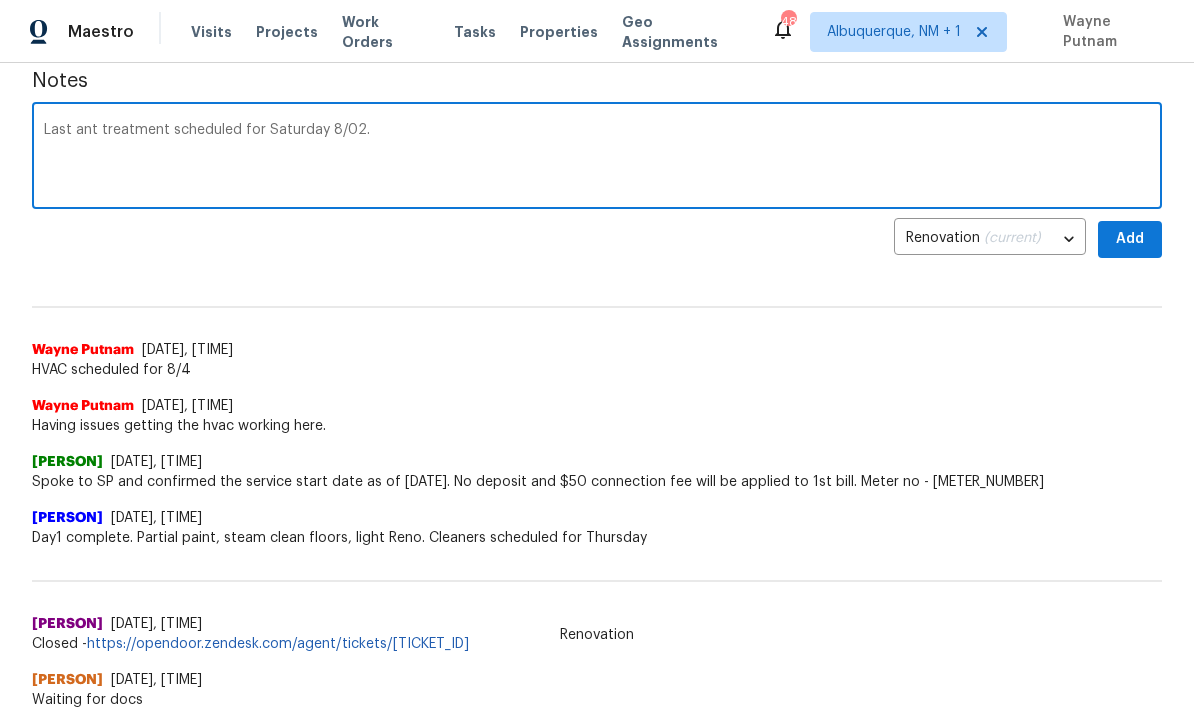 type on "Last ant treatment scheduled for Saturday 8/02." 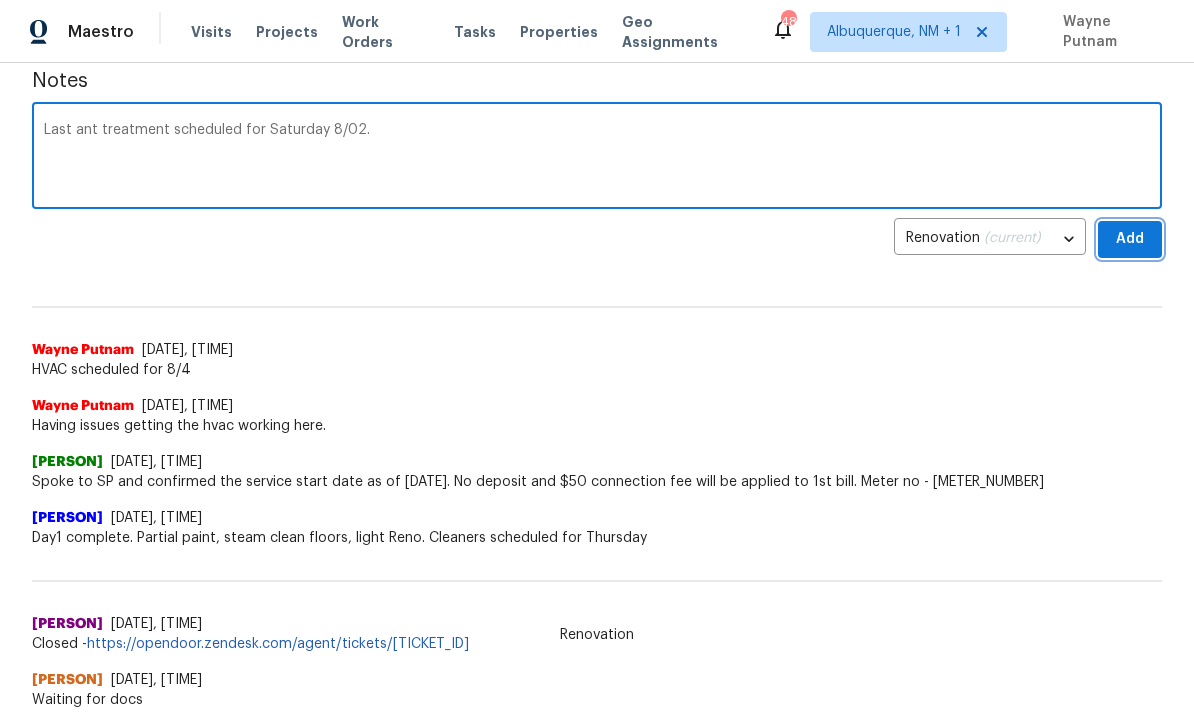 click on "Add" at bounding box center (1130, 239) 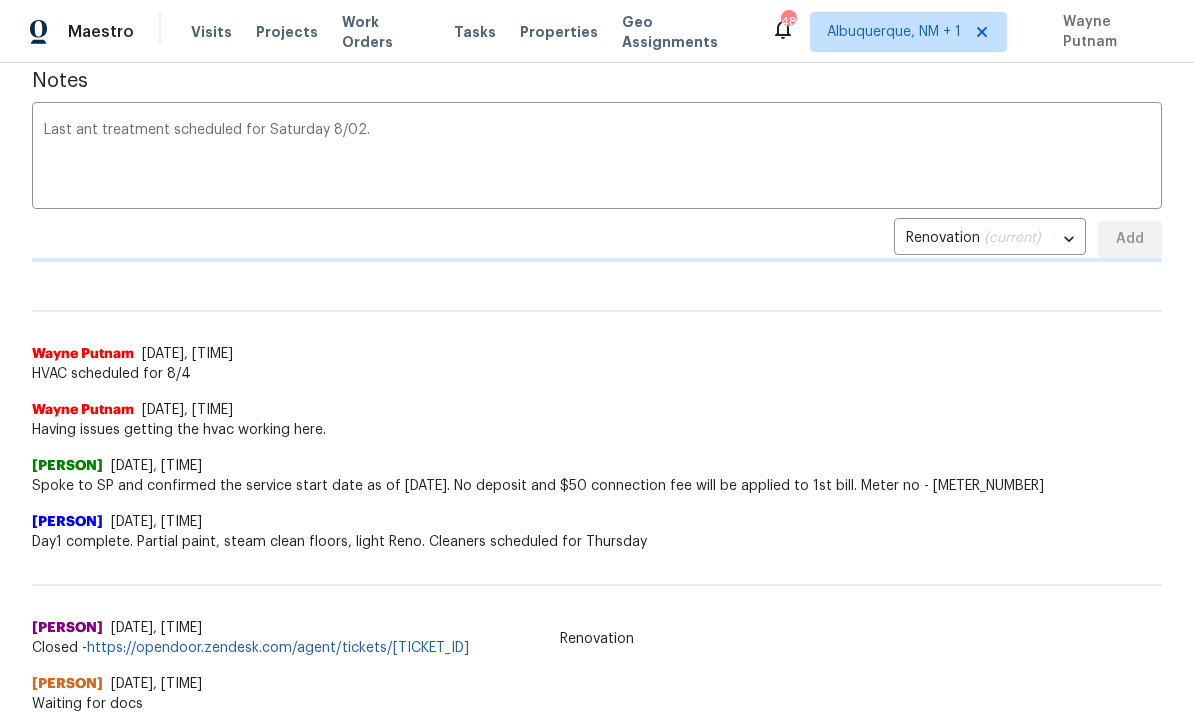 type 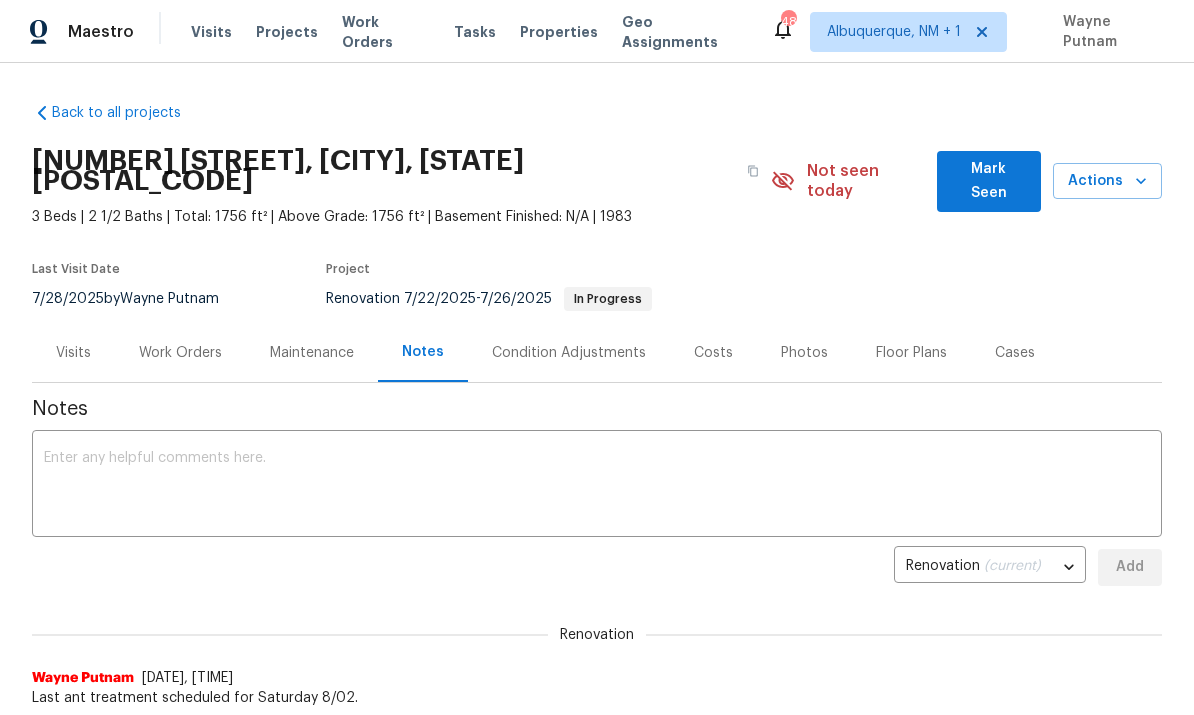 scroll, scrollTop: 0, scrollLeft: 0, axis: both 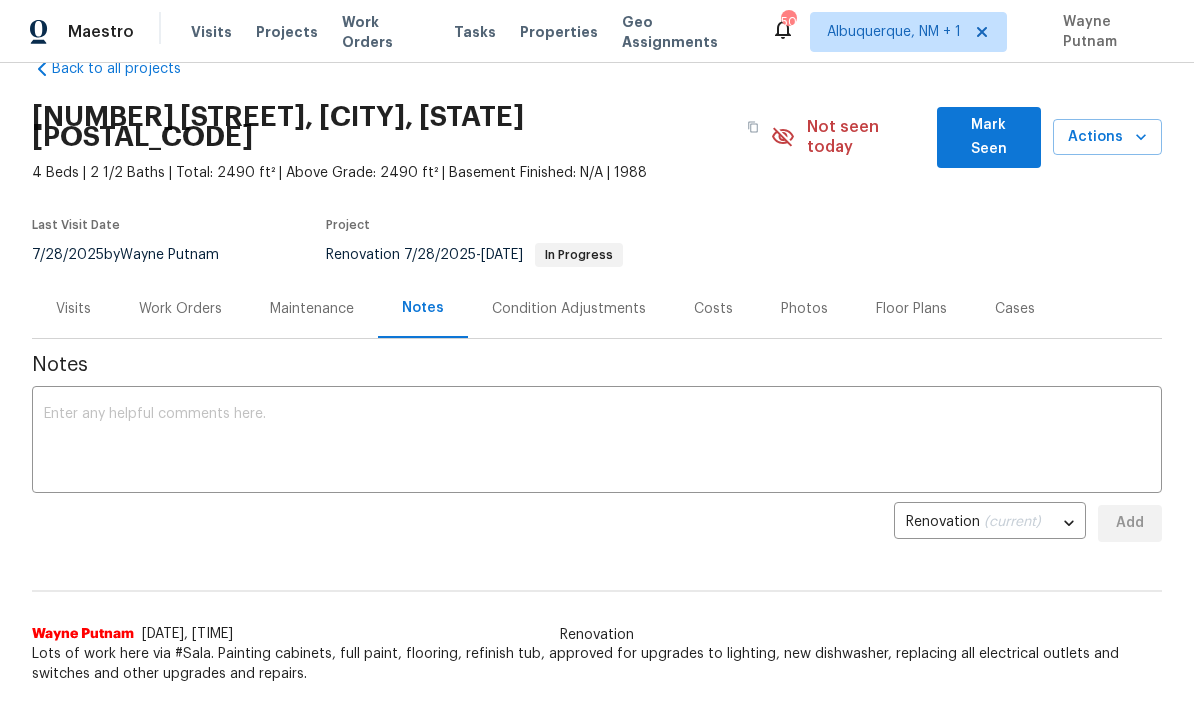 click on "Work Orders" at bounding box center (180, 309) 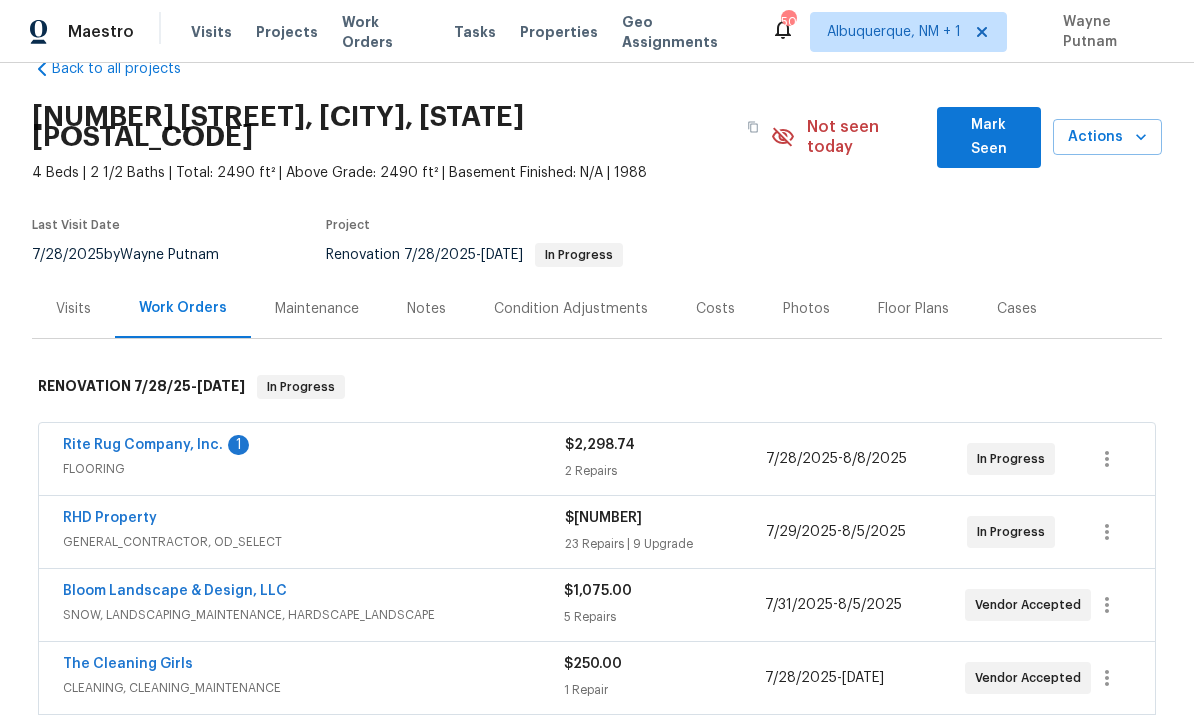 click on "Rite Rug Company, Inc." at bounding box center [143, 445] 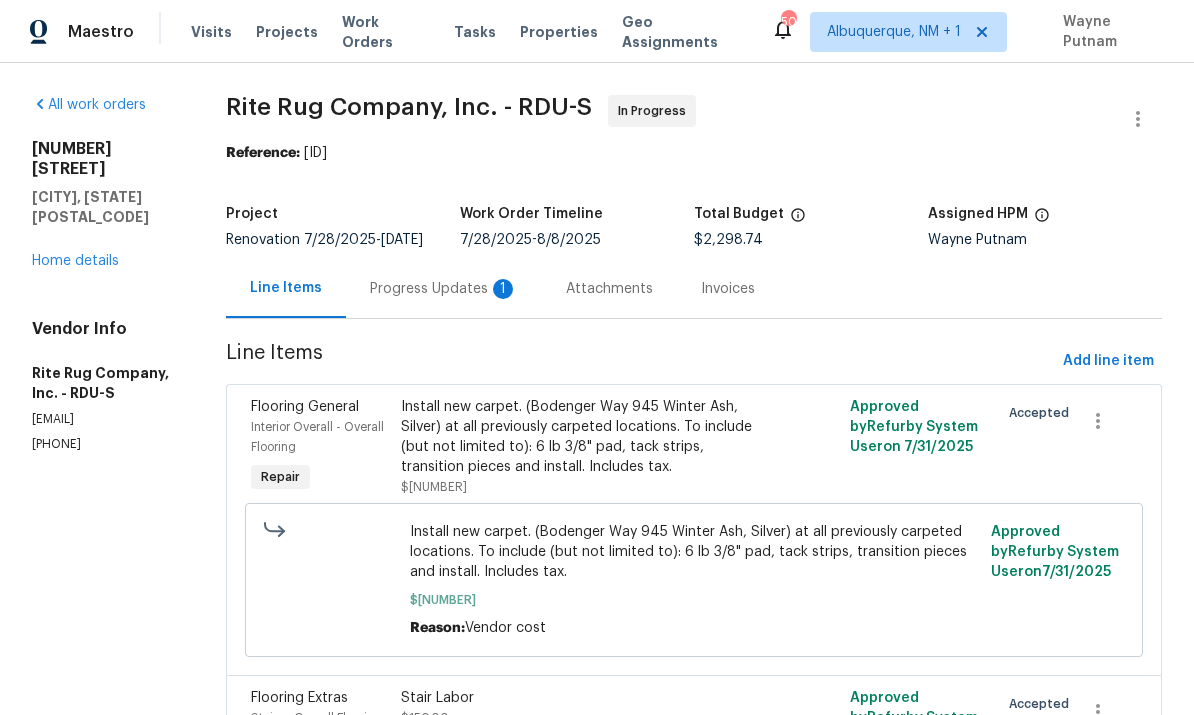 click on "Progress Updates 1" at bounding box center (444, 289) 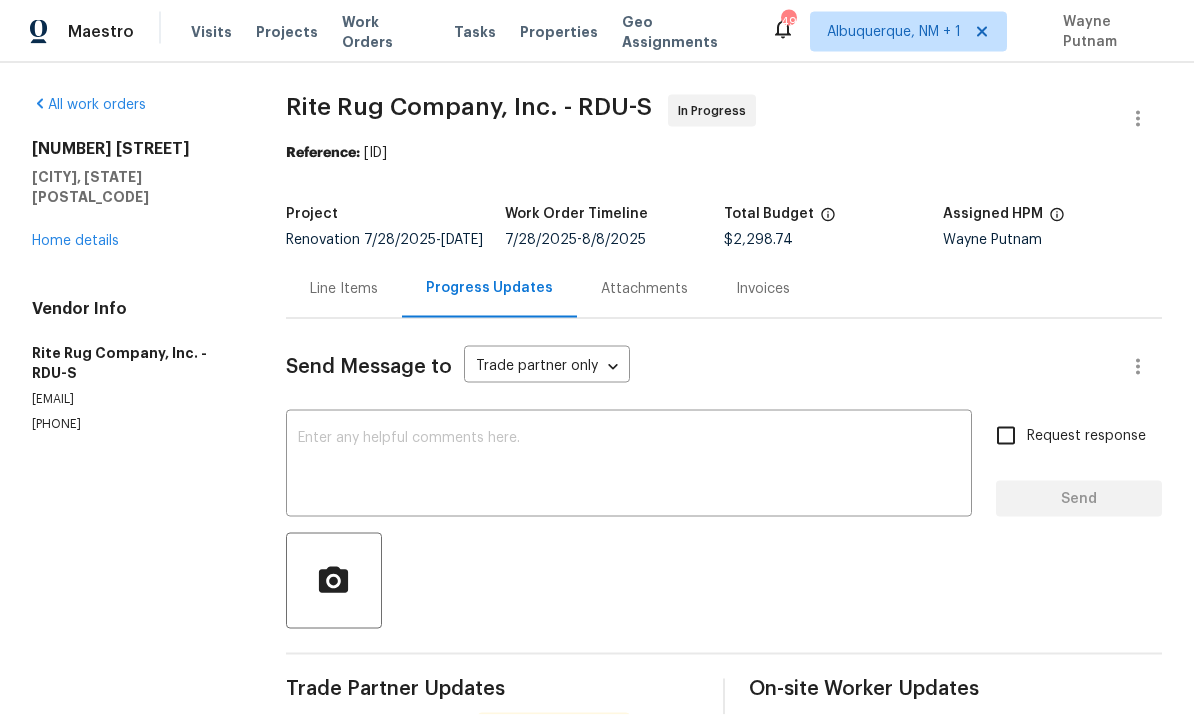 scroll, scrollTop: 59, scrollLeft: 0, axis: vertical 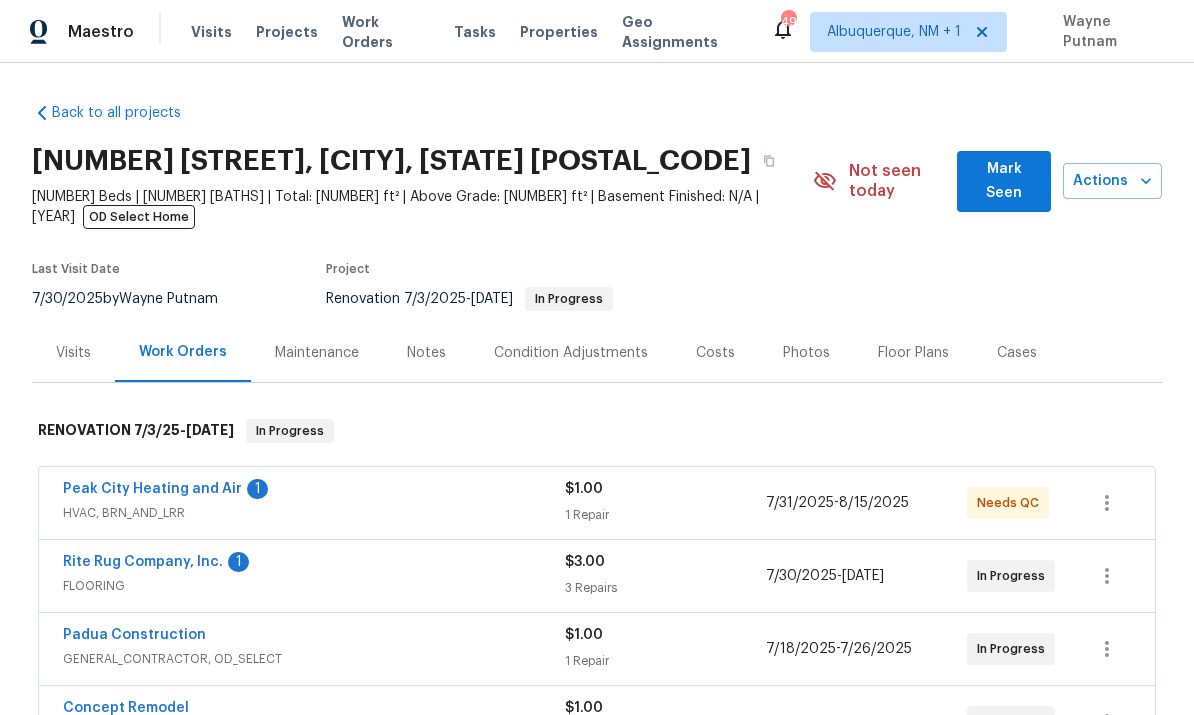 click on "Peak City Heating and Air" at bounding box center [152, 489] 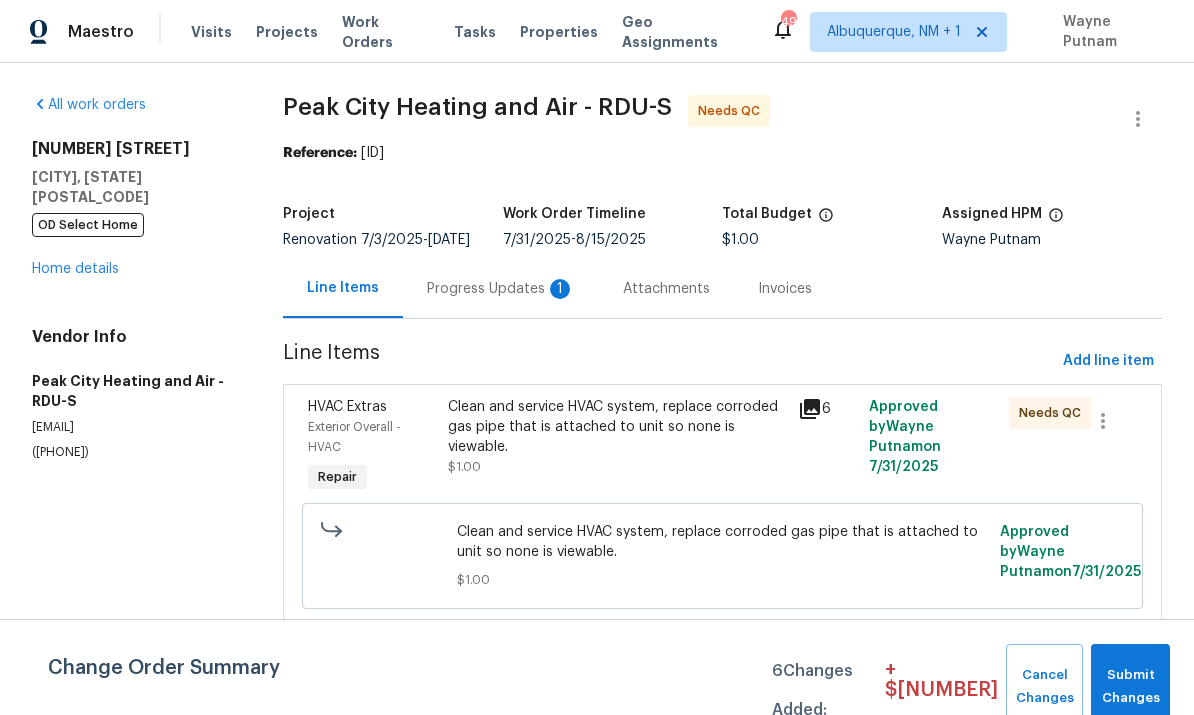 click on "Progress Updates 1" at bounding box center (501, 289) 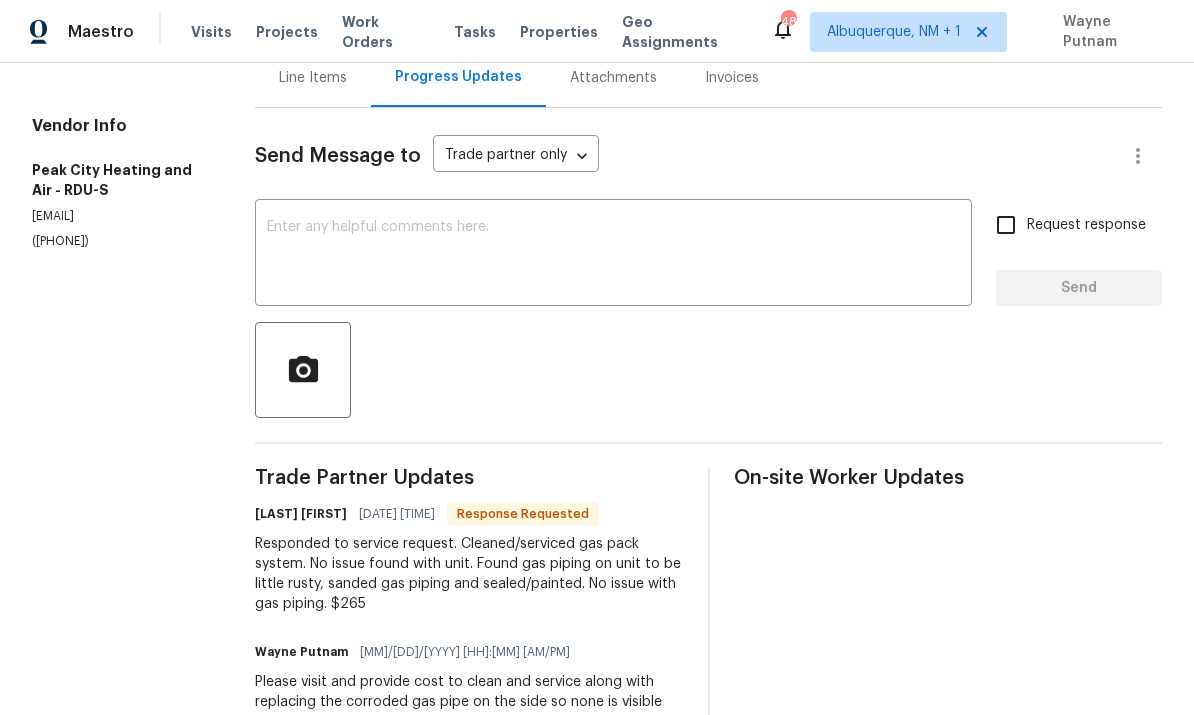 scroll, scrollTop: 210, scrollLeft: 0, axis: vertical 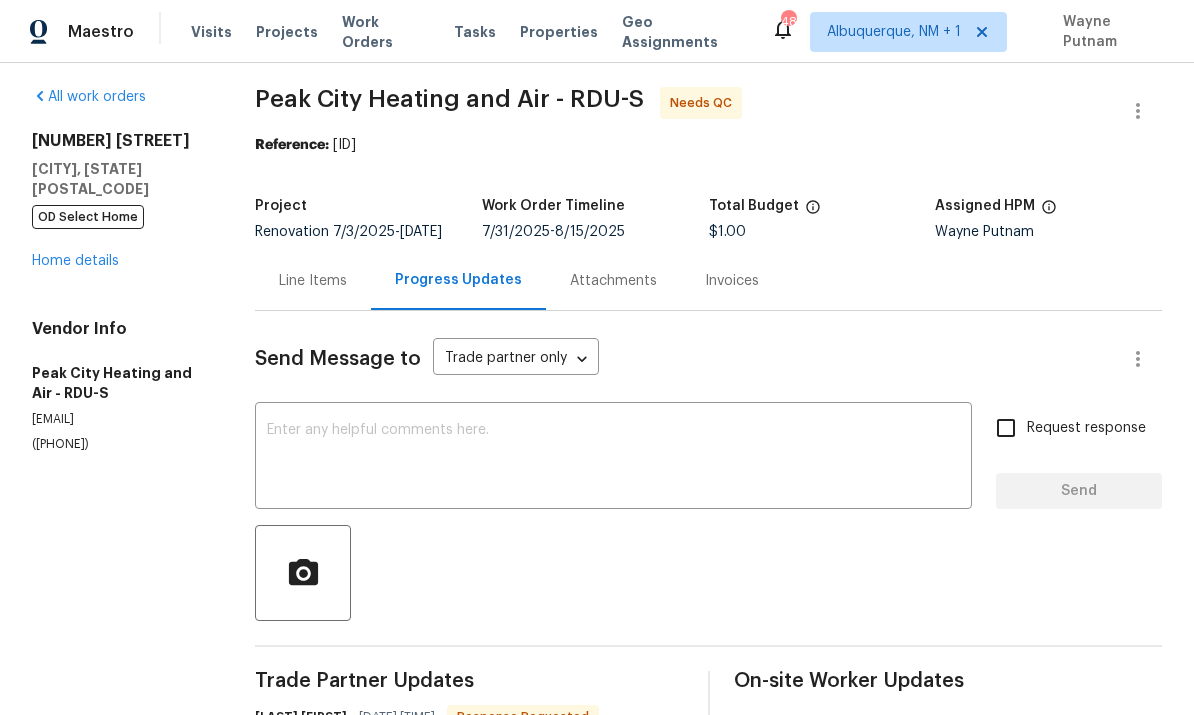 click on "Line Items" at bounding box center (313, 281) 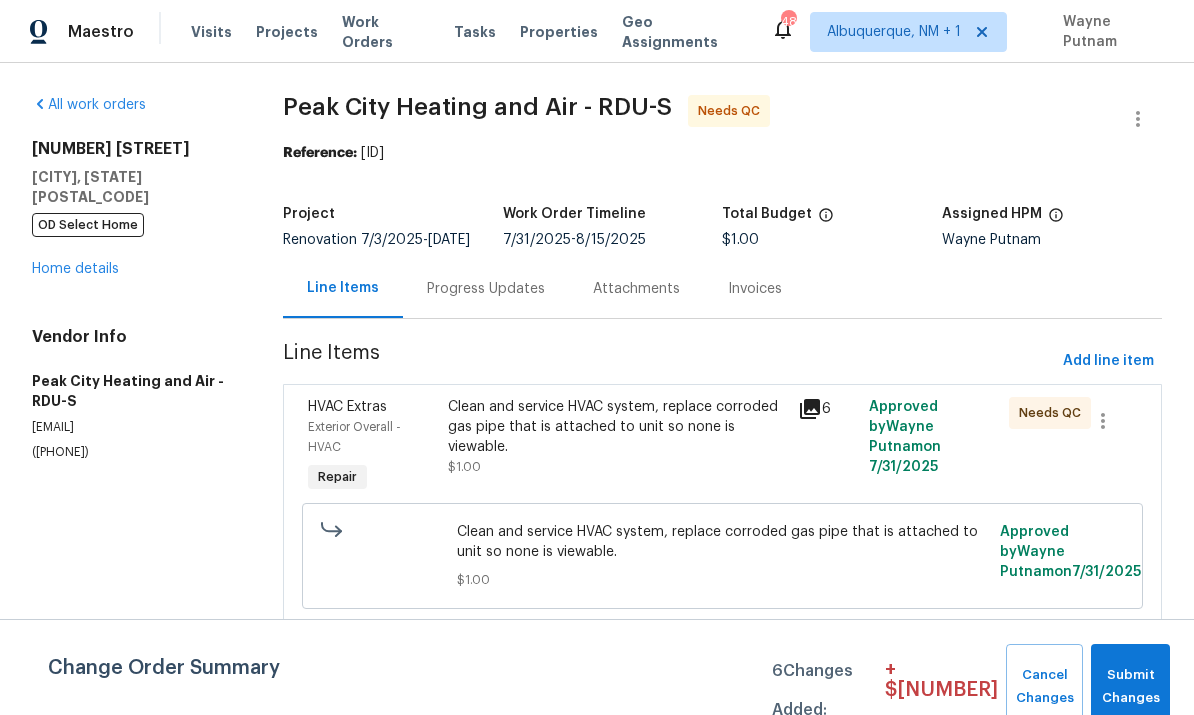 click on "Clean and service HVAC system, replace corroded gas pipe that is attached to unit so none is viewable." at bounding box center [617, 427] 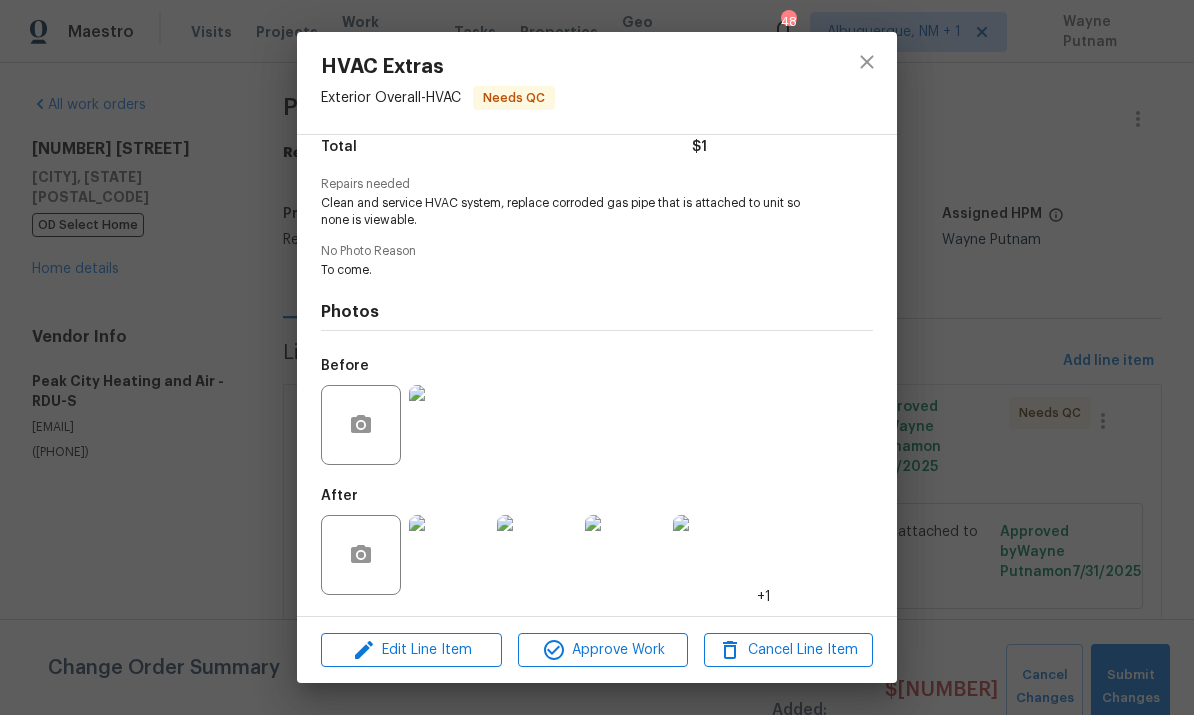 scroll, scrollTop: 177, scrollLeft: 0, axis: vertical 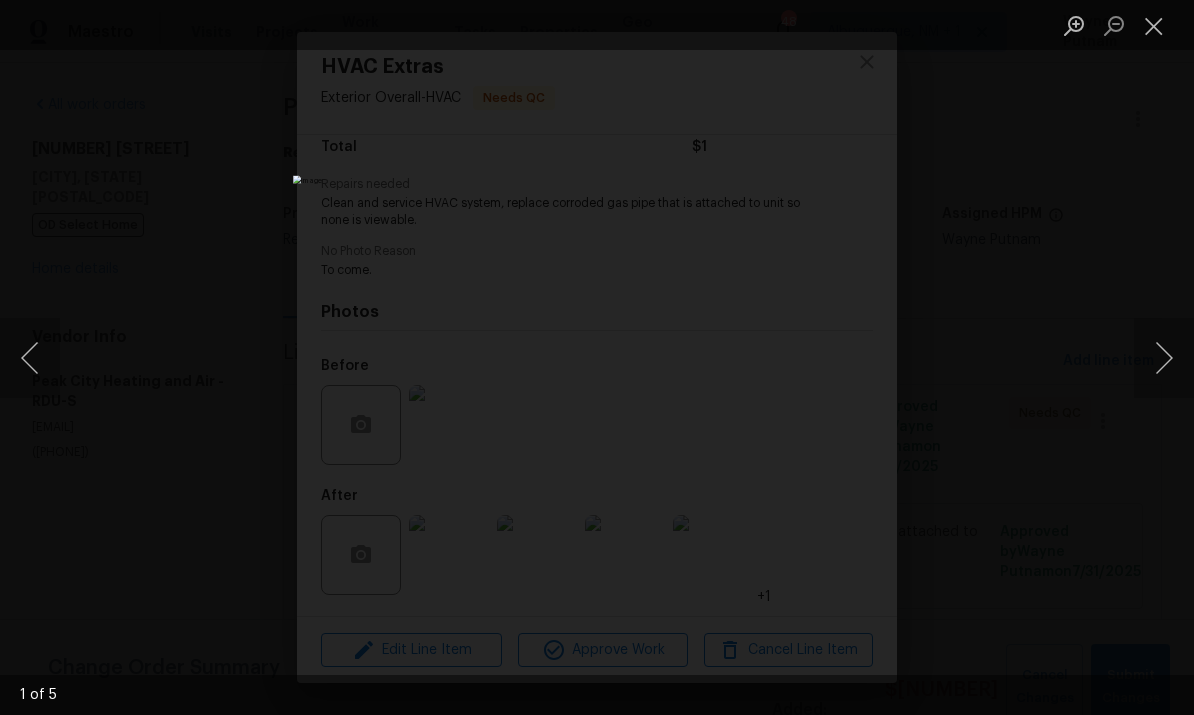 click at bounding box center (1164, 358) 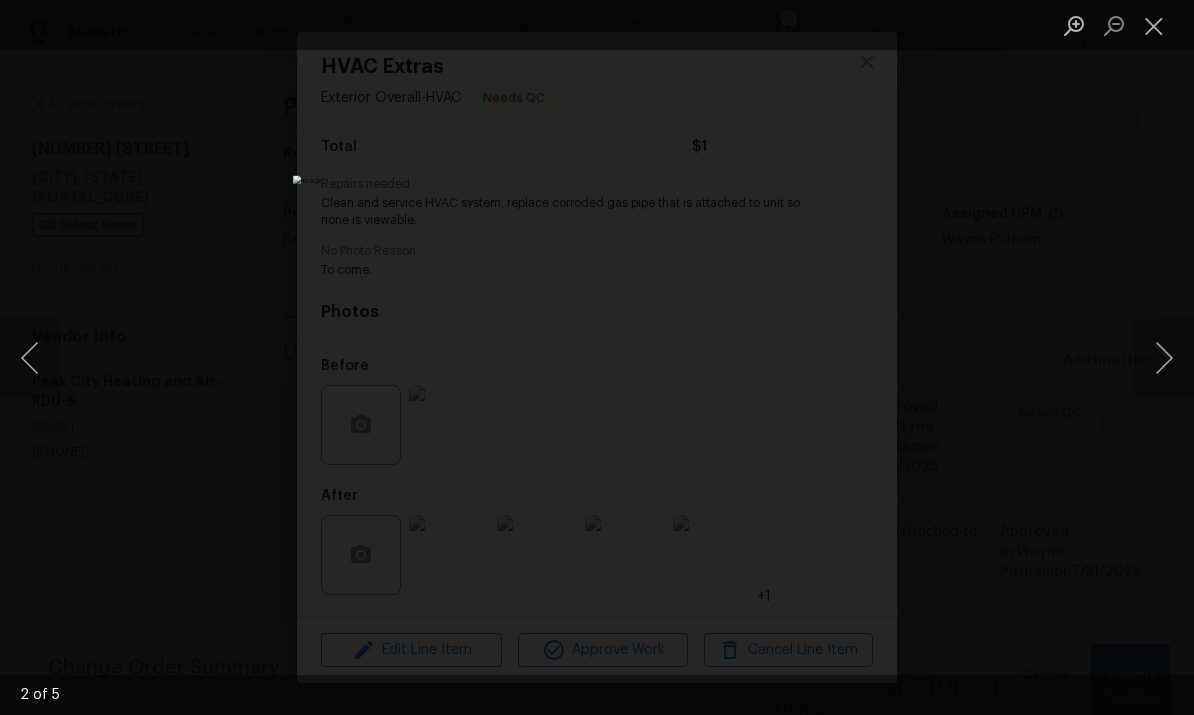 click at bounding box center (1164, 358) 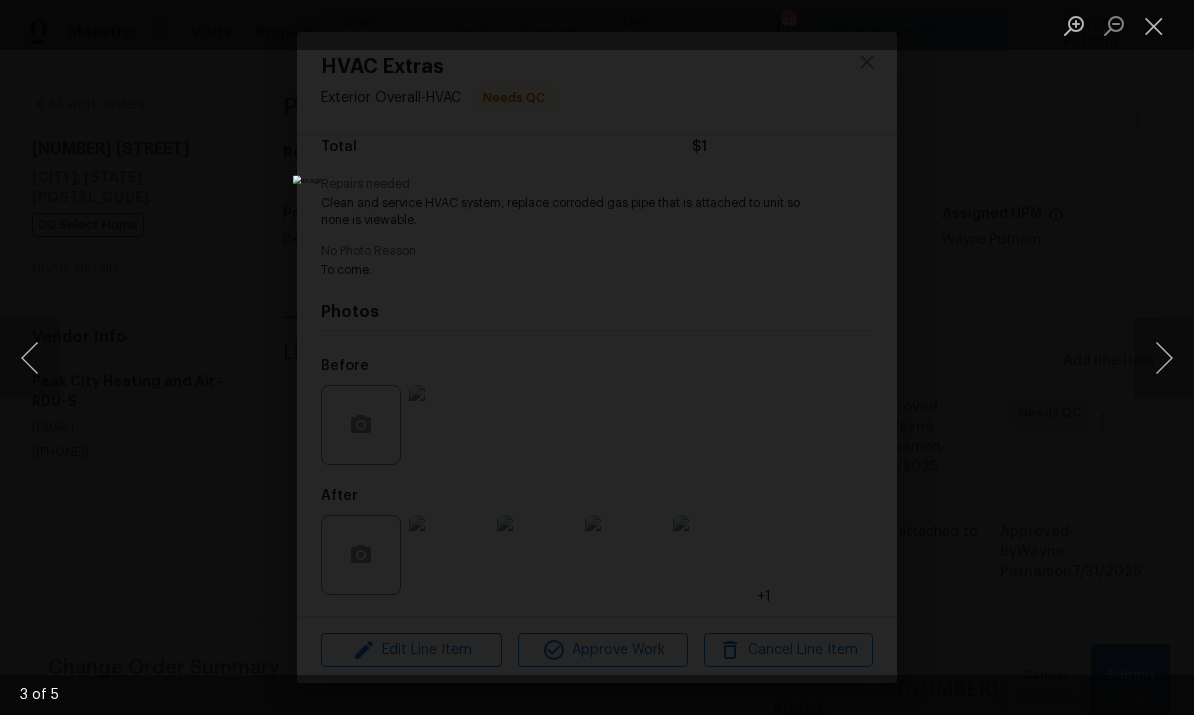 click at bounding box center [1164, 358] 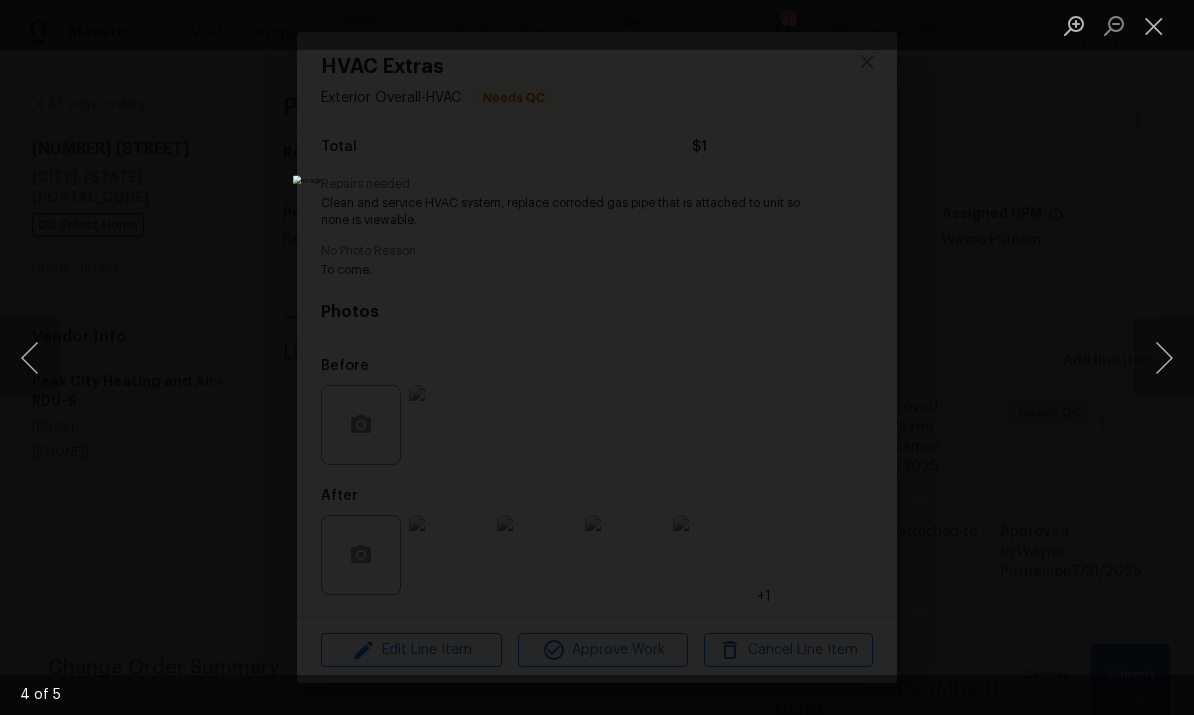 click at bounding box center (1164, 358) 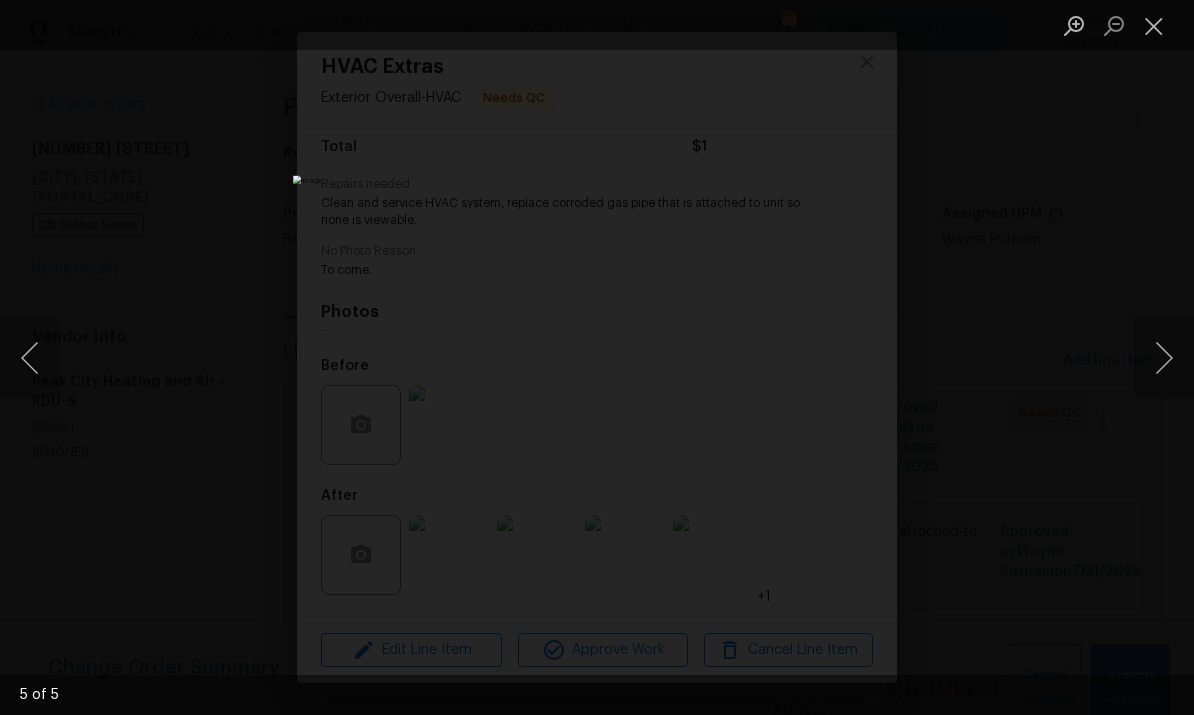 click at bounding box center (1164, 358) 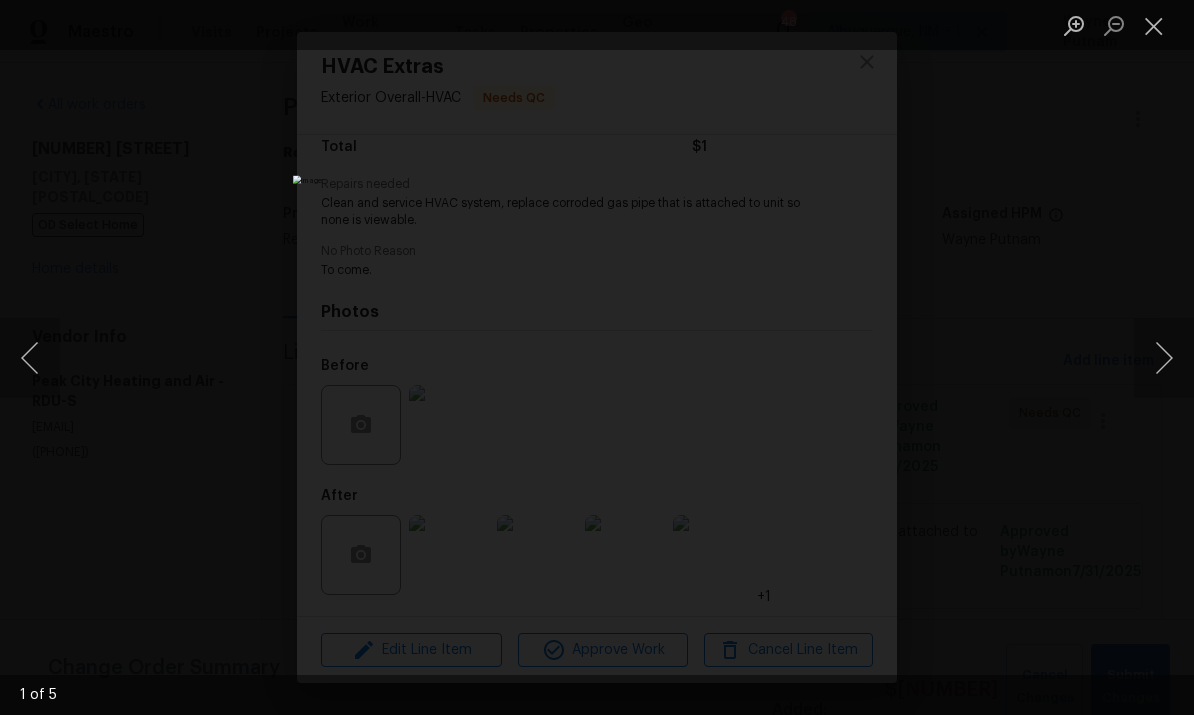 click at bounding box center [597, 357] 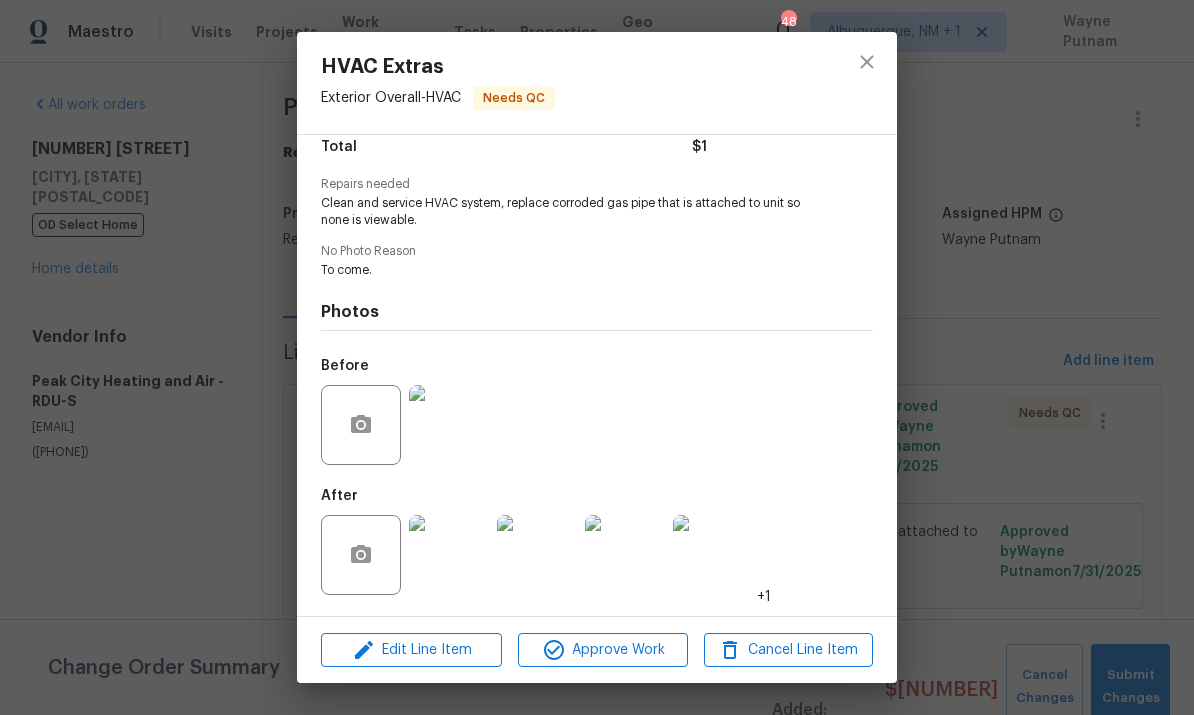 click on "HVAC Extras Exterior Overall  -  HVAC Needs QC Vendor Peak City Heating and Air Account Category Repairs Cost $1 x 1 count $1 Labor $0 Total $1 Repairs needed Clean and service HVAC system, replace corroded gas pipe that is attached to unit so none is viewable. No Photo Reason To come.  Photos Before After  +1  Edit Line Item  Approve Work  Cancel Line Item" at bounding box center (597, 357) 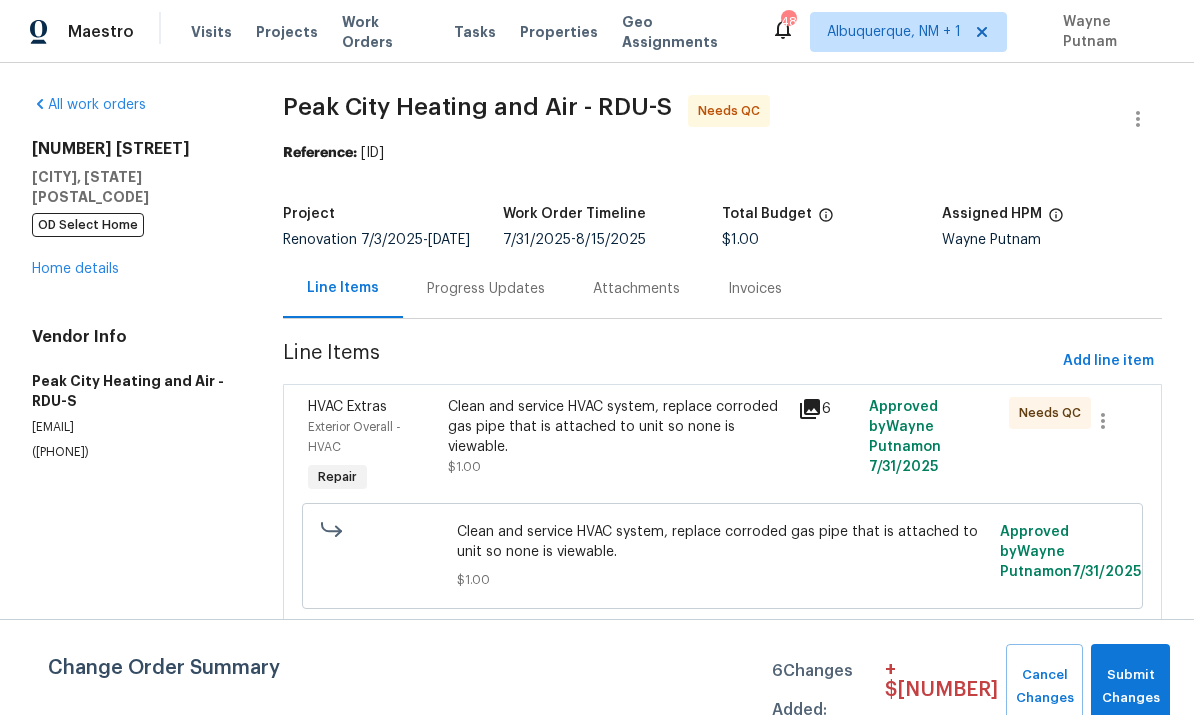 click on "Progress Updates" at bounding box center (486, 289) 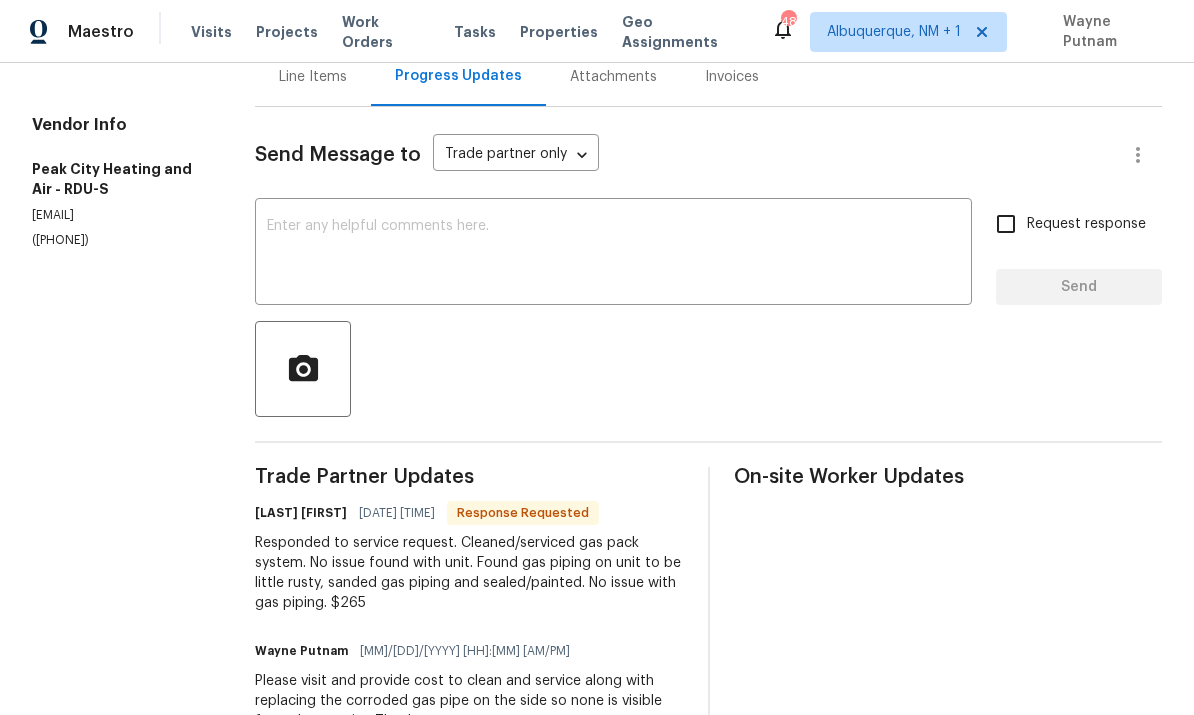 scroll, scrollTop: 210, scrollLeft: 0, axis: vertical 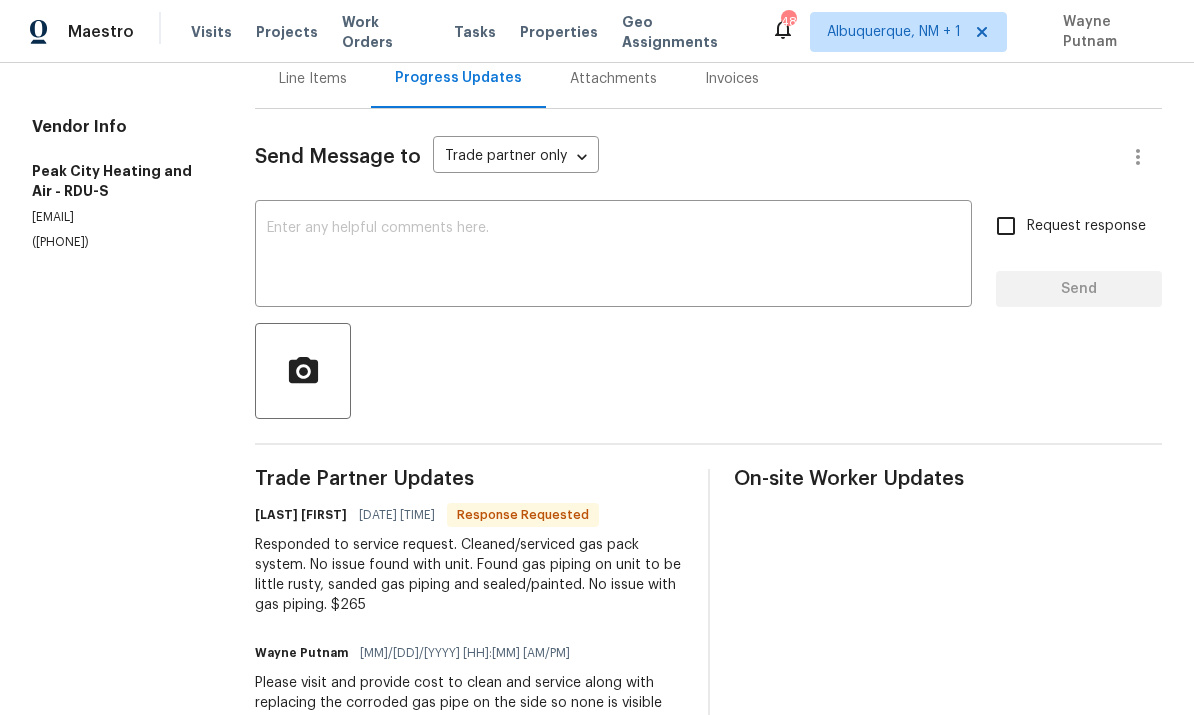 click on "Line Items" at bounding box center [313, 79] 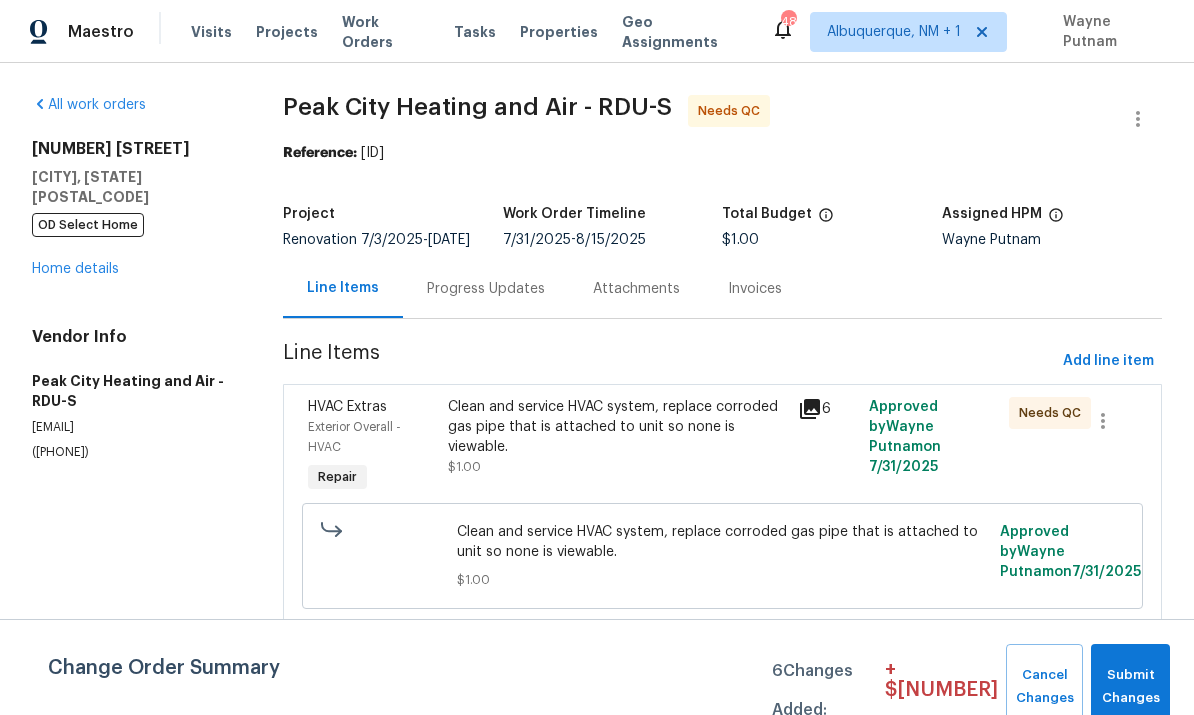 scroll, scrollTop: 0, scrollLeft: 0, axis: both 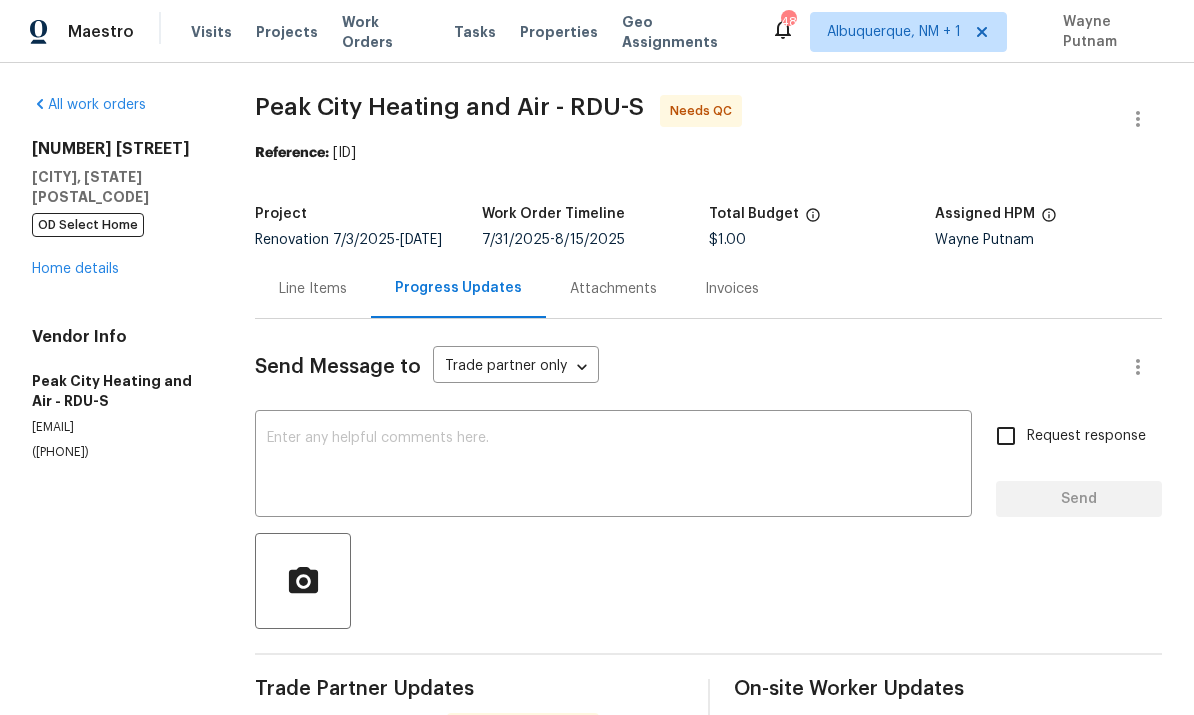 click at bounding box center [613, 466] 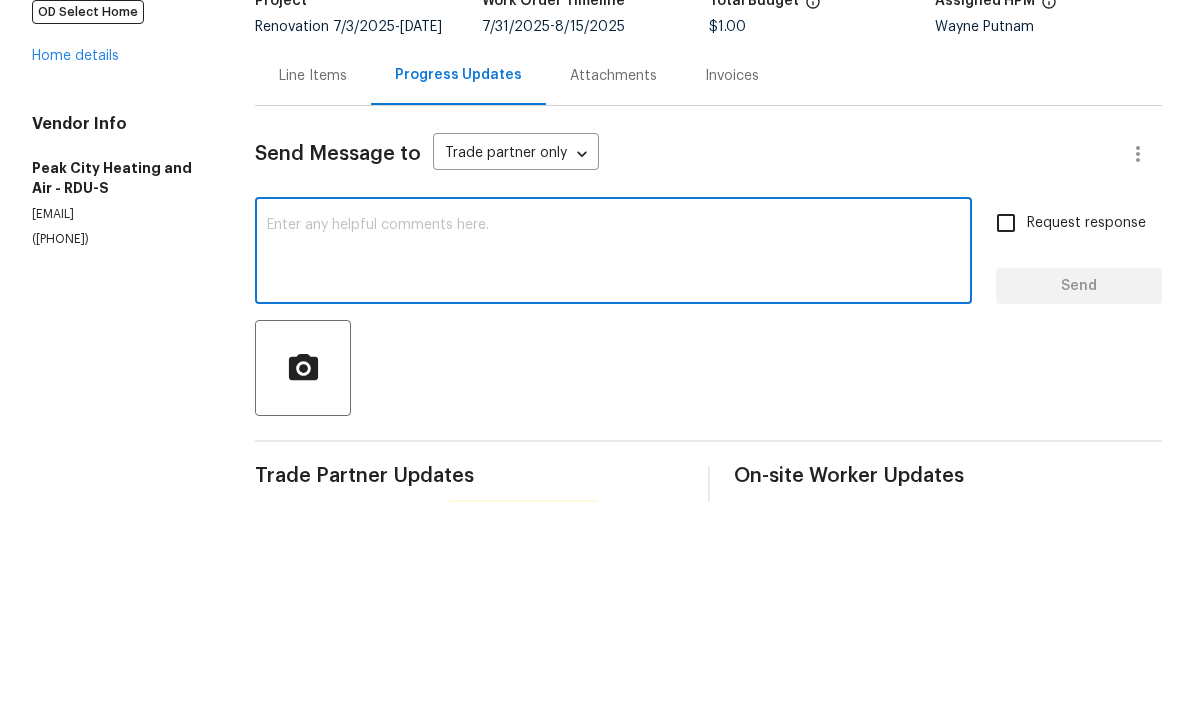 click on "Line Items" at bounding box center [313, 289] 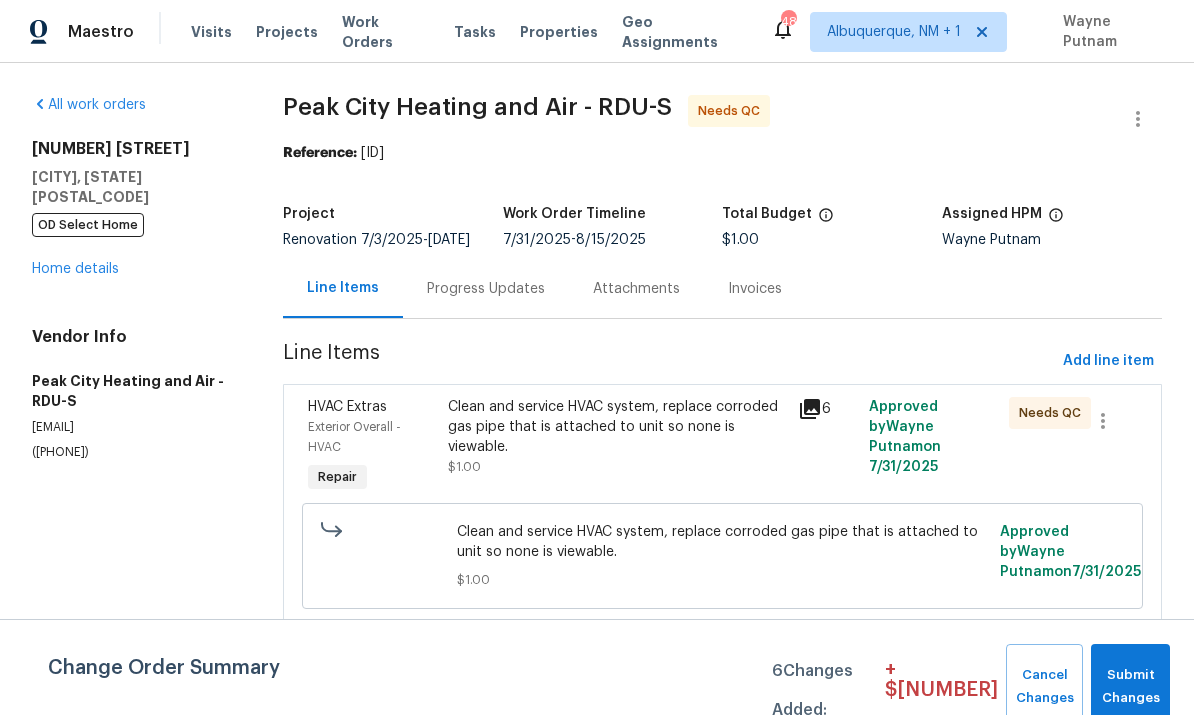 click on "Line Items" at bounding box center [343, 288] 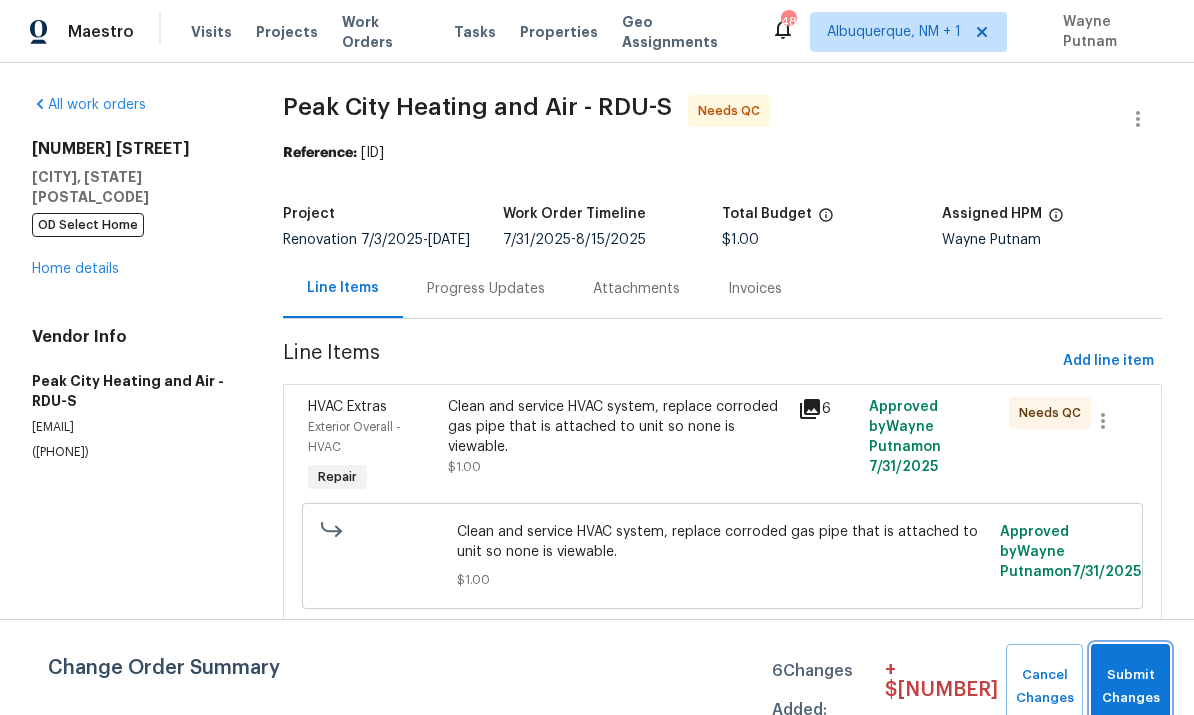 click on "Submit Changes" at bounding box center (1130, 687) 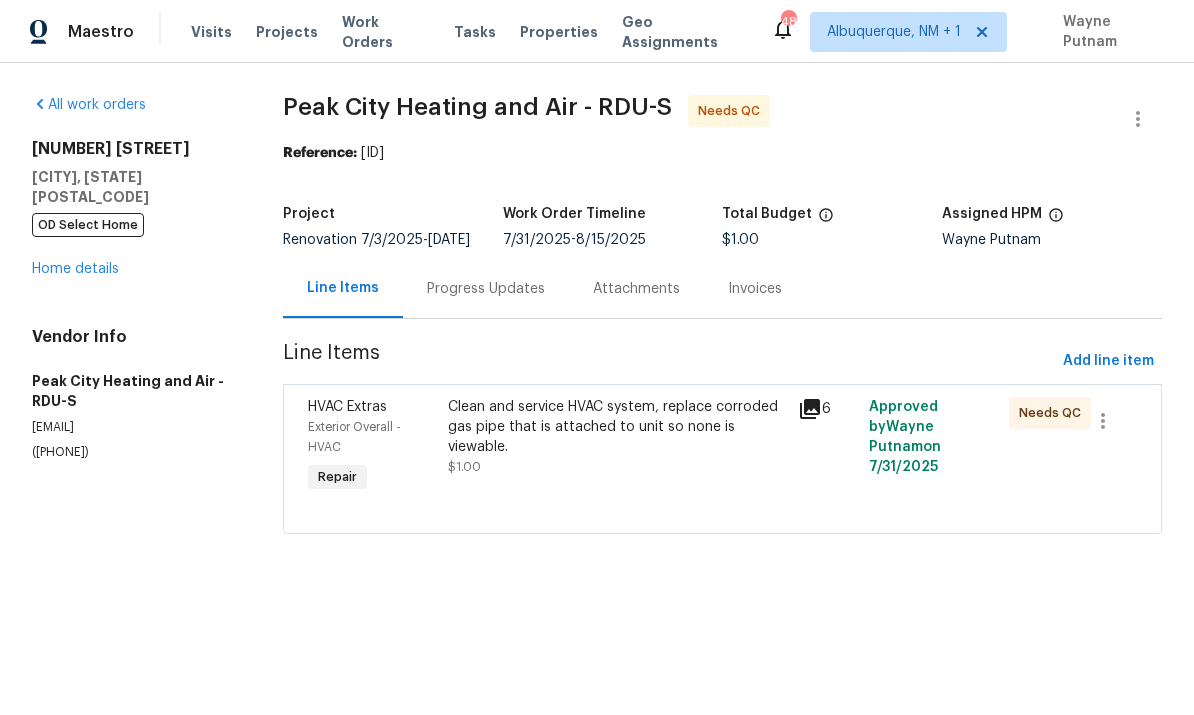 click on "Progress Updates" at bounding box center (486, 289) 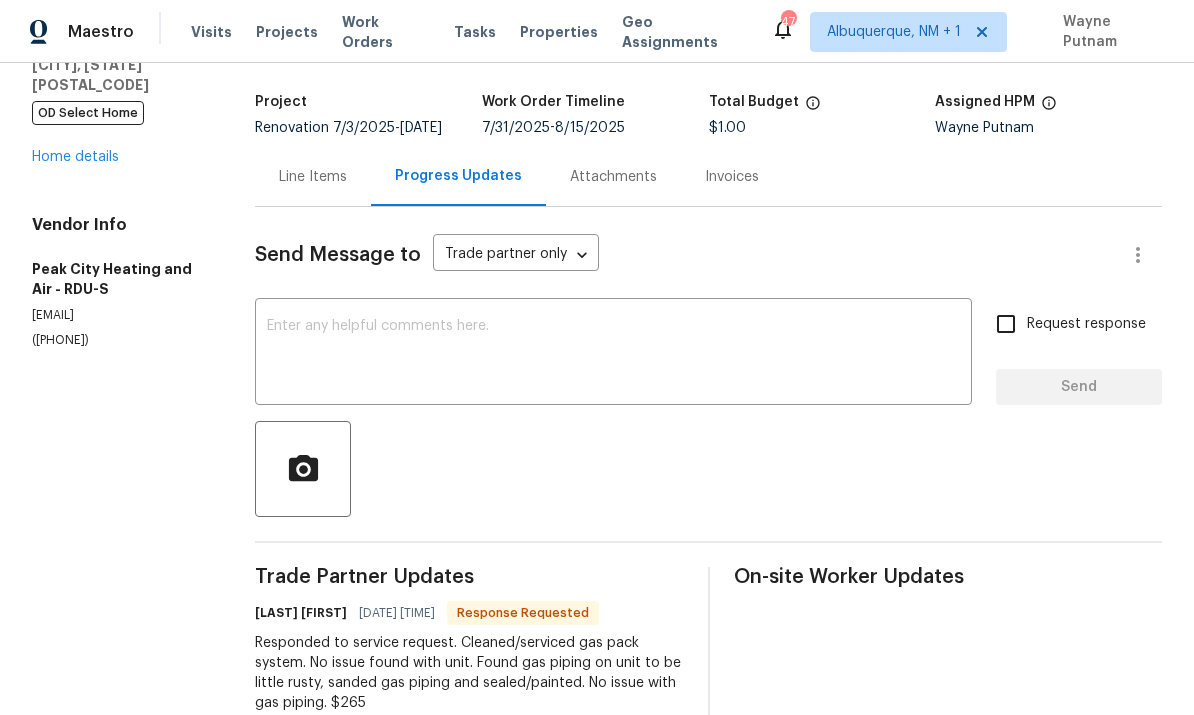 scroll, scrollTop: 110, scrollLeft: 0, axis: vertical 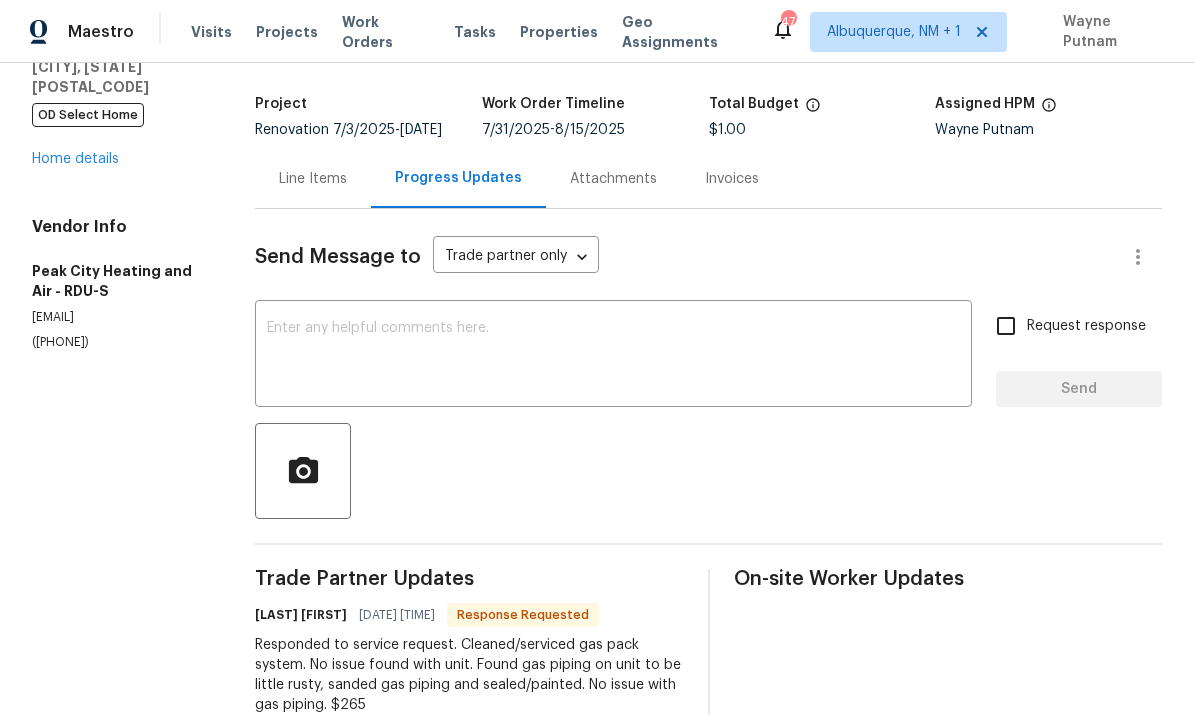 click on "Line Items" at bounding box center [313, 179] 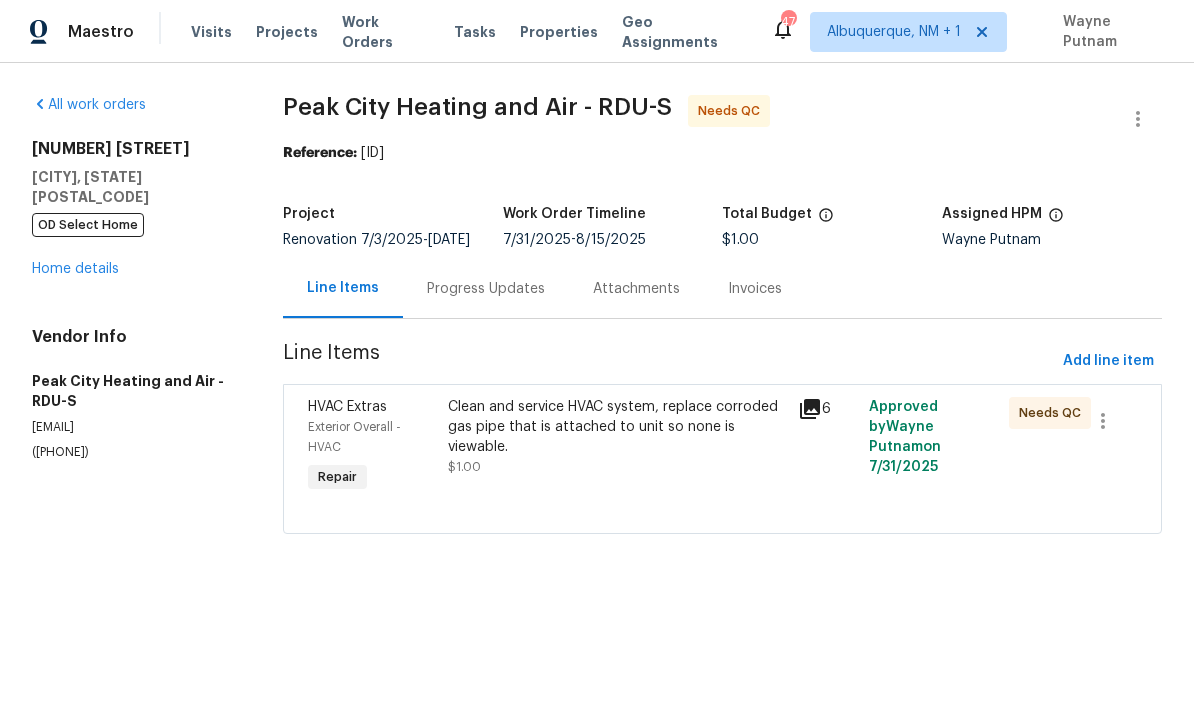 scroll, scrollTop: 0, scrollLeft: 0, axis: both 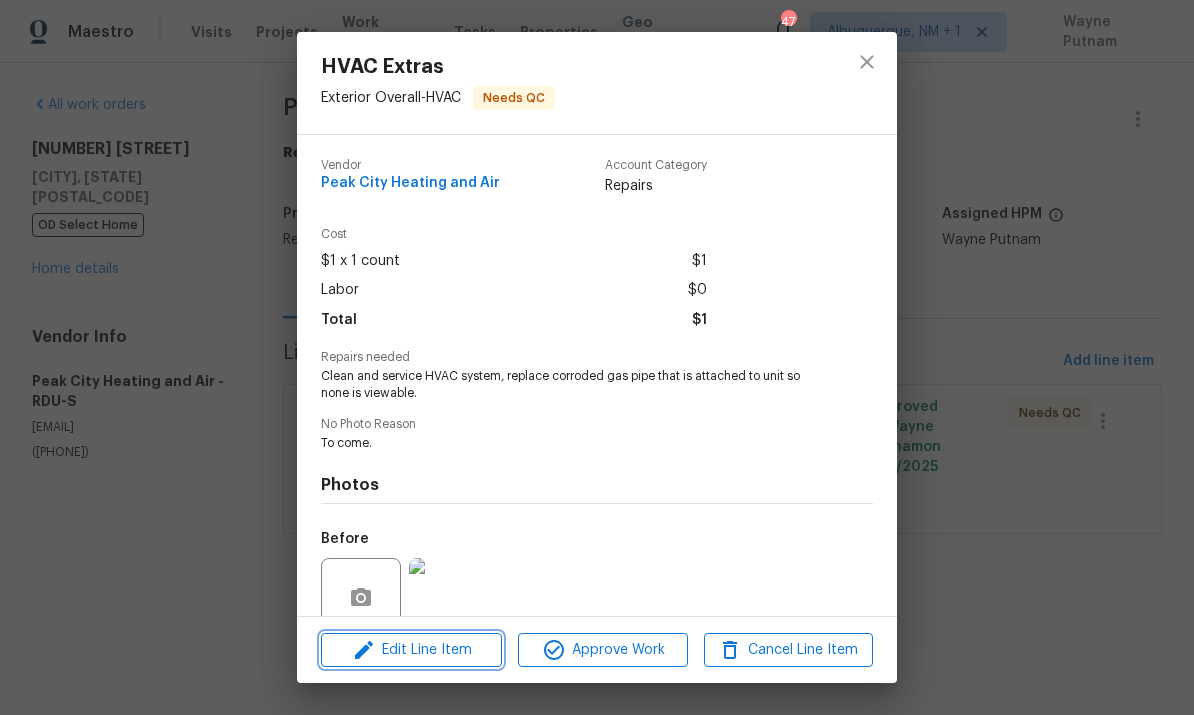 click on "Edit Line Item" at bounding box center [411, 650] 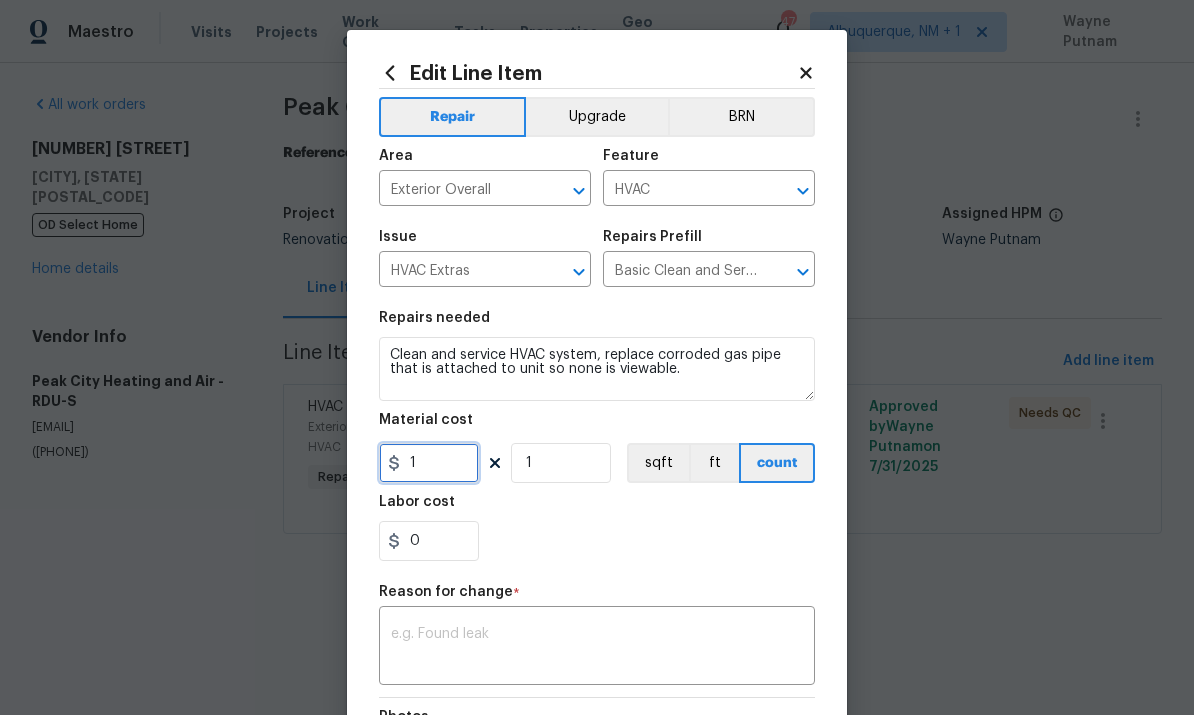 click on "1" at bounding box center [429, 463] 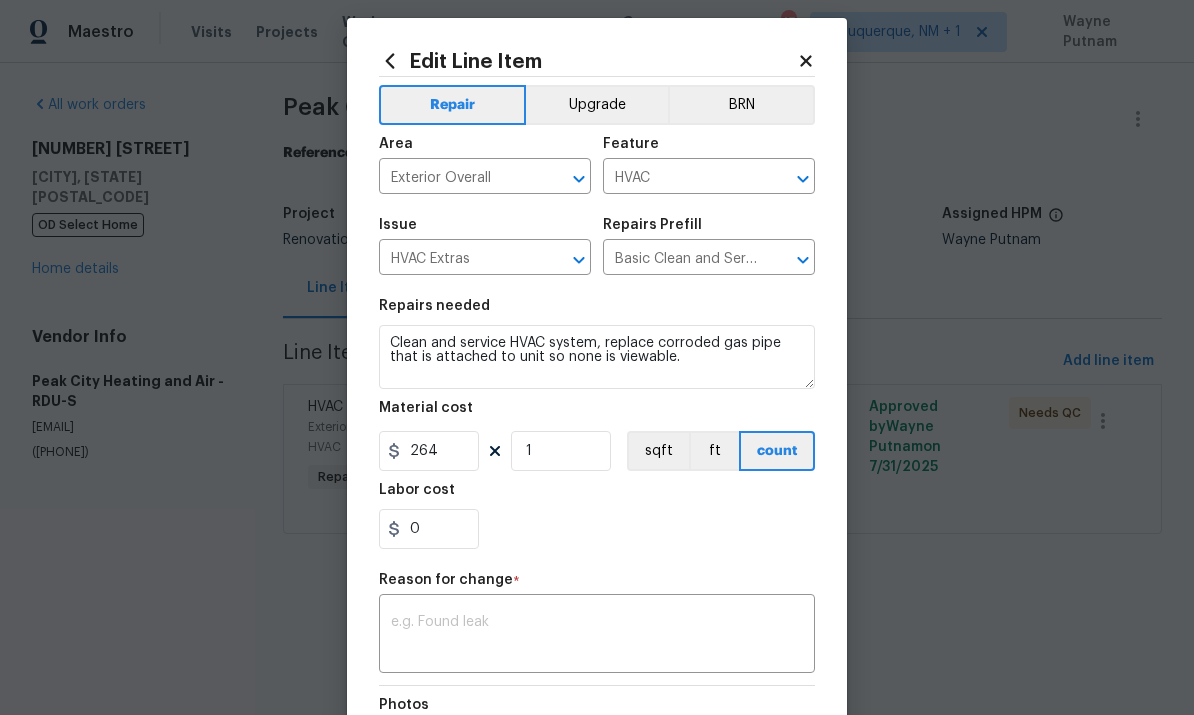 scroll, scrollTop: 18, scrollLeft: 0, axis: vertical 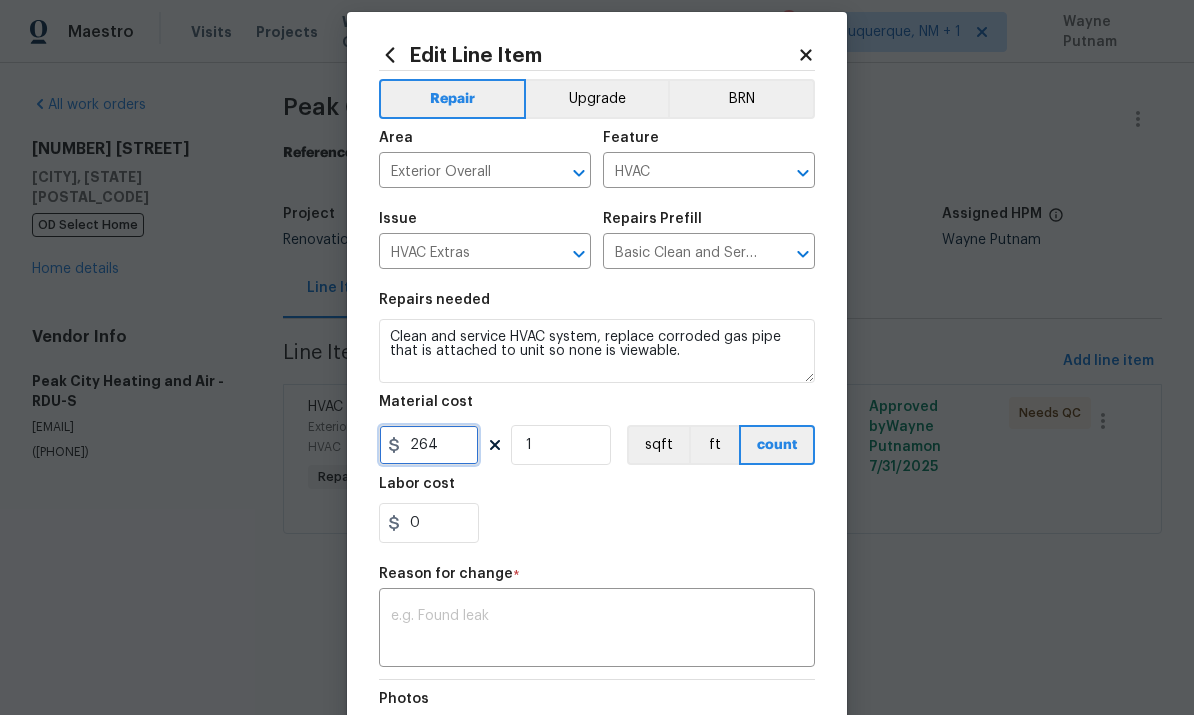 click on "264" at bounding box center [429, 445] 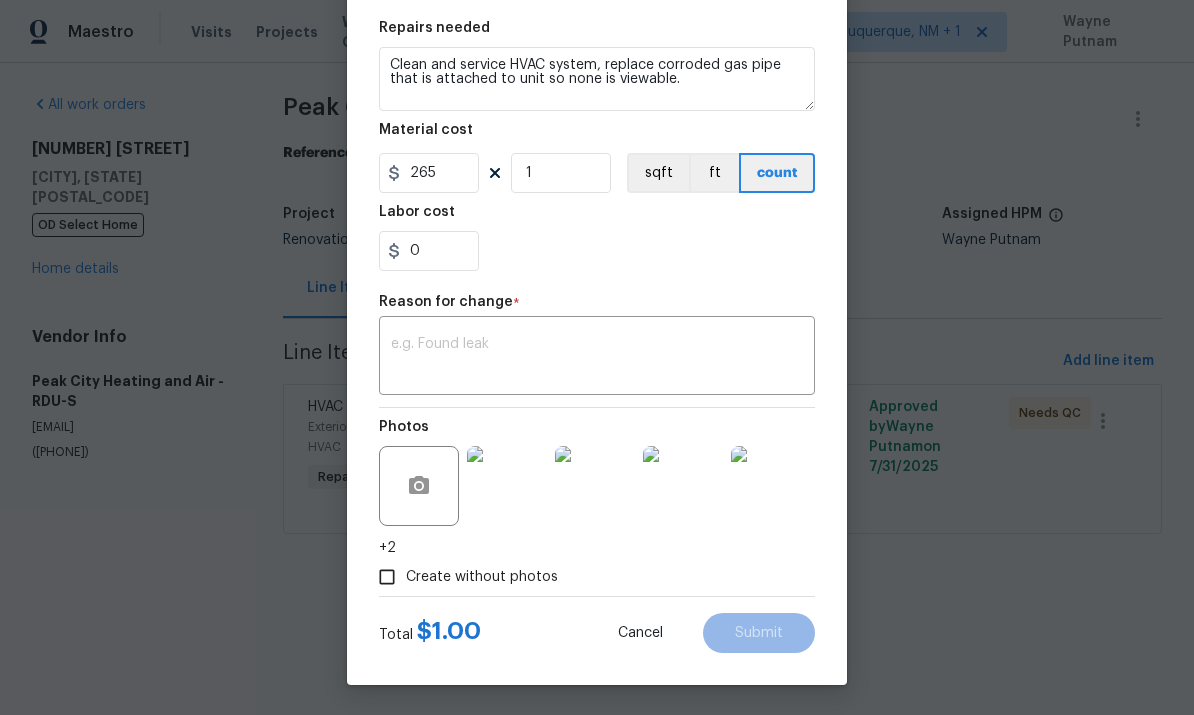 scroll, scrollTop: 294, scrollLeft: 0, axis: vertical 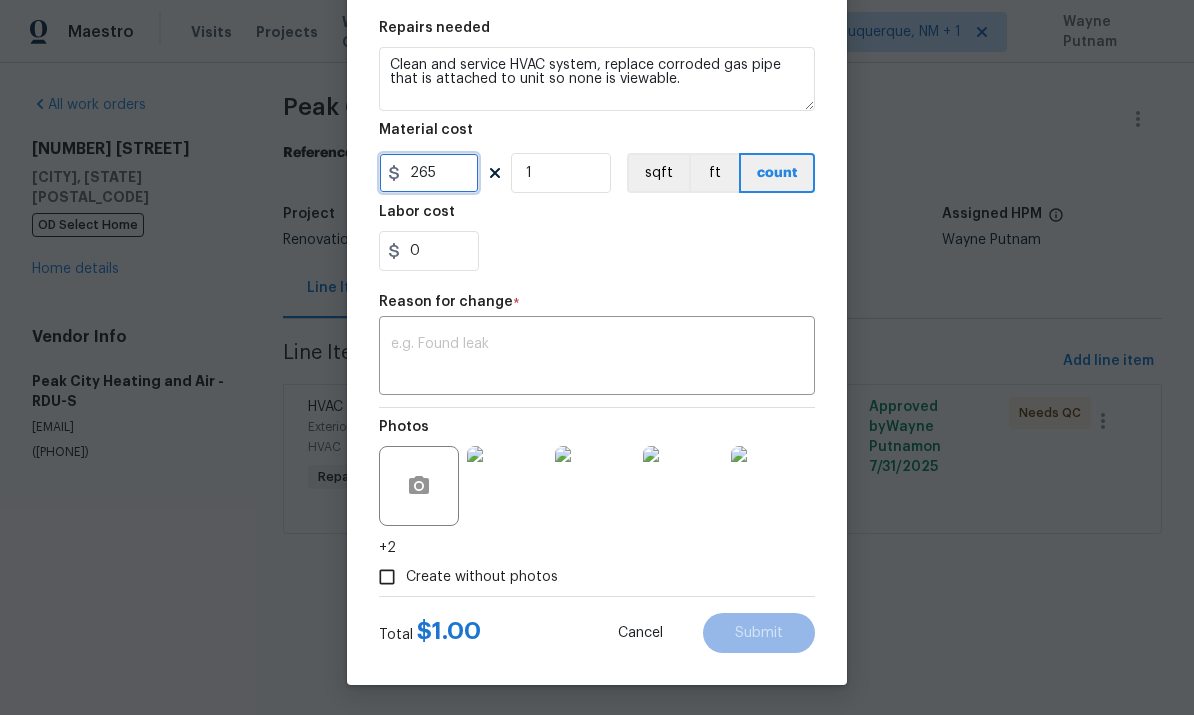 type on "265" 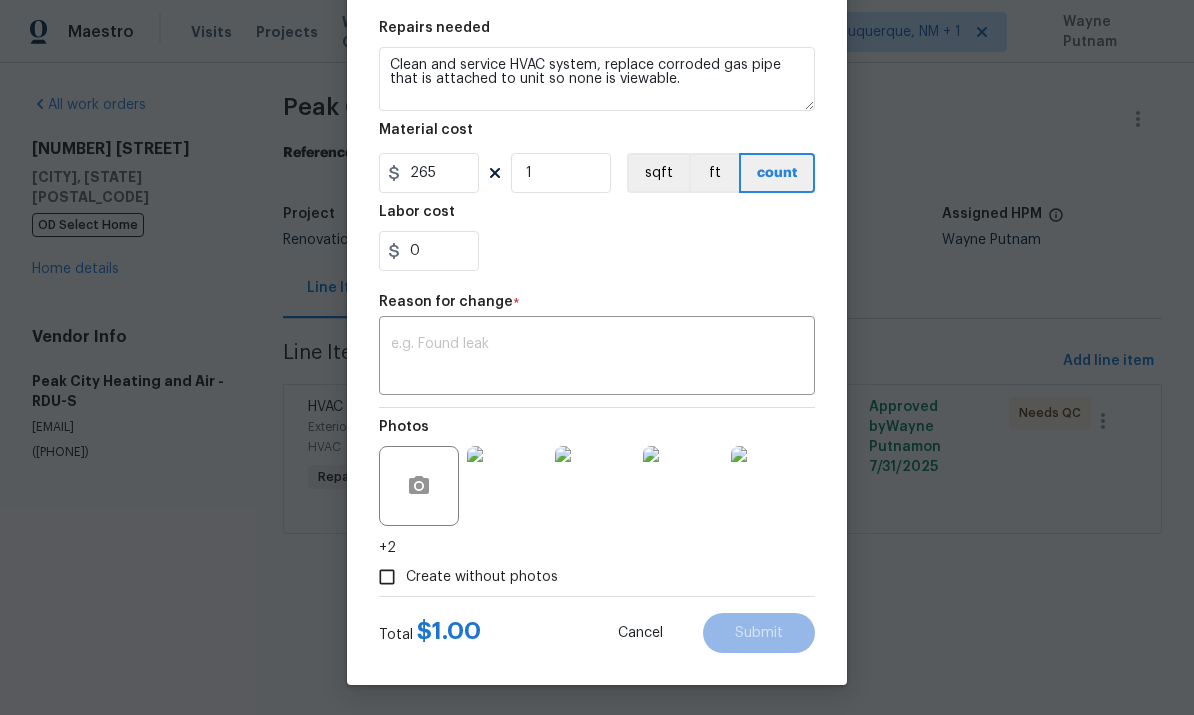 click on "Repair Upgrade BRN Area Exterior Overall ​ Feature HVAC ​ Issue HVAC Extras ​ Repairs Prefill Basic Clean and Service $250.00 ​ Repairs needed Clean and service HVAC system, replace corroded gas pipe that is attached to unit so none is viewable. Material cost 265 1 sqft ft count Labor cost 0 Reason for change * x ​ Photos  +2 Create without photos" at bounding box center (597, 197) 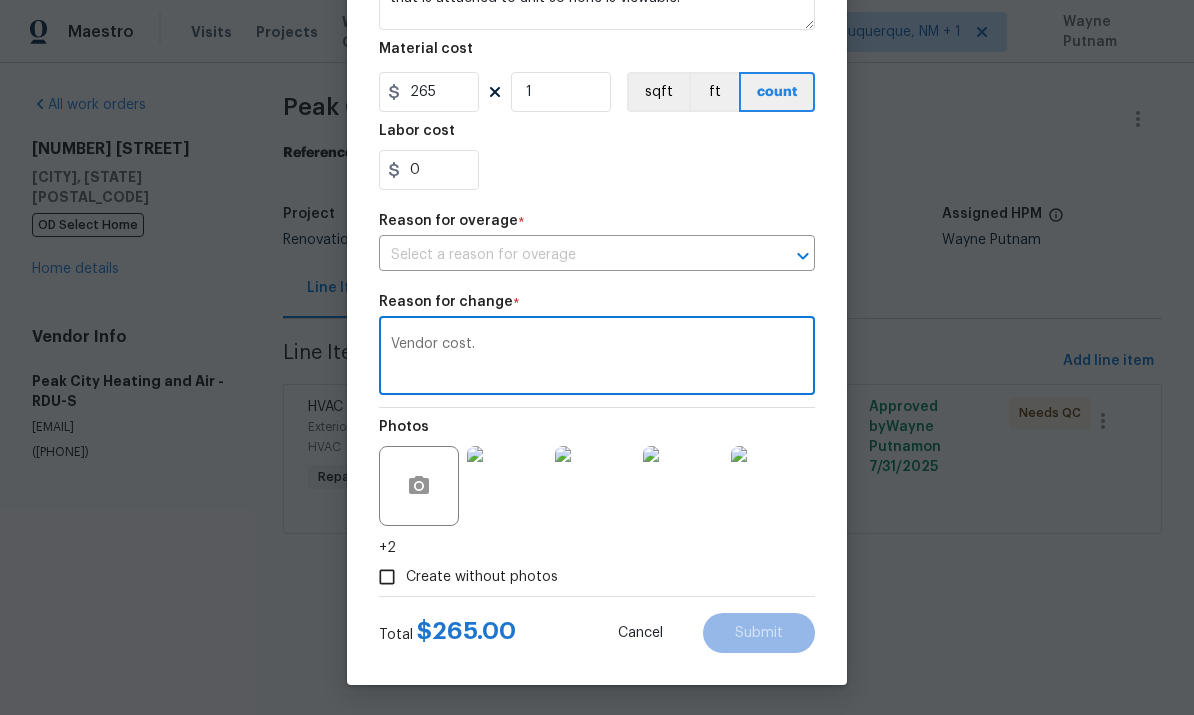 scroll, scrollTop: 377, scrollLeft: 0, axis: vertical 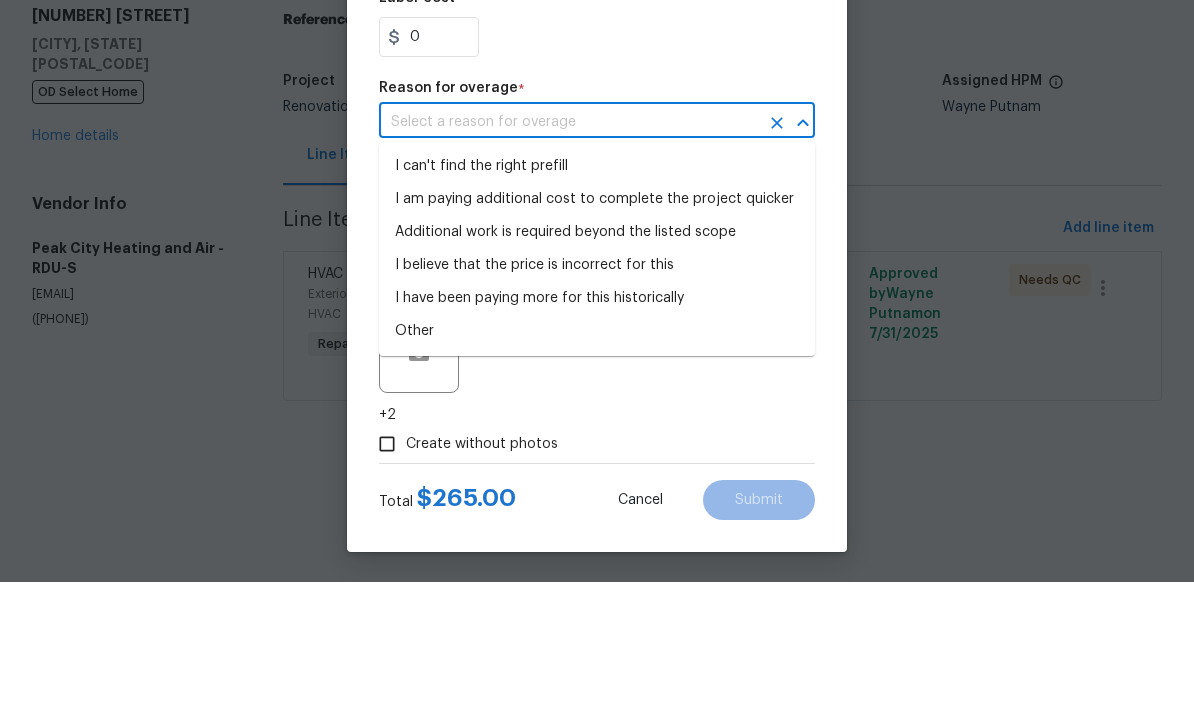 click on "I can't find the right prefill" at bounding box center [597, 299] 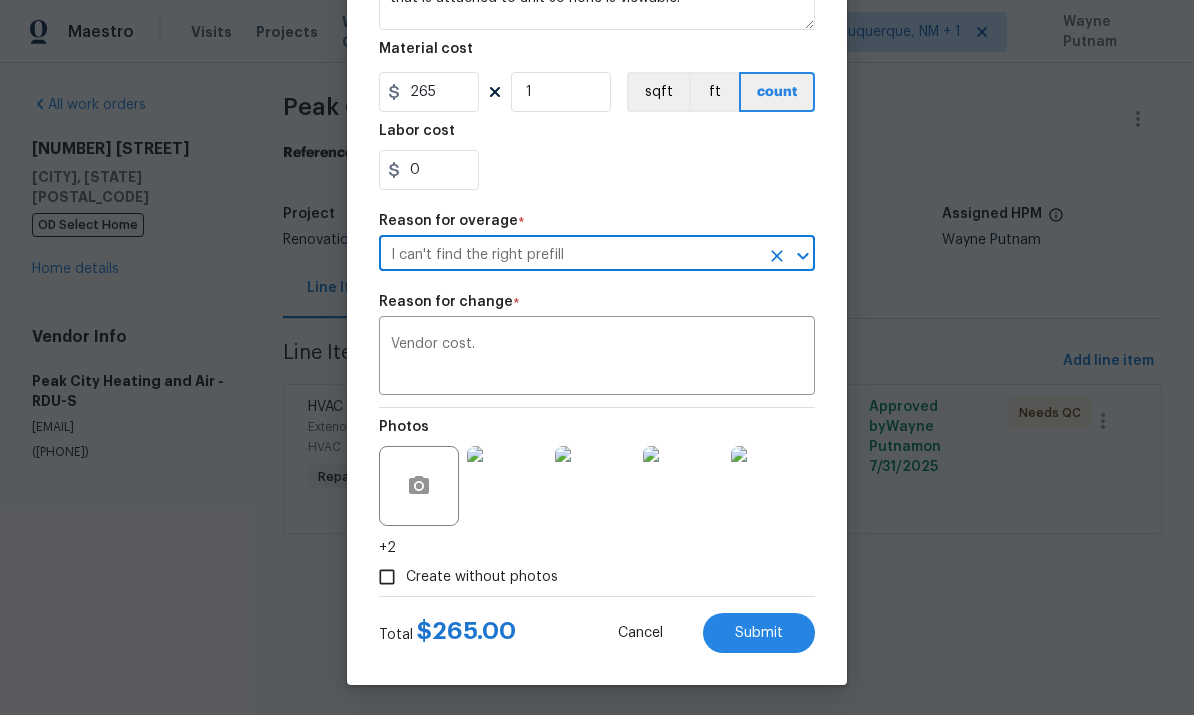 click on "Submit" at bounding box center (759, 633) 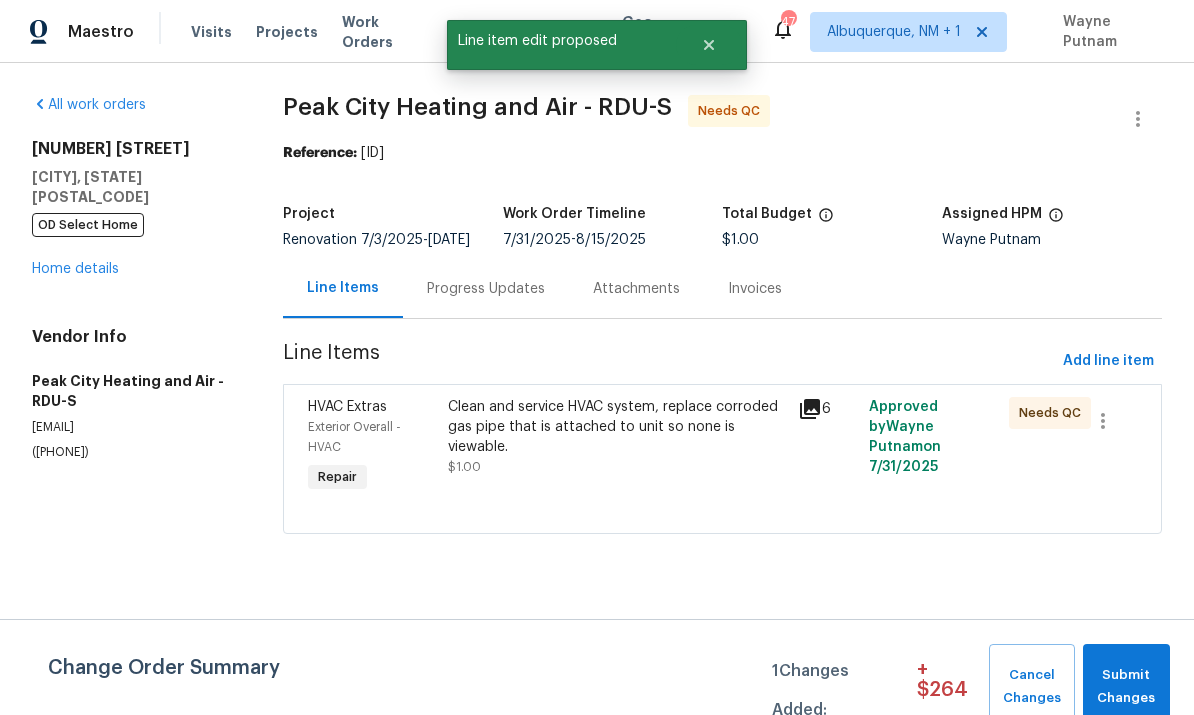 scroll, scrollTop: 0, scrollLeft: 0, axis: both 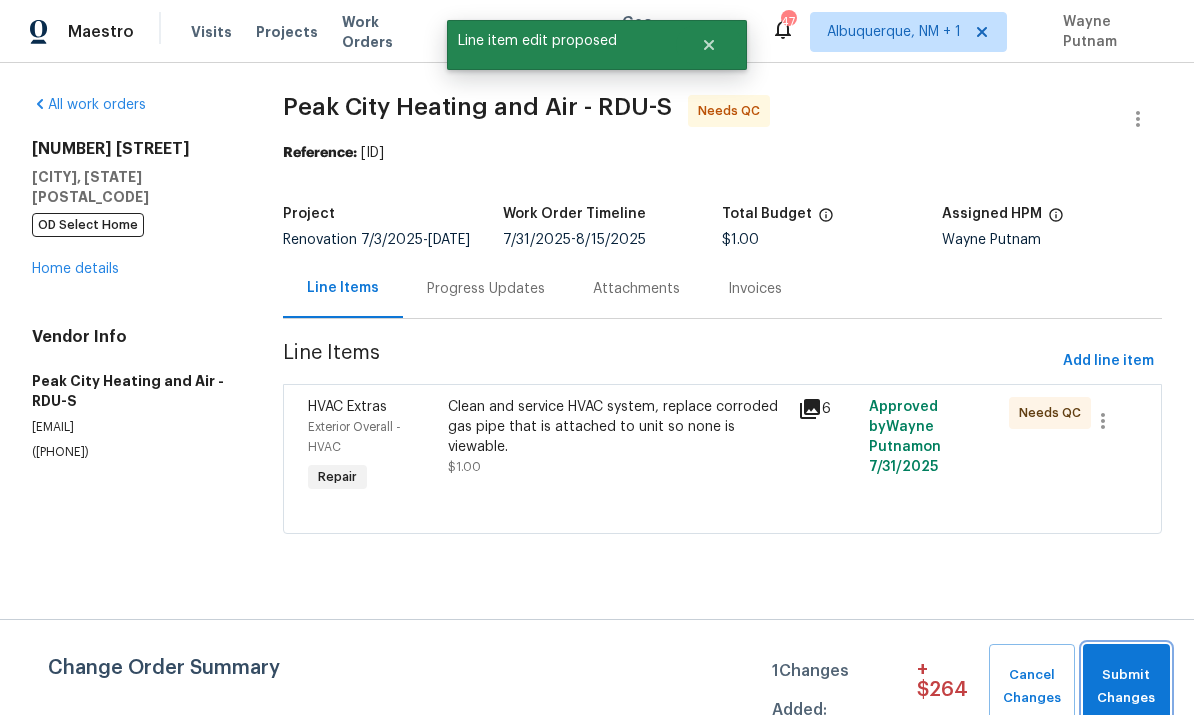 click on "Submit Changes" at bounding box center (1126, 687) 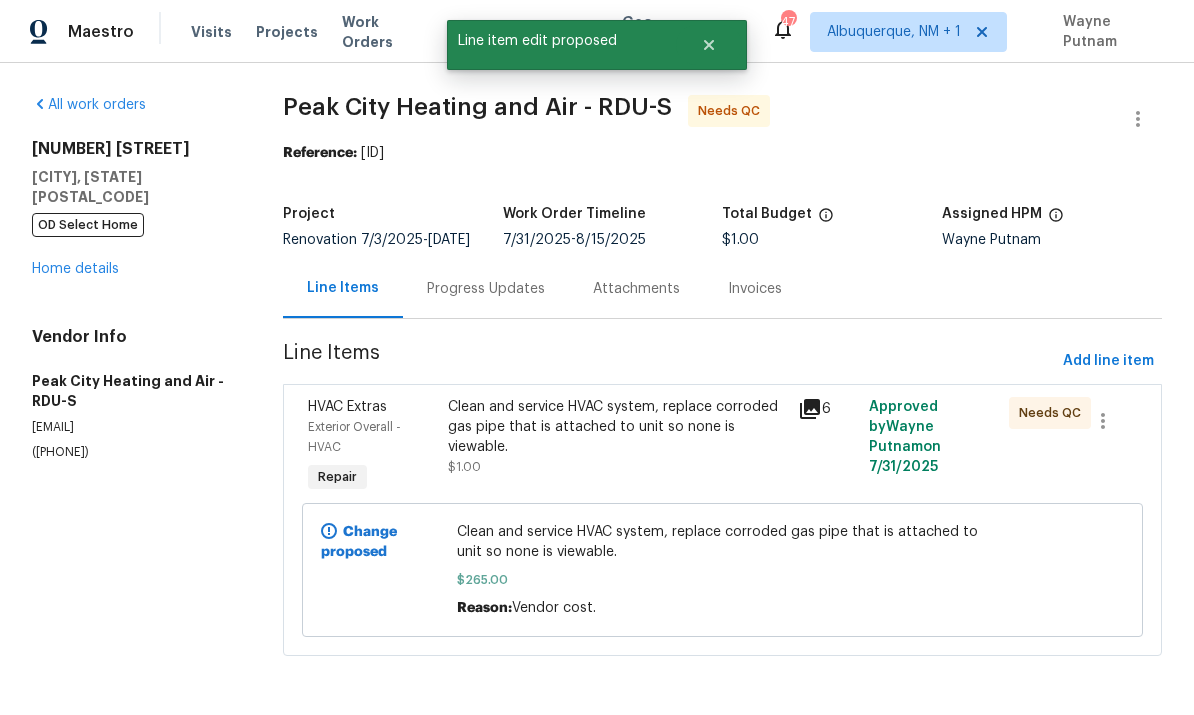 click on "Home details" at bounding box center [75, 269] 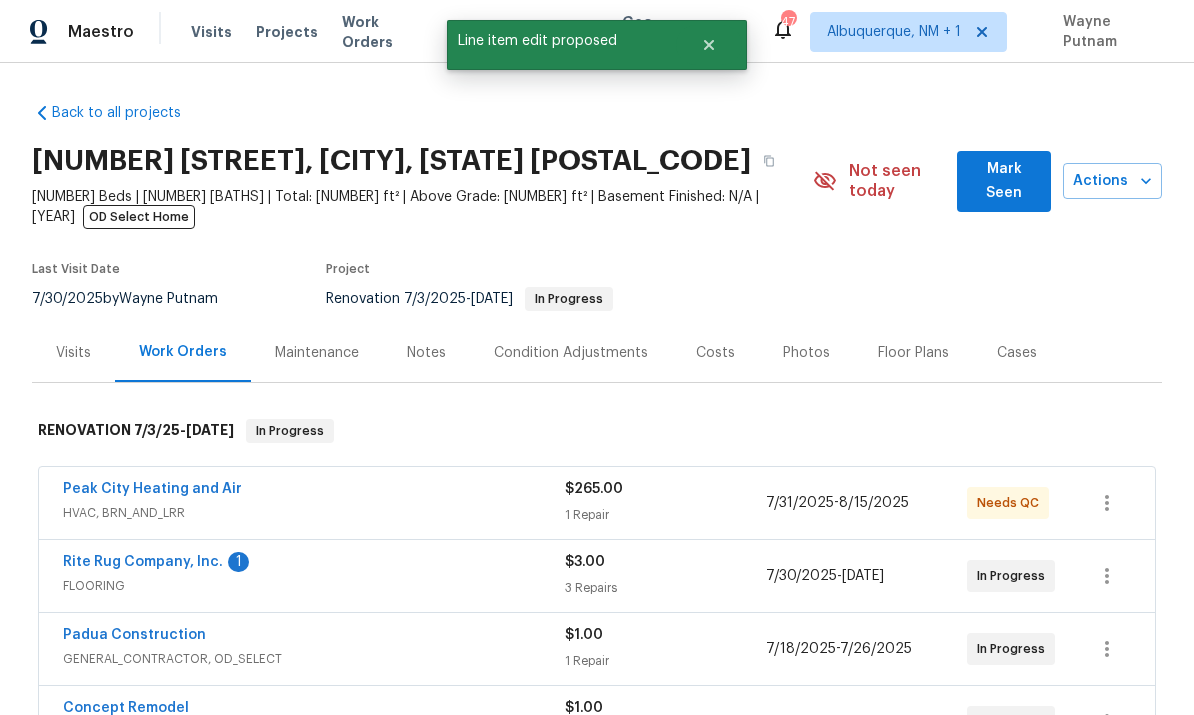 click on "Notes" at bounding box center [426, 353] 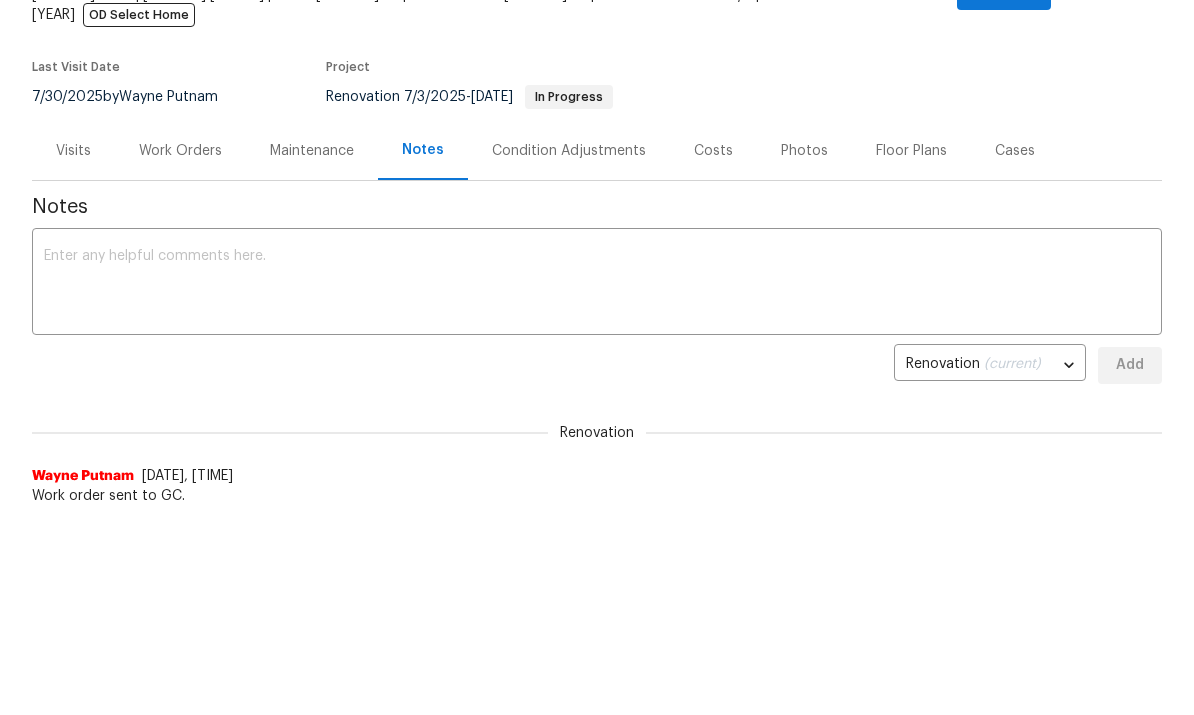 scroll, scrollTop: 204, scrollLeft: 0, axis: vertical 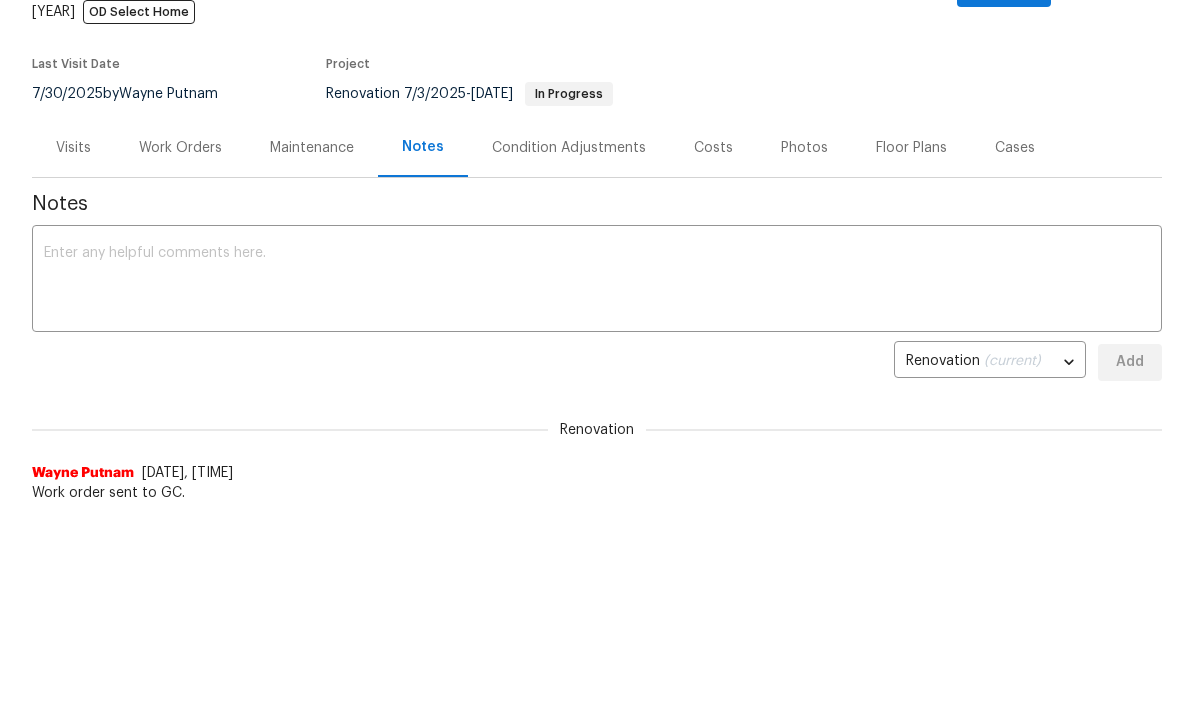 click at bounding box center (597, 282) 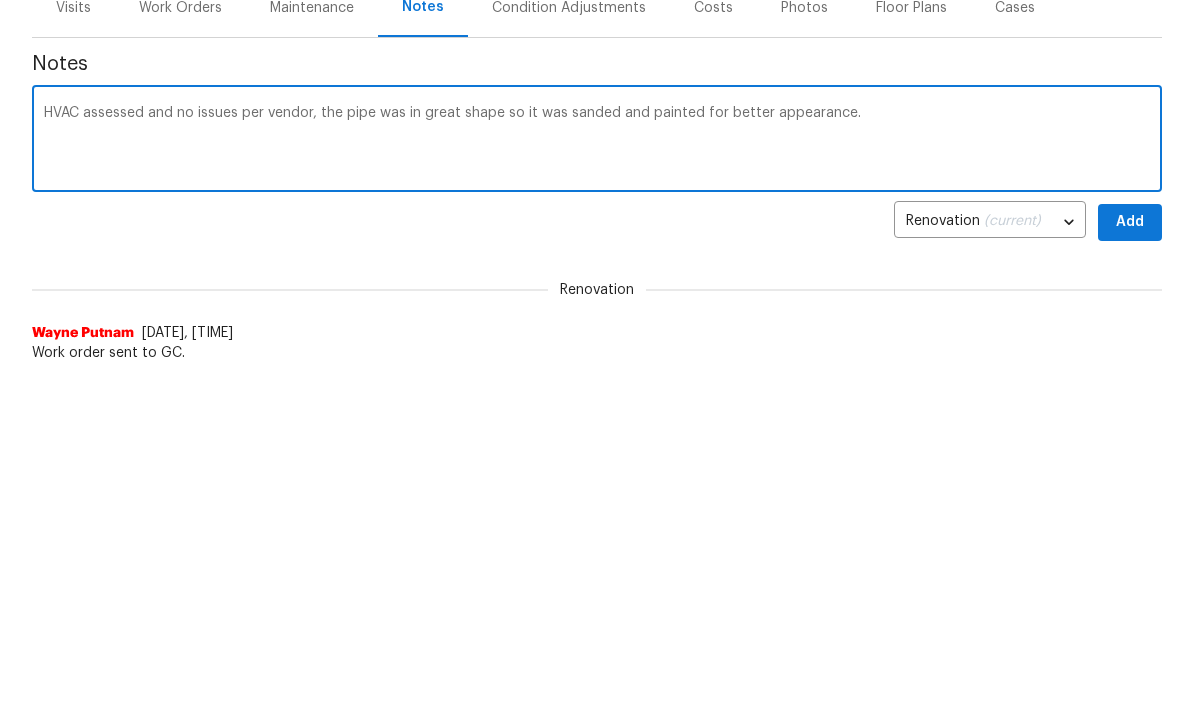 scroll, scrollTop: 345, scrollLeft: 0, axis: vertical 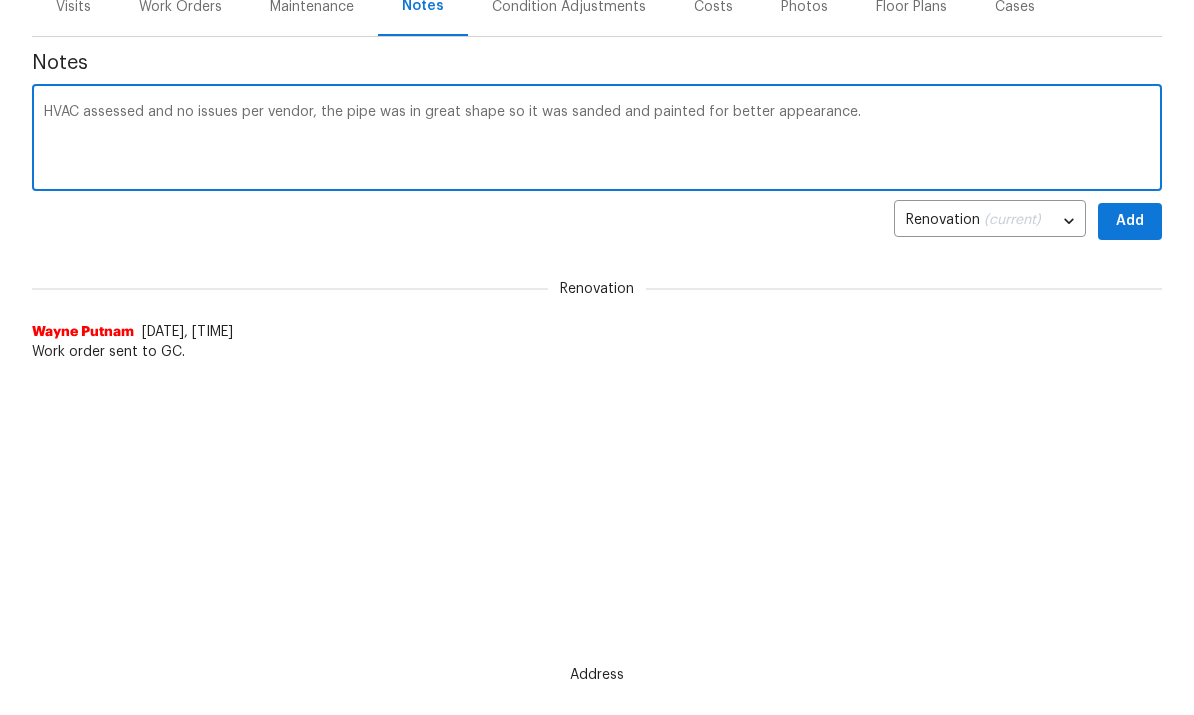 click on "HVAC assessed and no issues per vendor, the pipe was in great shape so it was sanded and painted for better appearance." at bounding box center [597, 141] 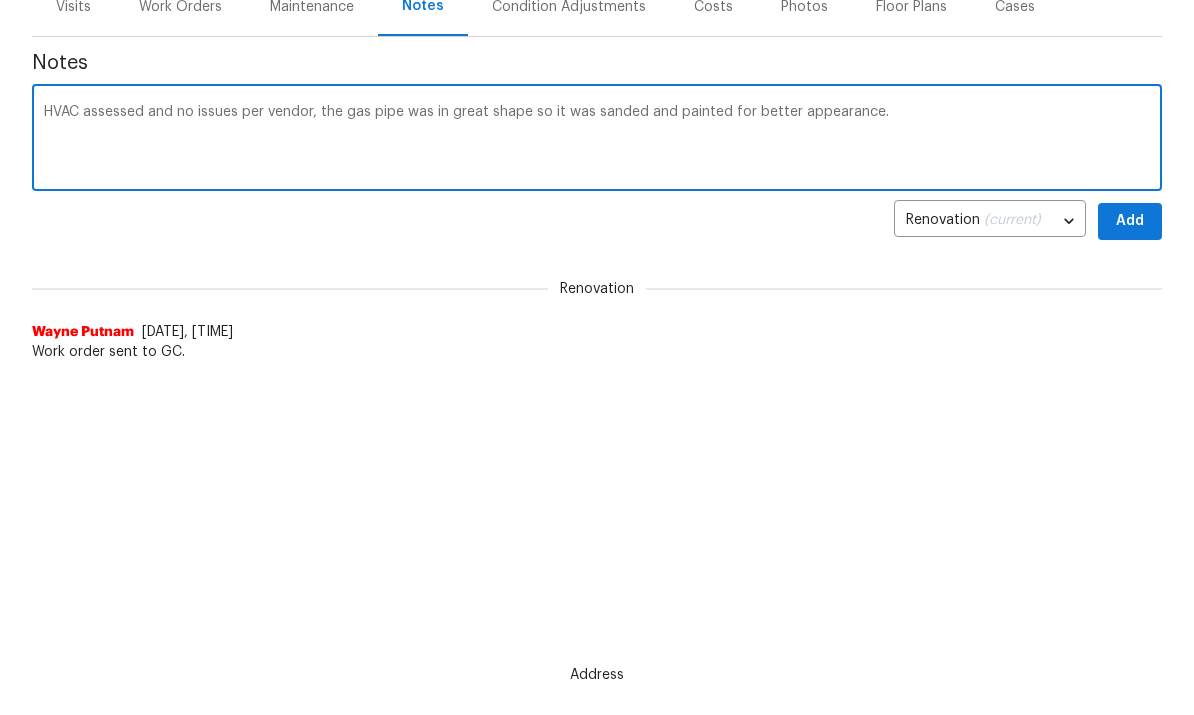 type on "HVAC assessed and no issues per vendor, the gas pipe was in great shape so it was sanded and painted for better appearance." 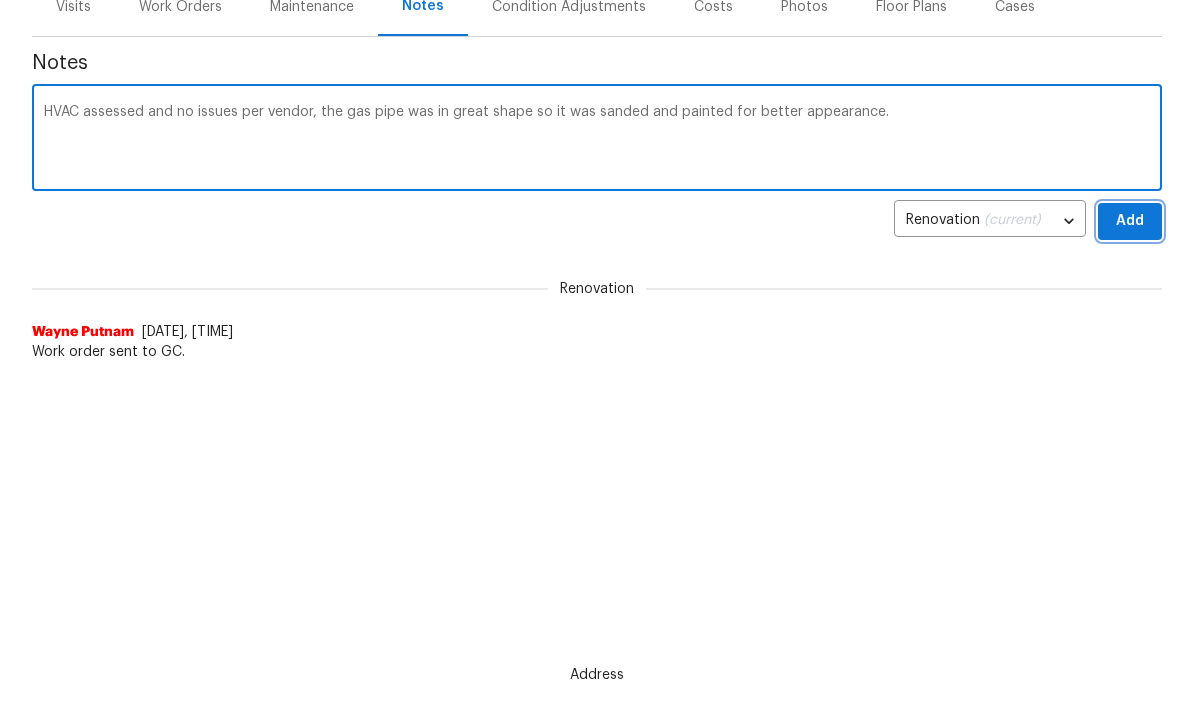 click on "Add" at bounding box center (1130, 222) 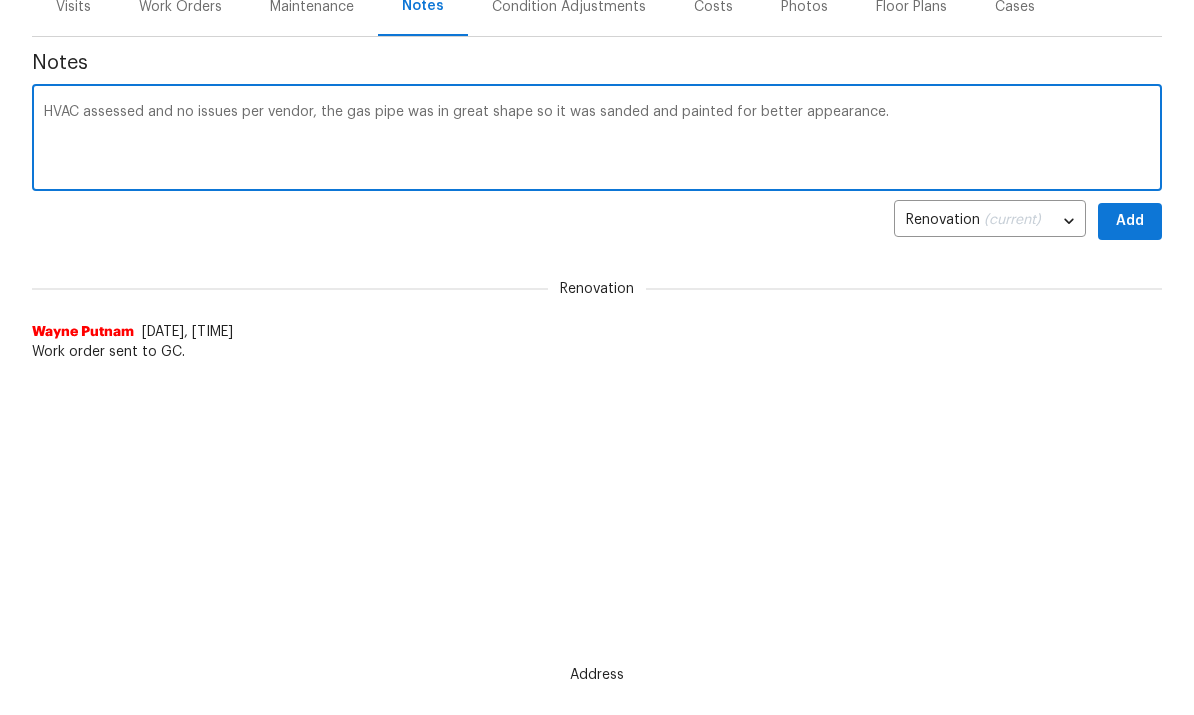 scroll, scrollTop: 346, scrollLeft: 0, axis: vertical 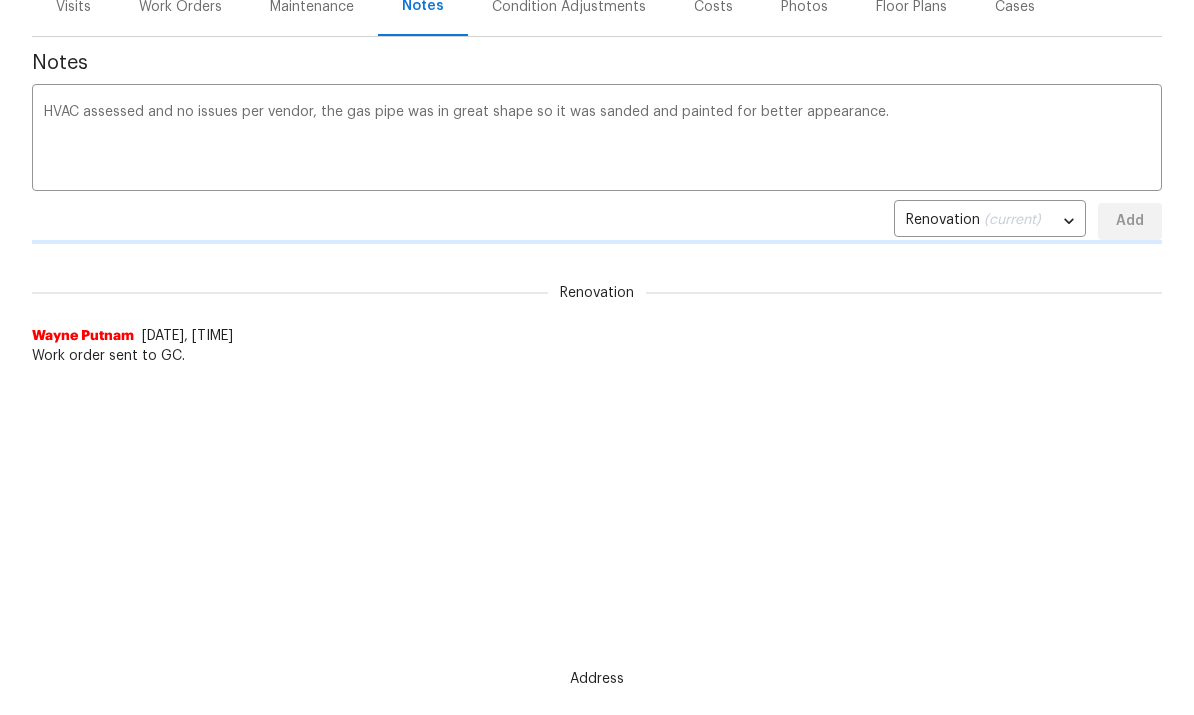 type 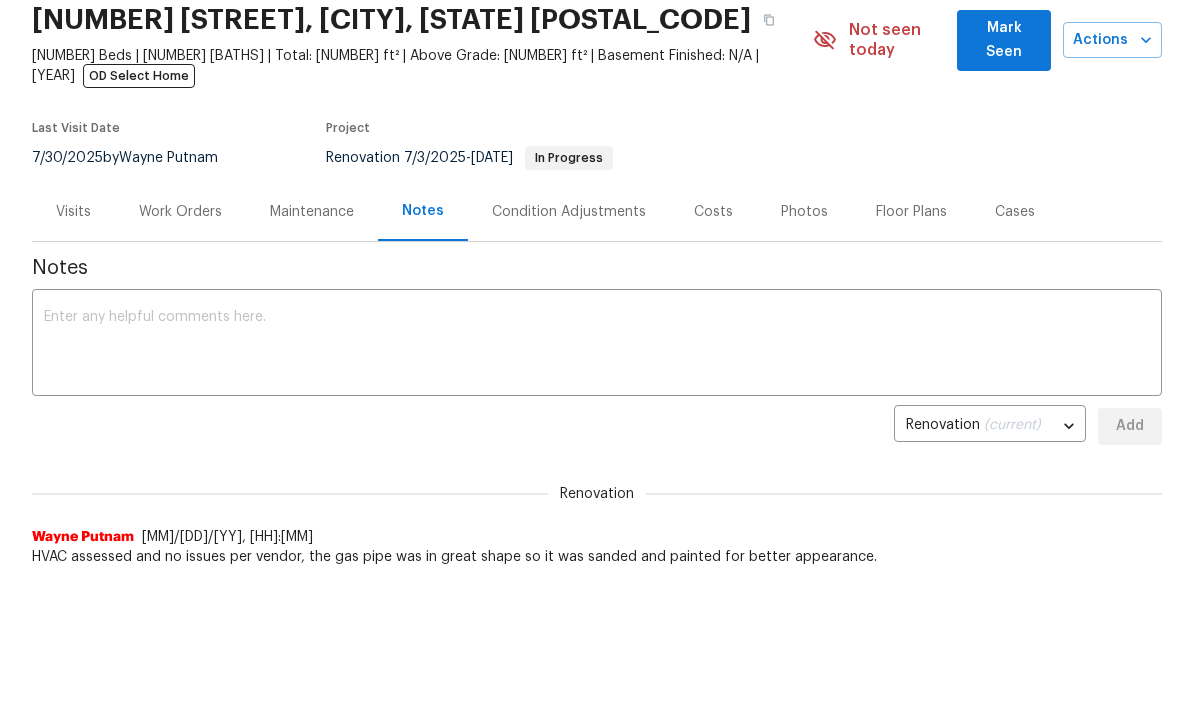 scroll, scrollTop: 0, scrollLeft: 0, axis: both 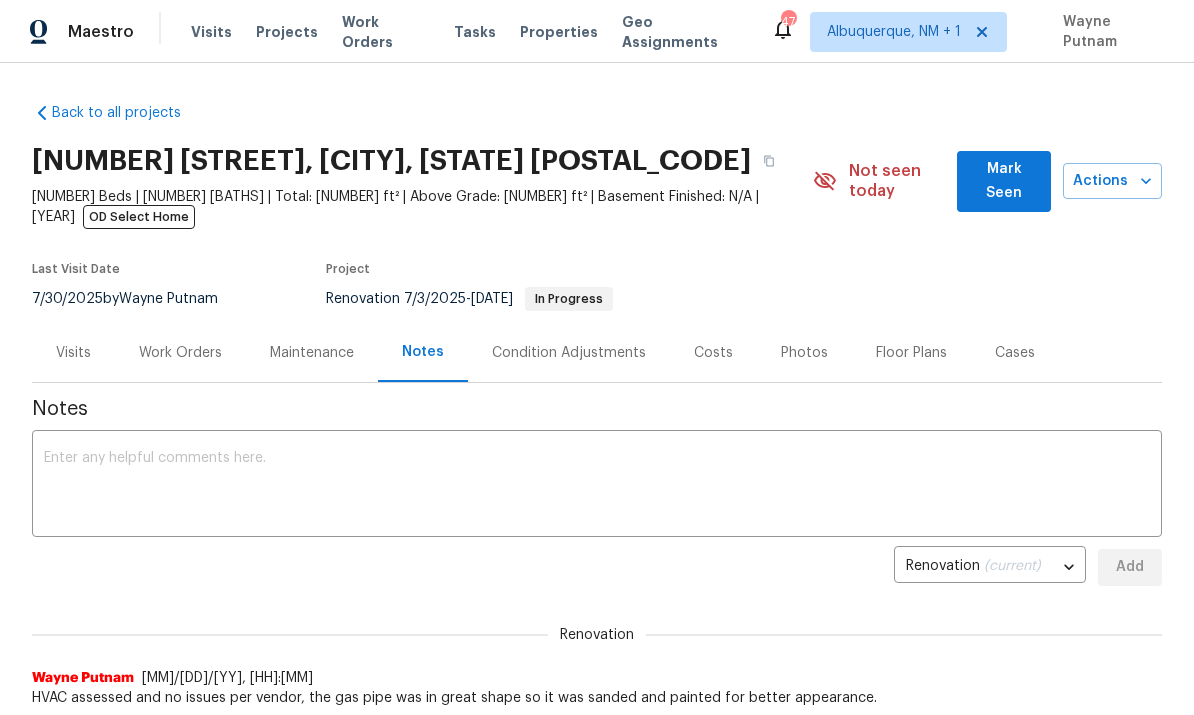click on "Mark Seen" at bounding box center (1004, 181) 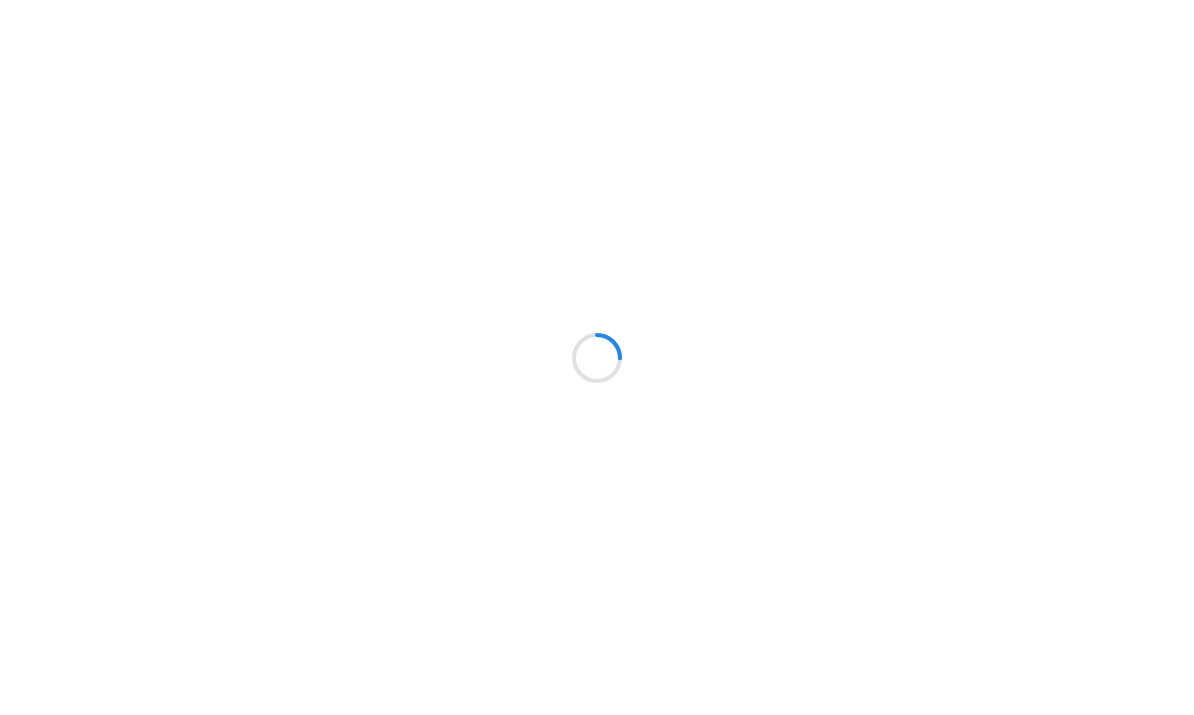 scroll, scrollTop: 0, scrollLeft: 0, axis: both 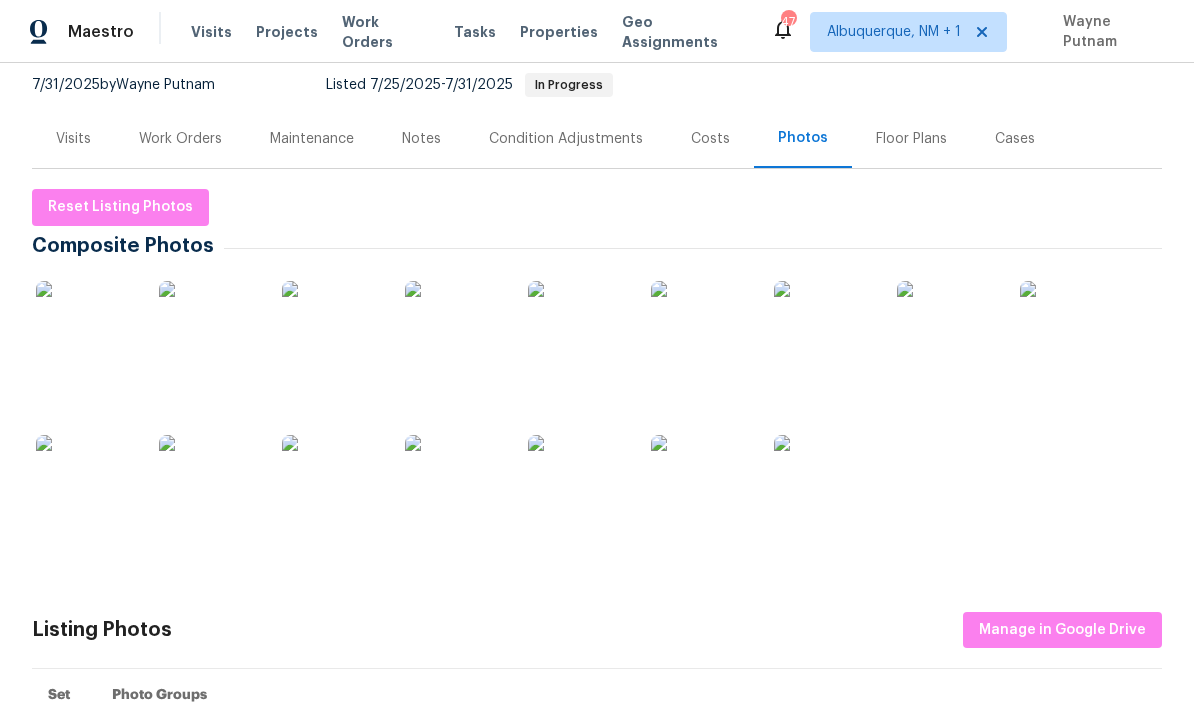 click at bounding box center (701, 485) 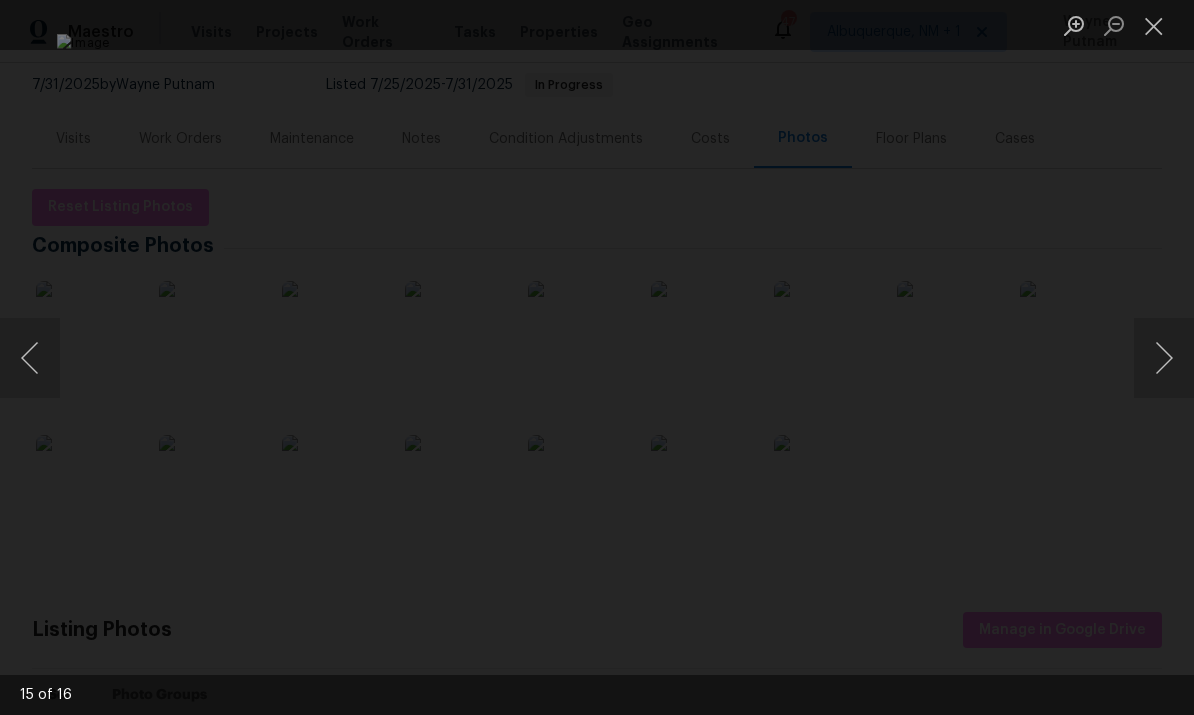 click at bounding box center [597, 357] 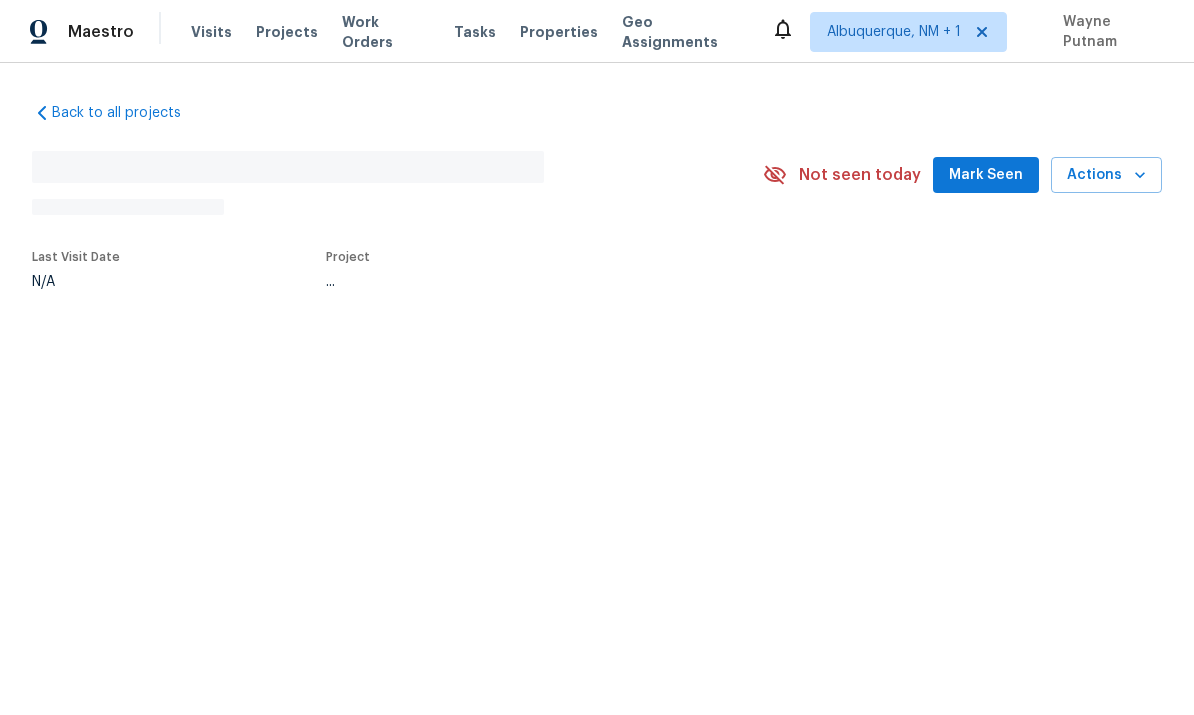 scroll, scrollTop: 0, scrollLeft: 0, axis: both 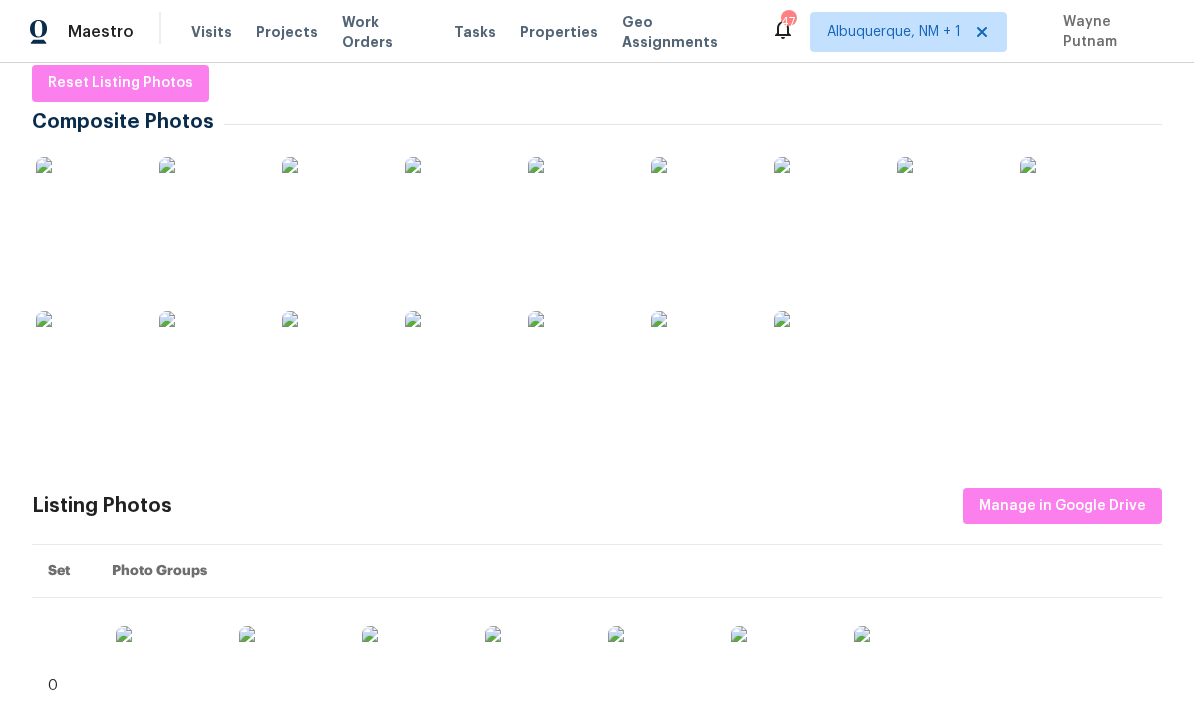 click at bounding box center [701, 361] 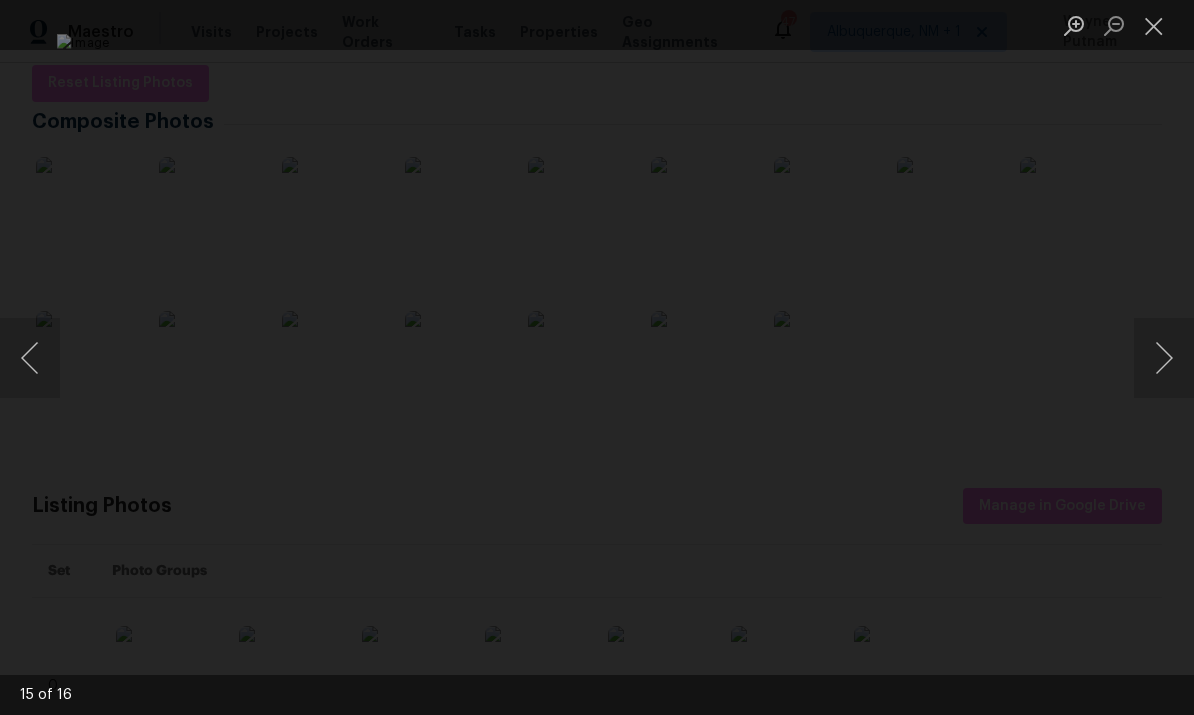 click at bounding box center (597, 357) 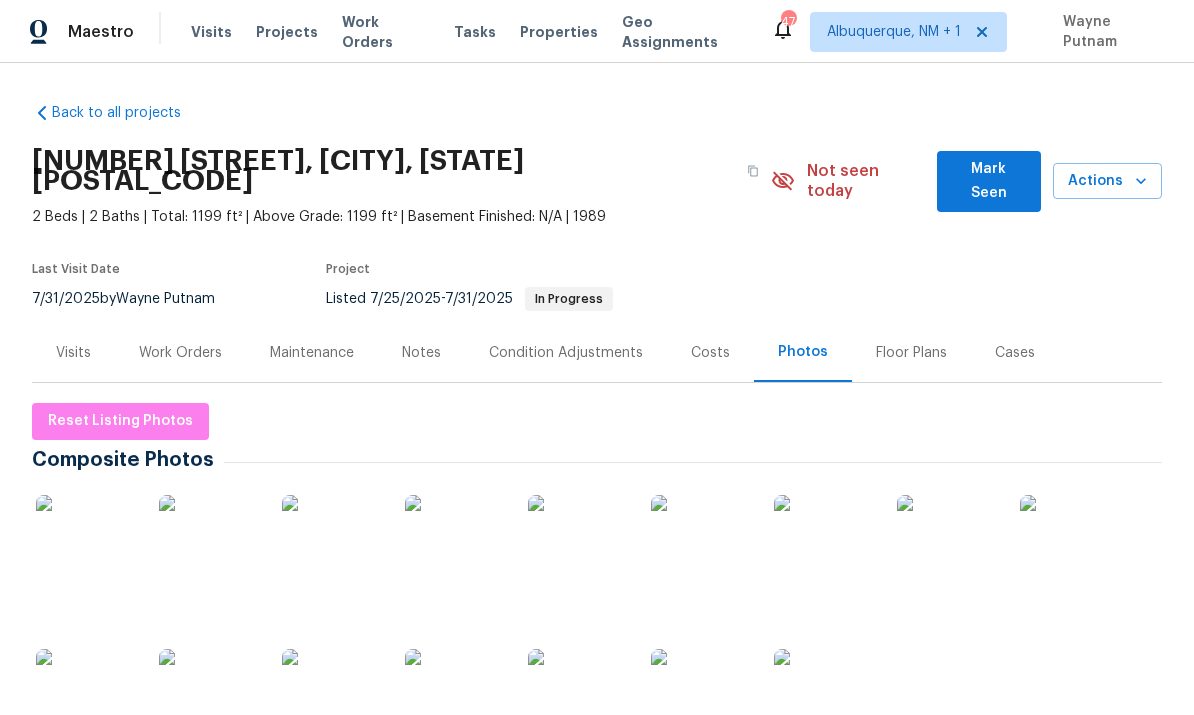 scroll, scrollTop: 0, scrollLeft: 0, axis: both 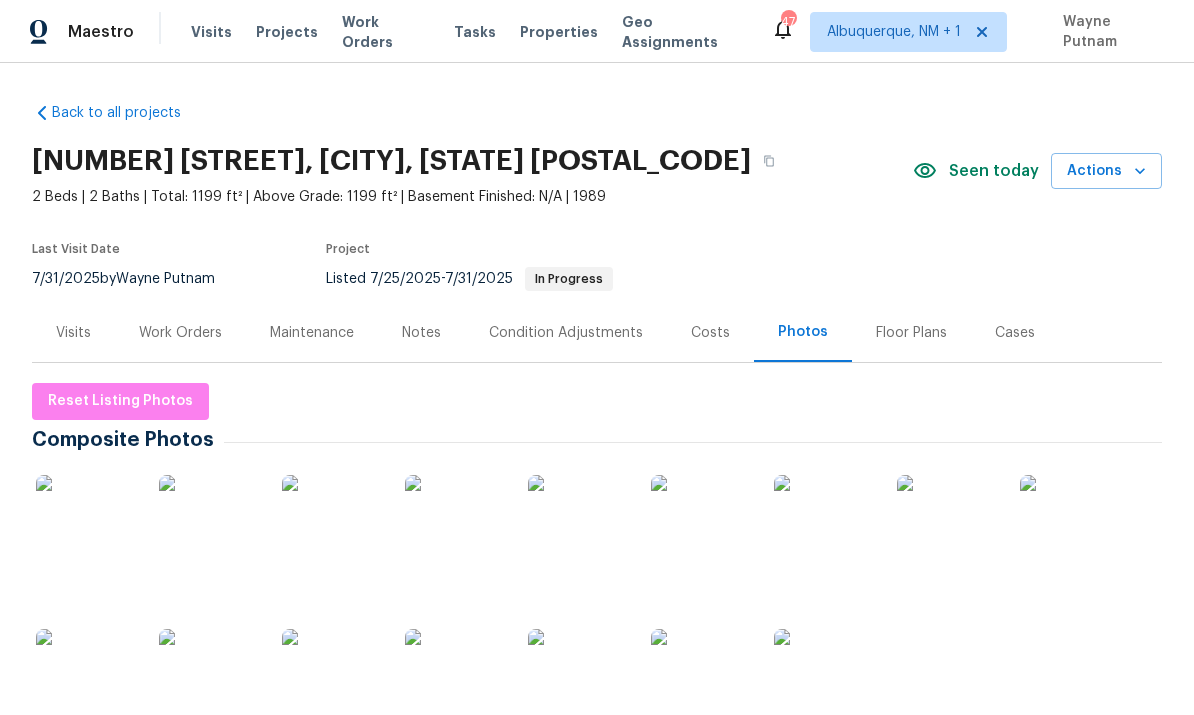 click on "Work Orders" at bounding box center [180, 333] 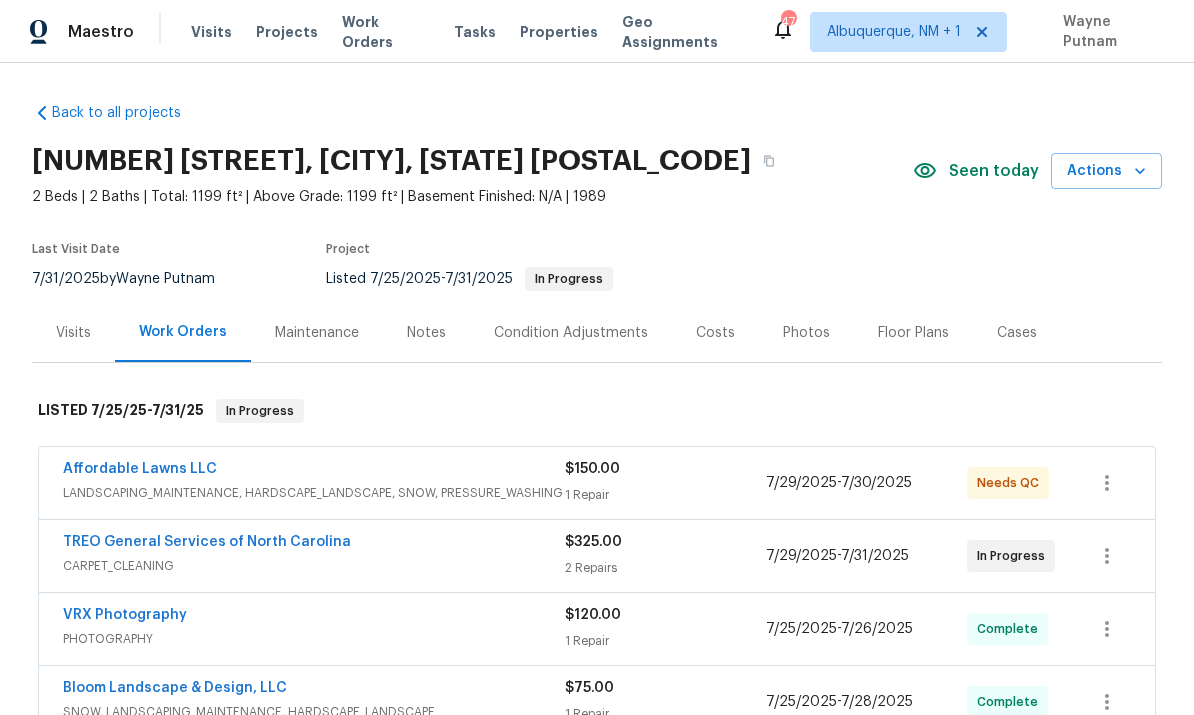 click on "Affordable Lawns LLC" at bounding box center [140, 469] 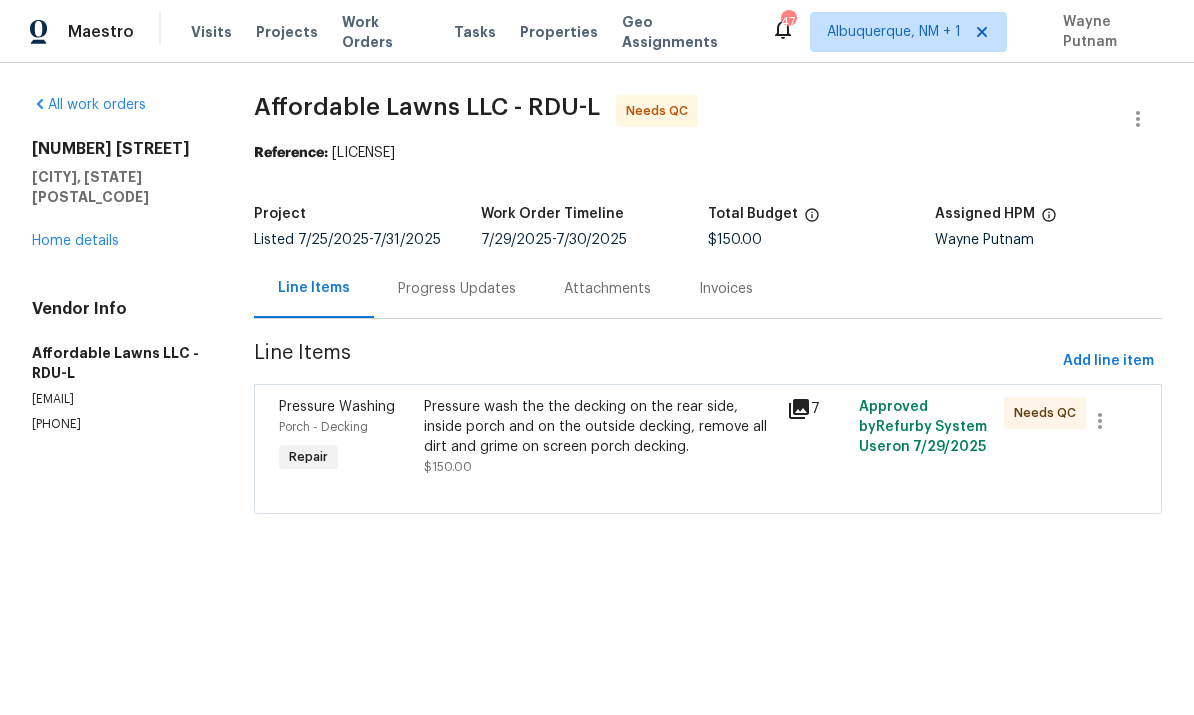 click on "Pressure wash the the decking on the rear side, inside porch and on the outside decking,  remove all dirt and grime on screen porch decking." at bounding box center [599, 427] 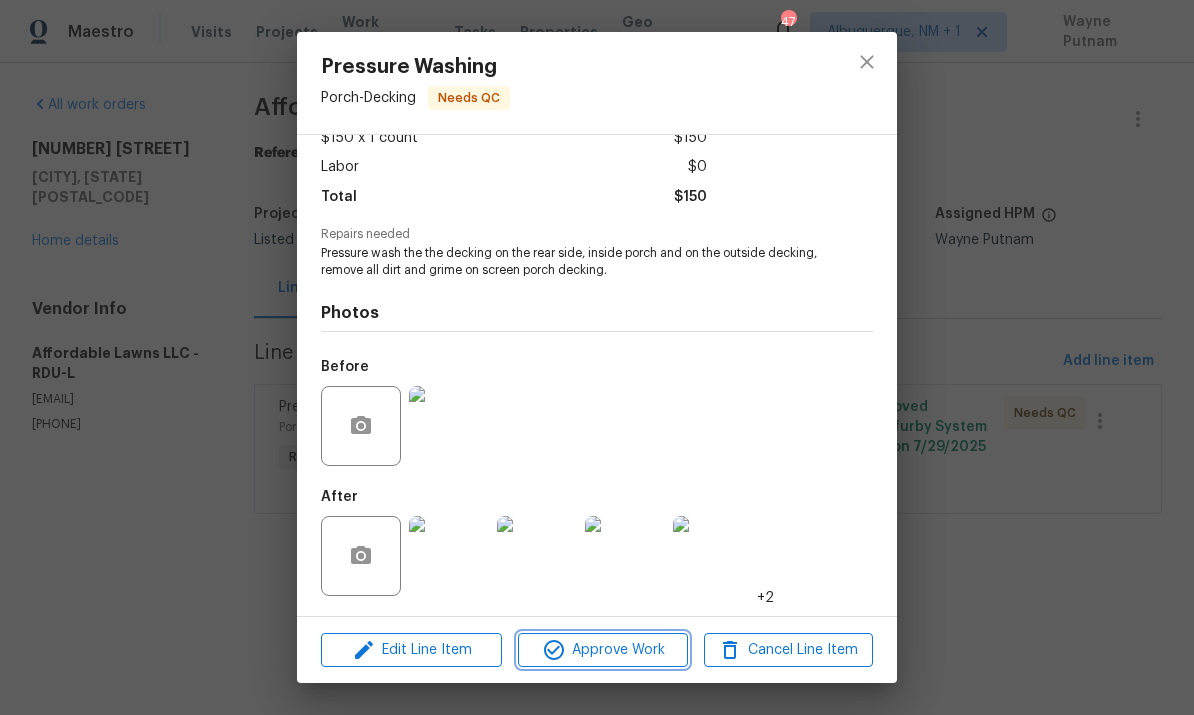 click on "Approve Work" at bounding box center [602, 650] 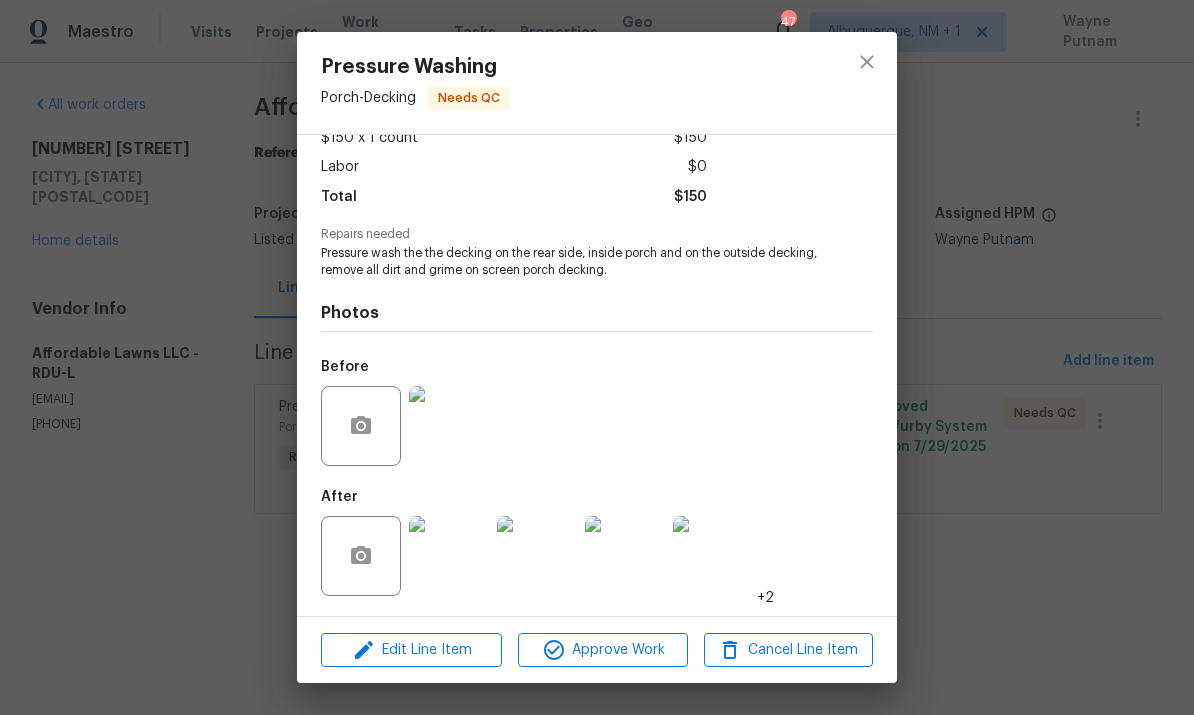 scroll, scrollTop: 127, scrollLeft: 0, axis: vertical 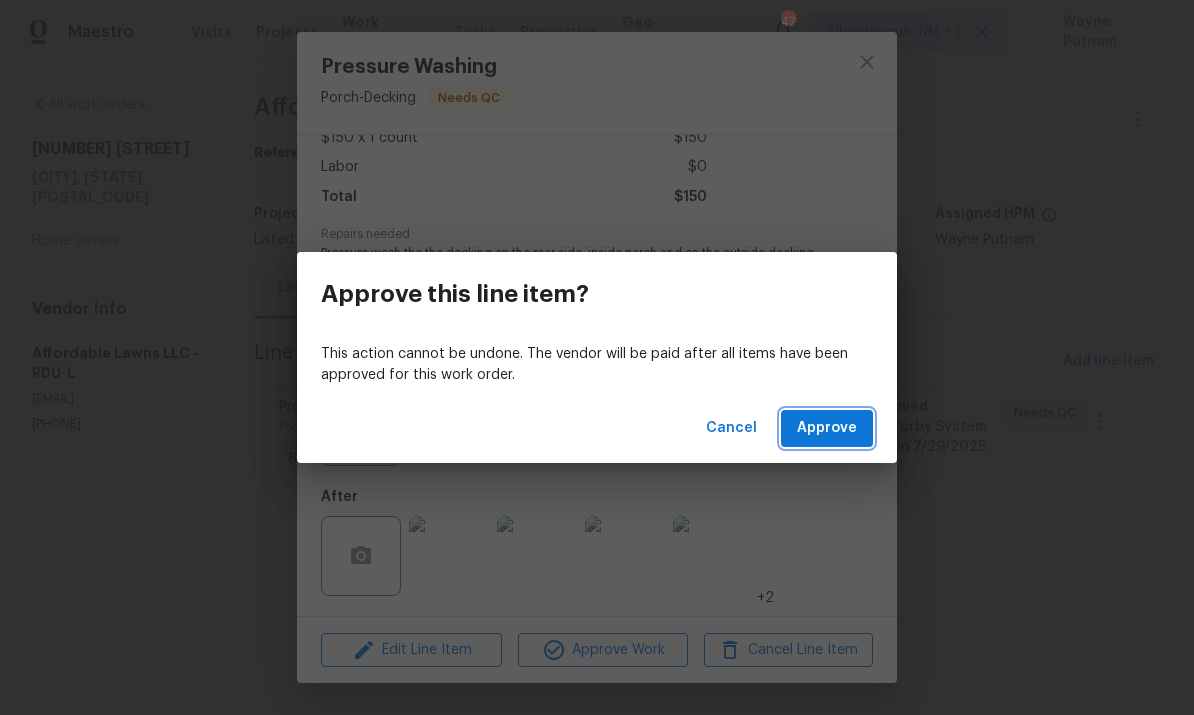 click on "Approve" at bounding box center [827, 428] 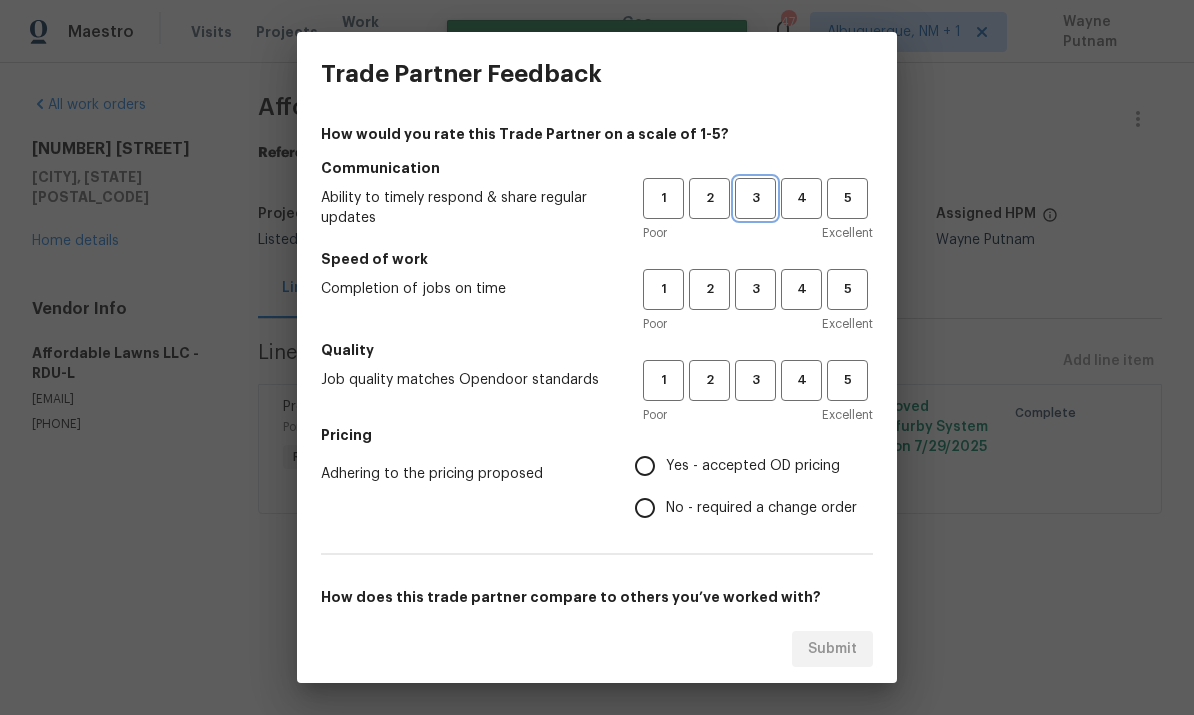 click on "3" at bounding box center [755, 198] 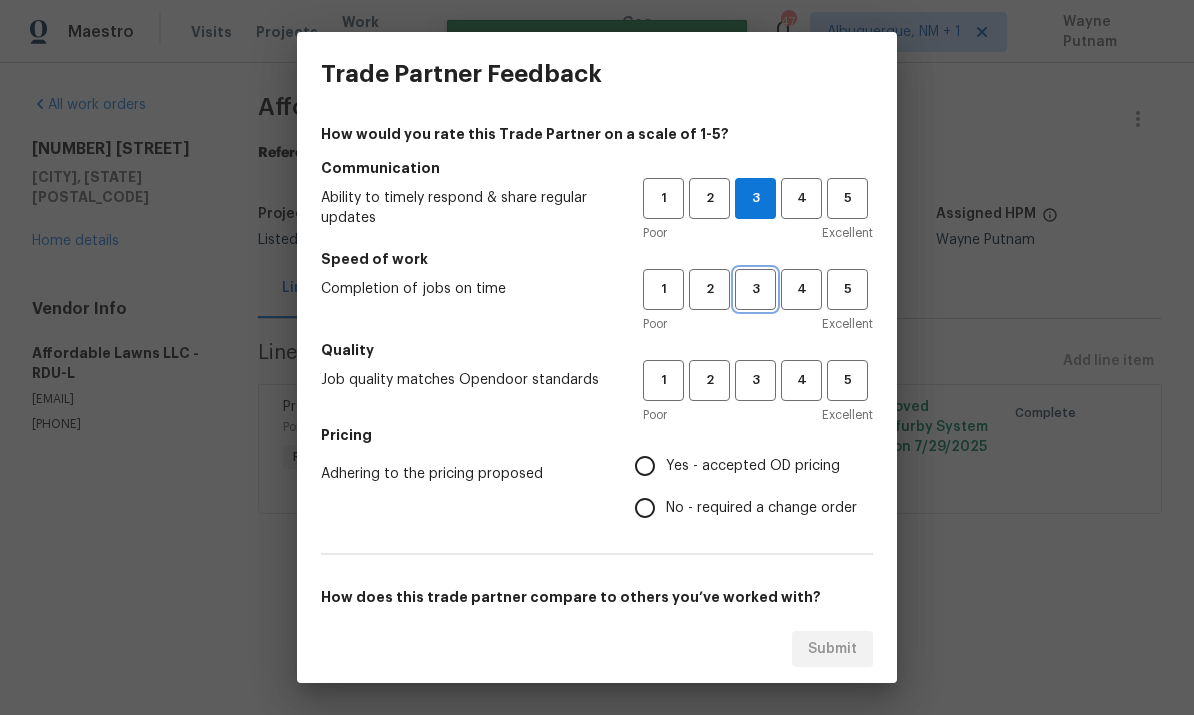 click on "3" at bounding box center [755, 289] 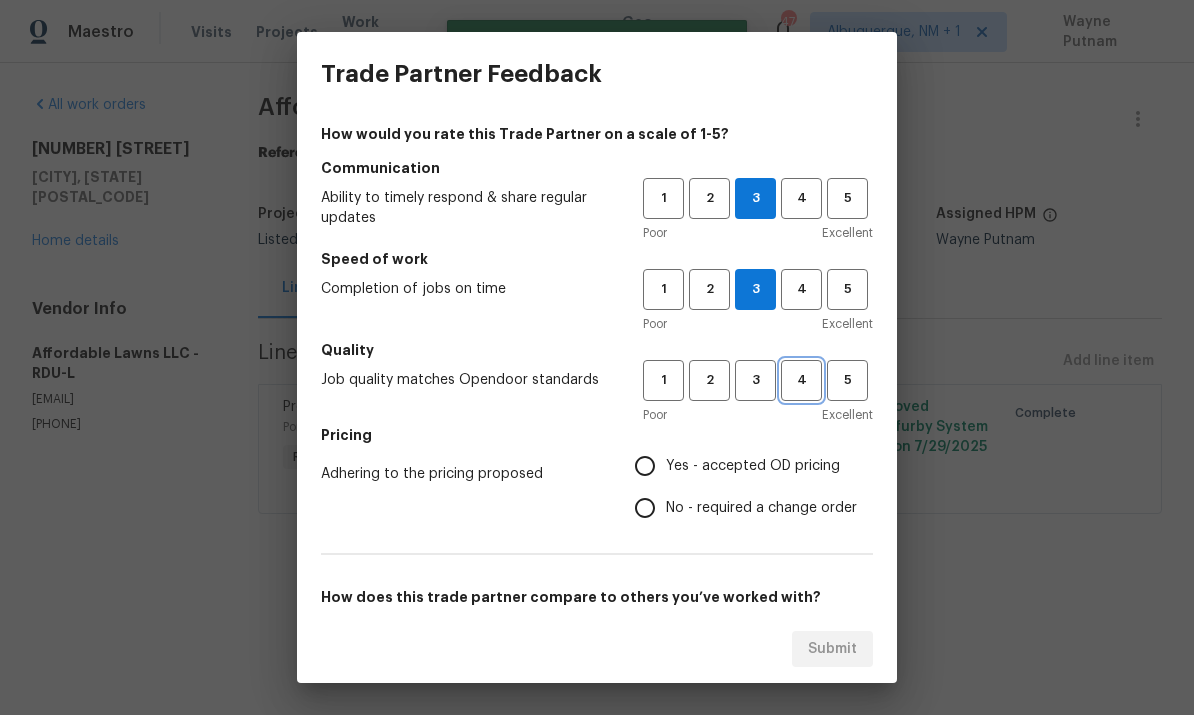 click on "4" at bounding box center (801, 380) 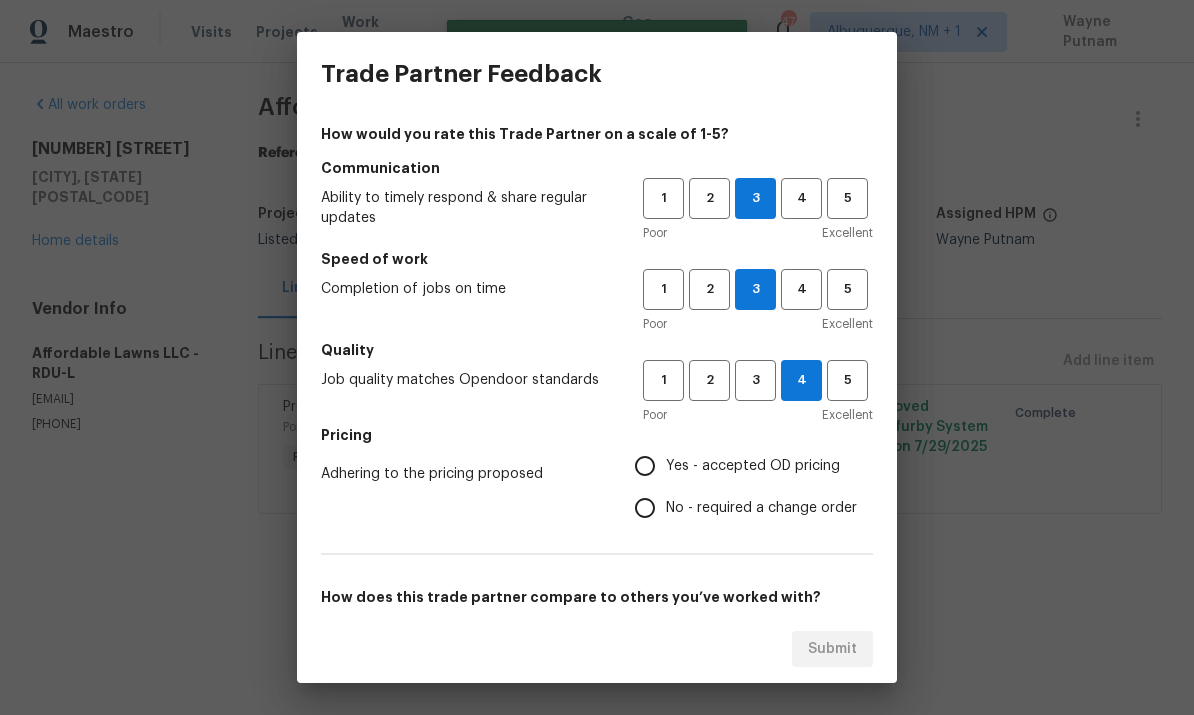 click on "Yes - accepted OD pricing" at bounding box center (645, 466) 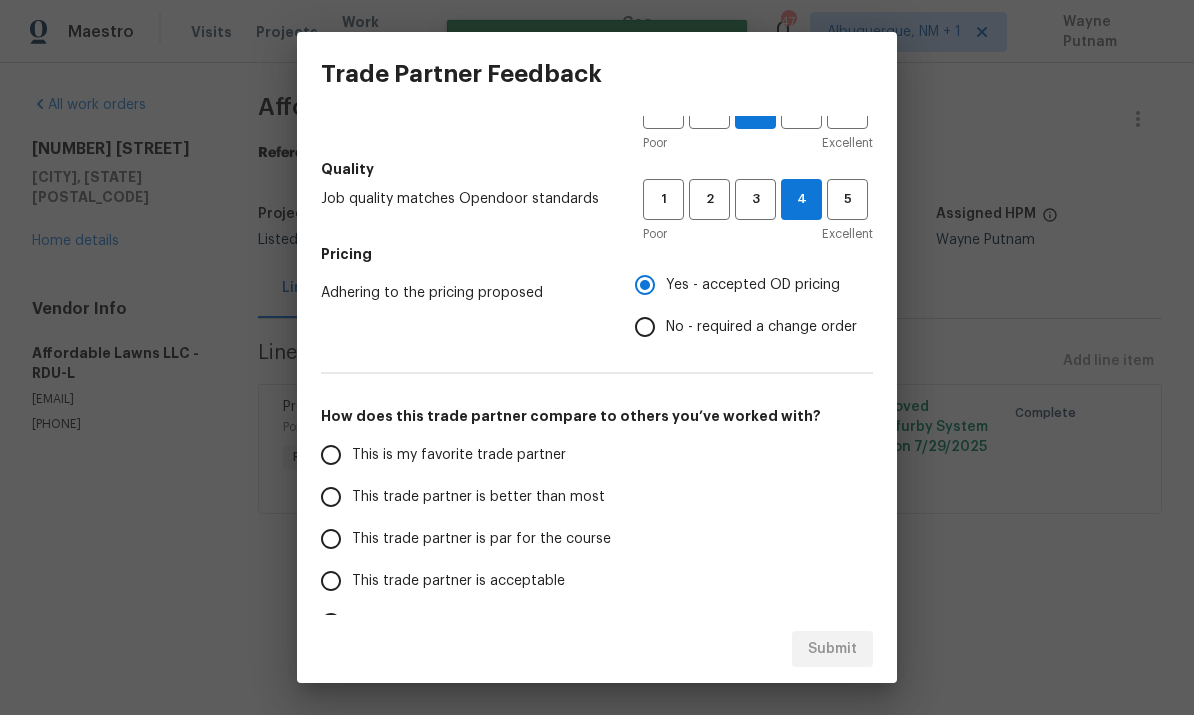scroll, scrollTop: 184, scrollLeft: 0, axis: vertical 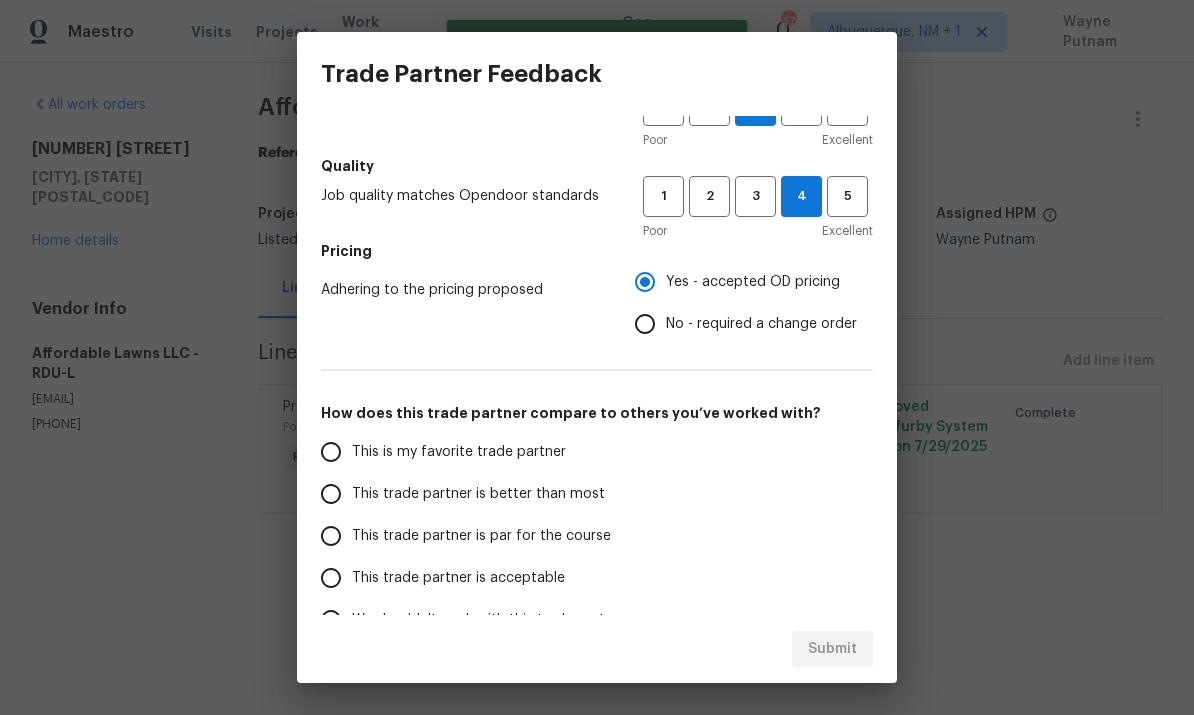 click on "This trade partner is par for the course" at bounding box center [331, 536] 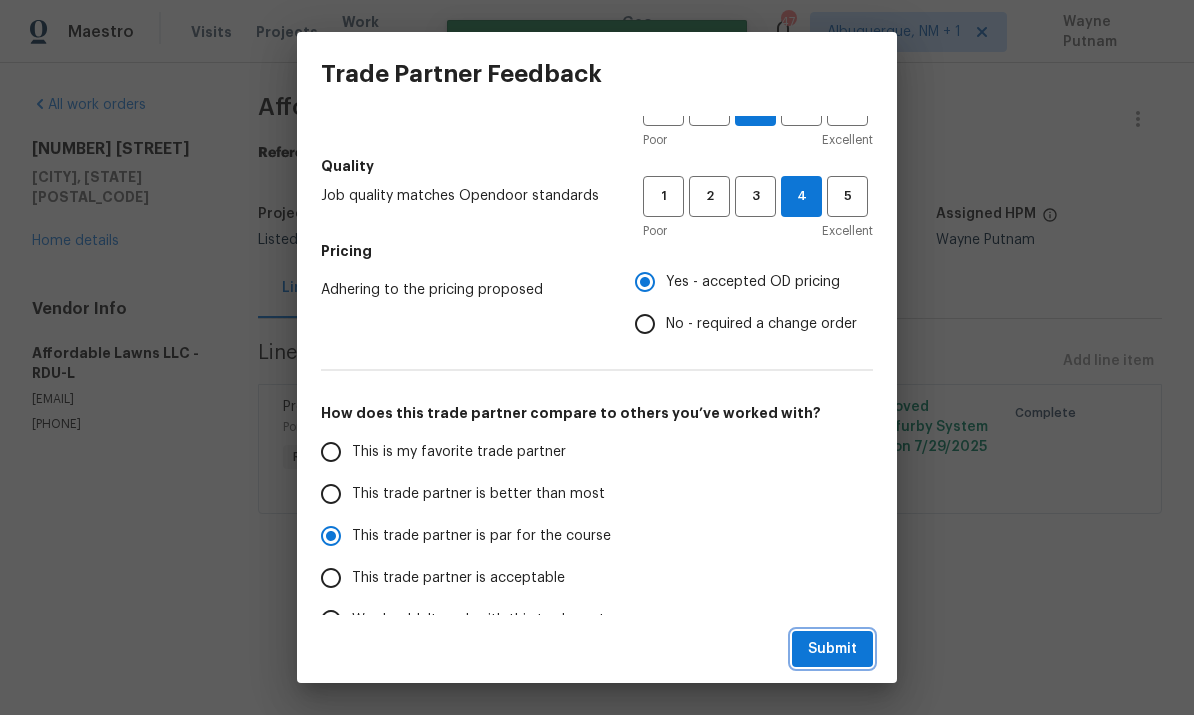 click on "Submit" at bounding box center [832, 649] 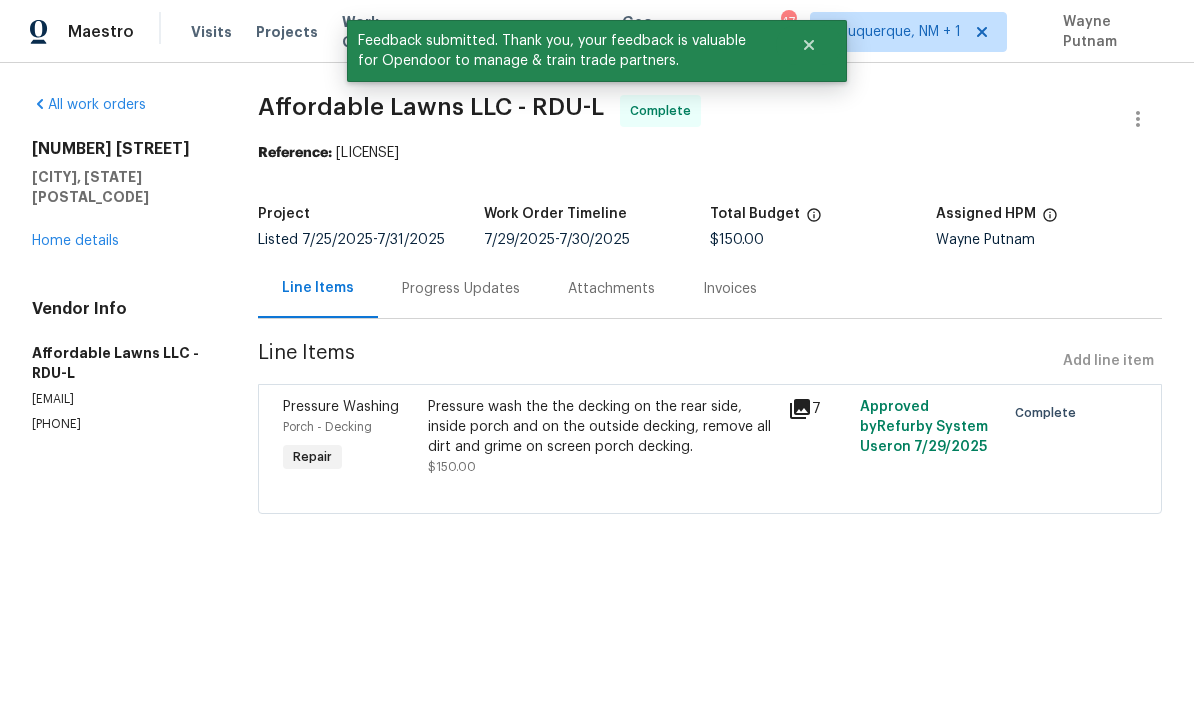 click on "Home details" at bounding box center (75, 241) 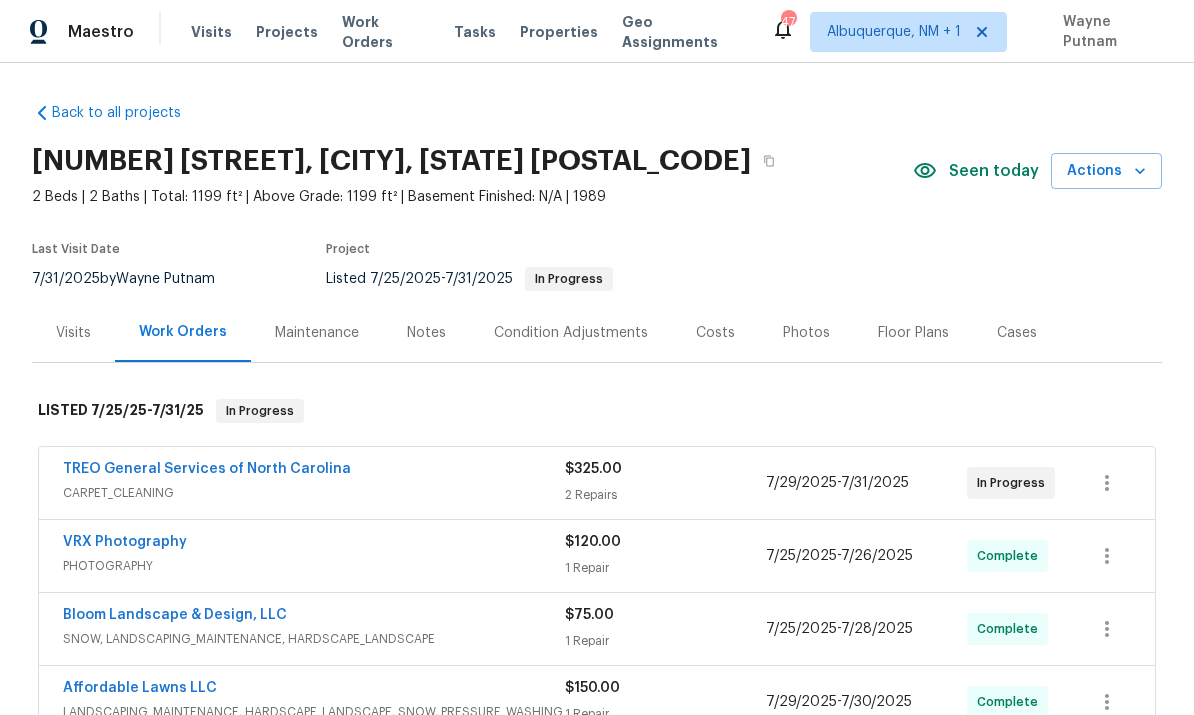 click on "TREO General Services of North Carolina" at bounding box center [207, 469] 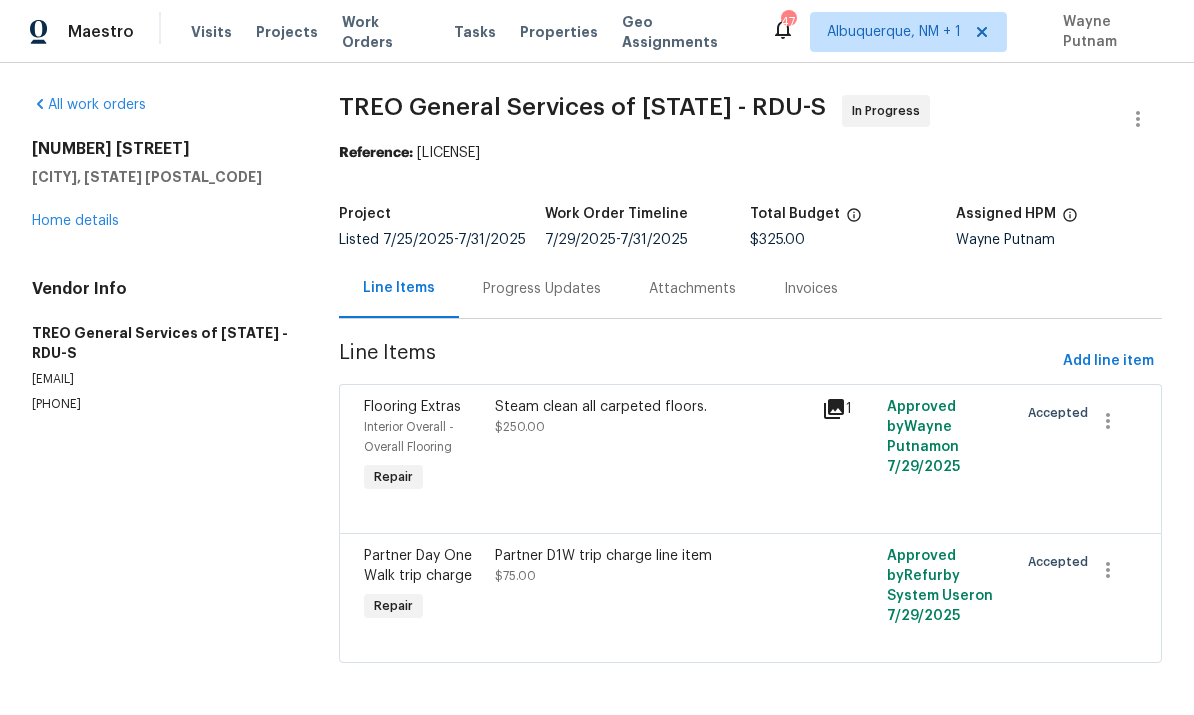 click on "Progress Updates" at bounding box center (542, 288) 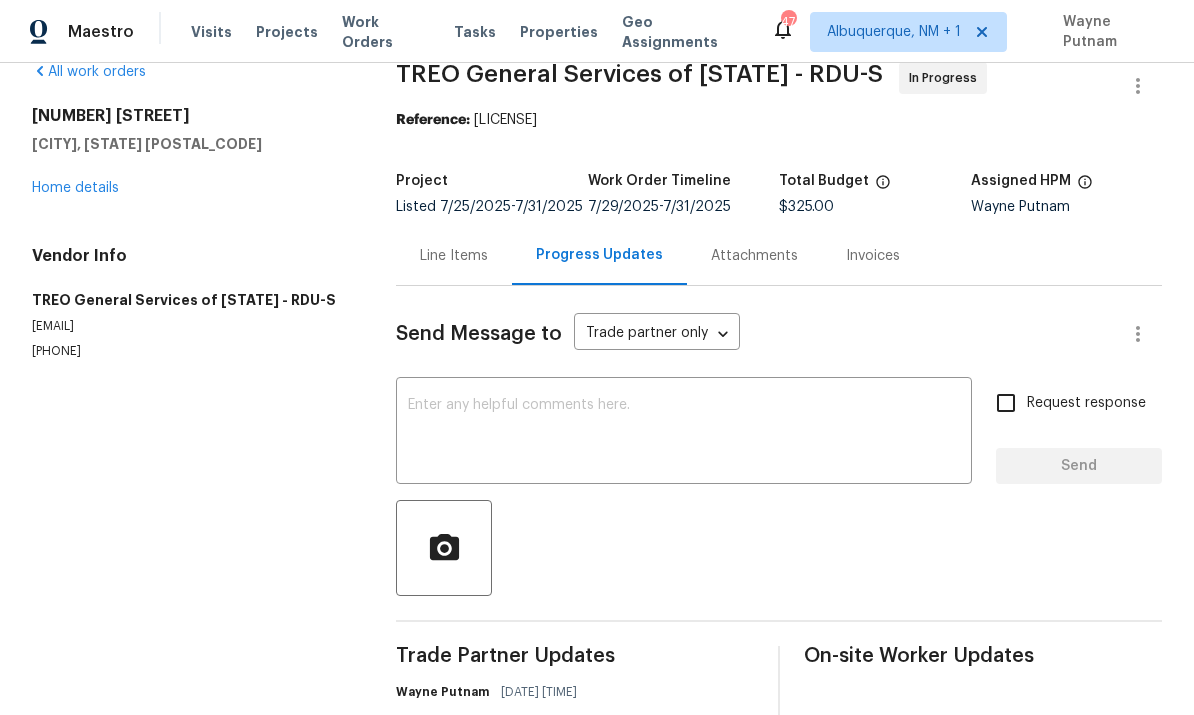 scroll, scrollTop: 32, scrollLeft: 0, axis: vertical 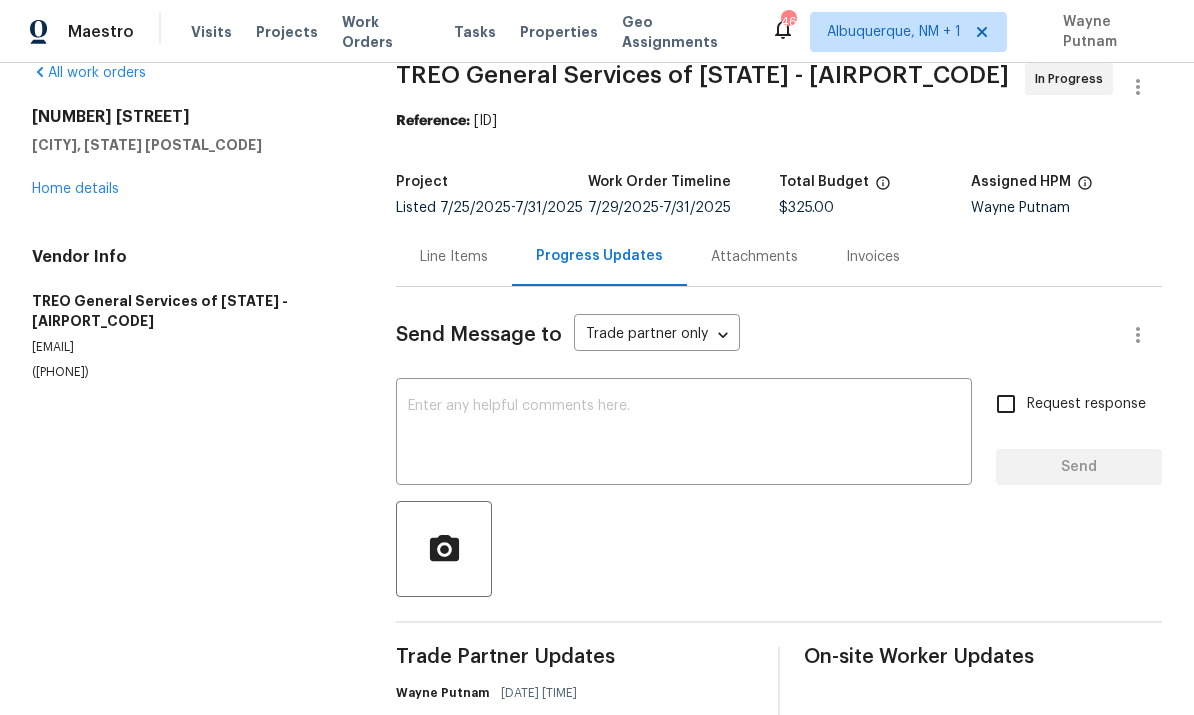 click on "Home details" at bounding box center [75, 189] 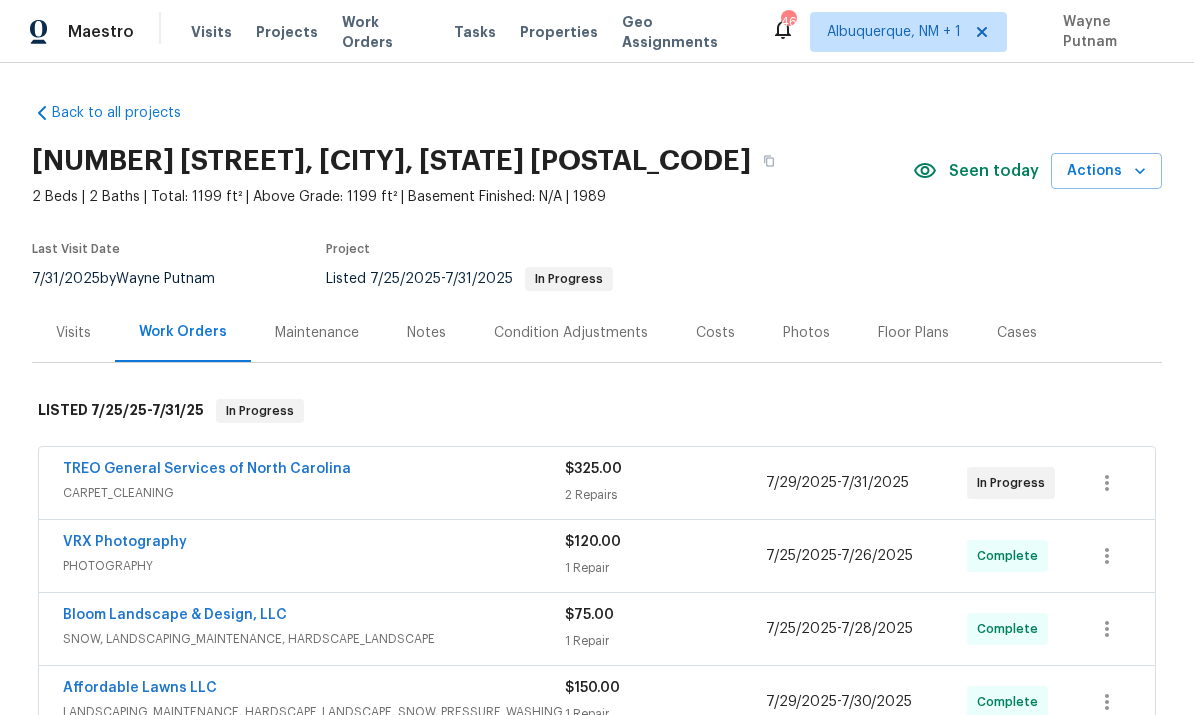 click on "TREO General Services of North Carolina" at bounding box center (207, 469) 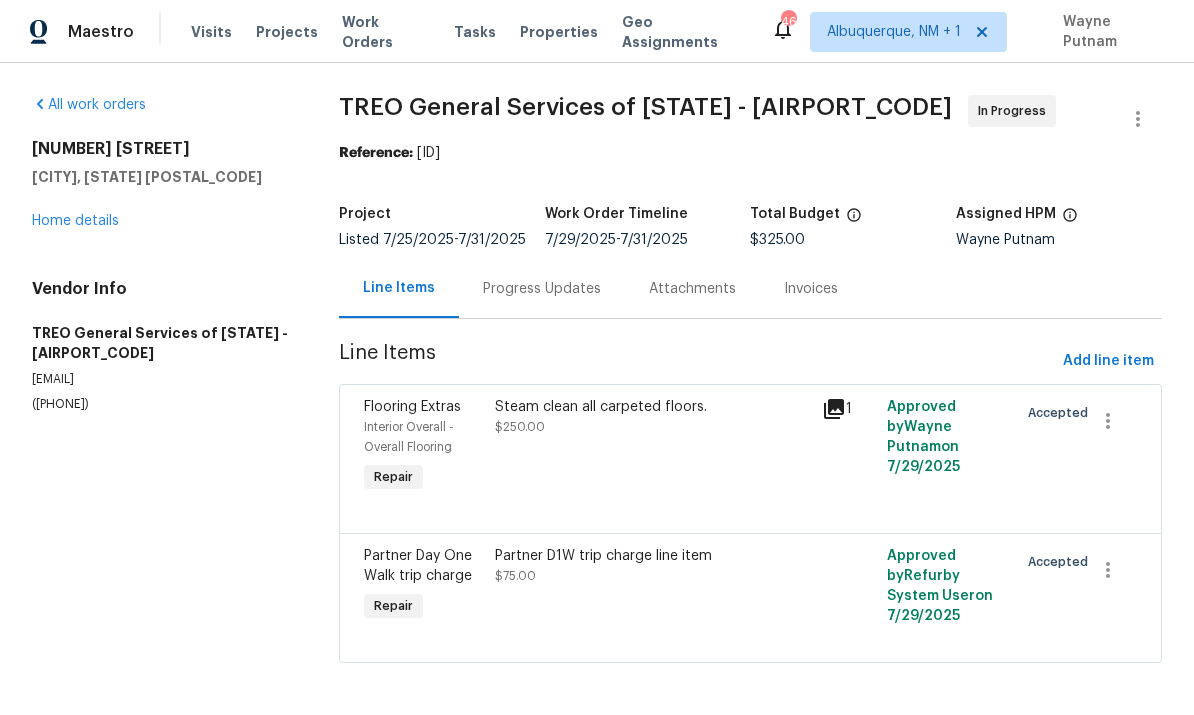 click on "Progress Updates" at bounding box center [542, 288] 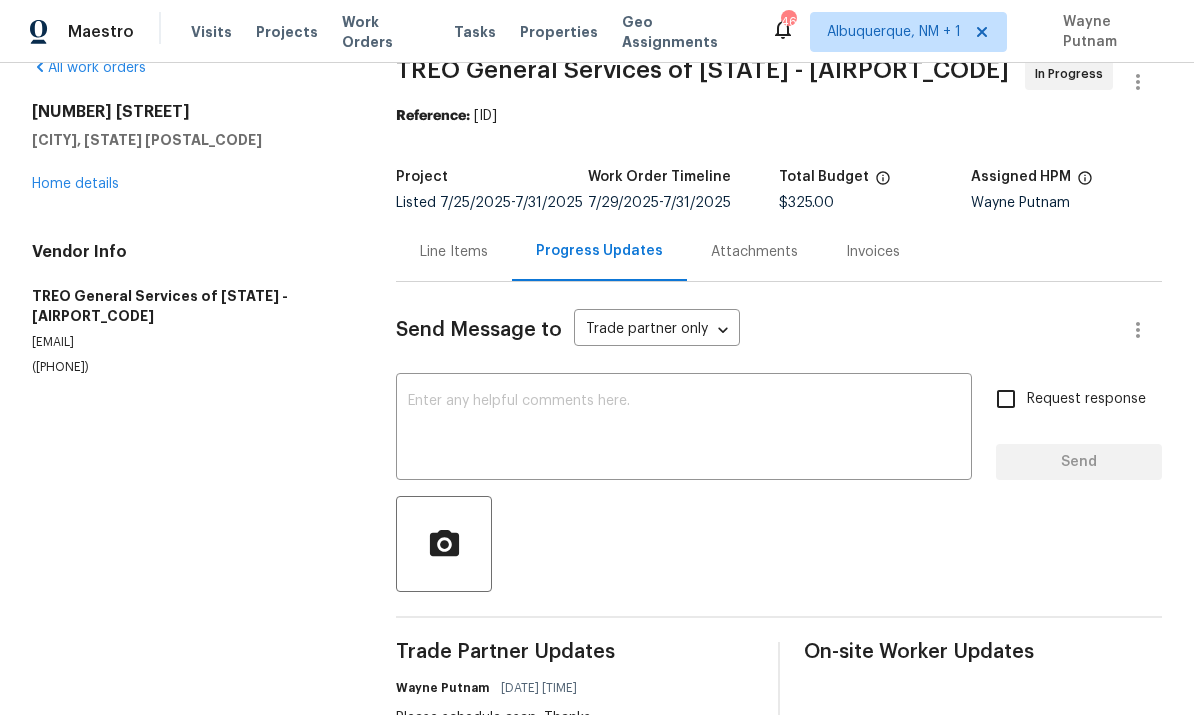 scroll, scrollTop: 32, scrollLeft: 0, axis: vertical 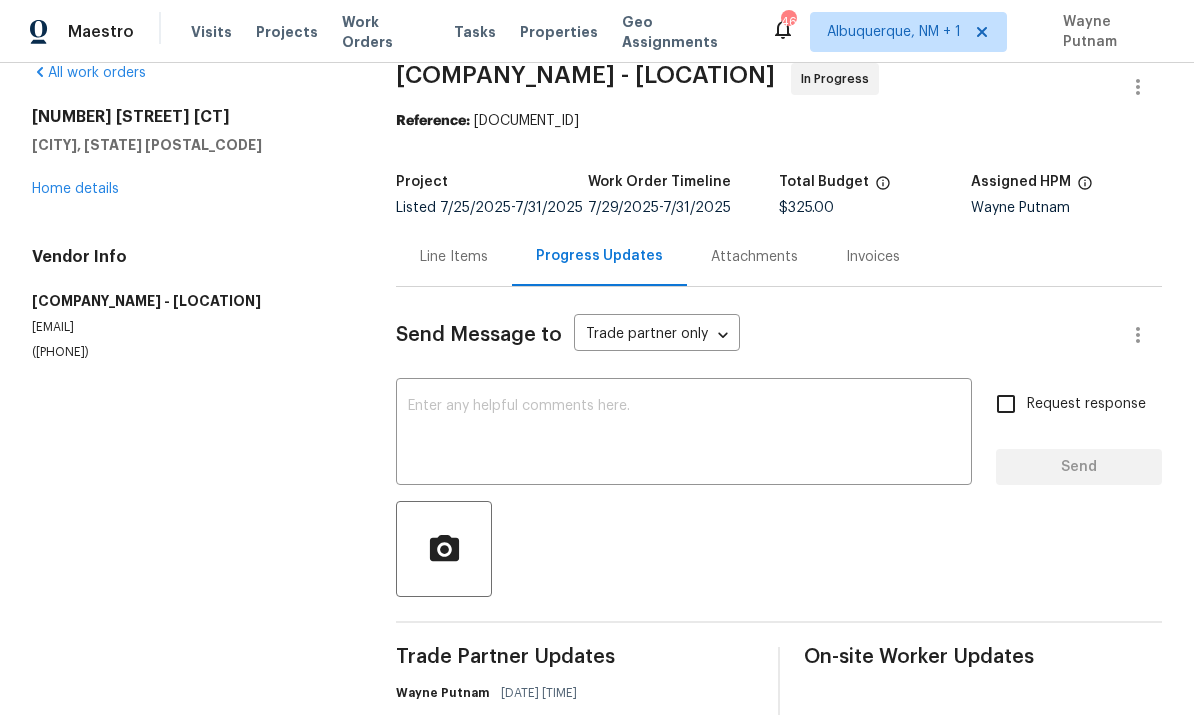 click on "Home details" at bounding box center [75, 189] 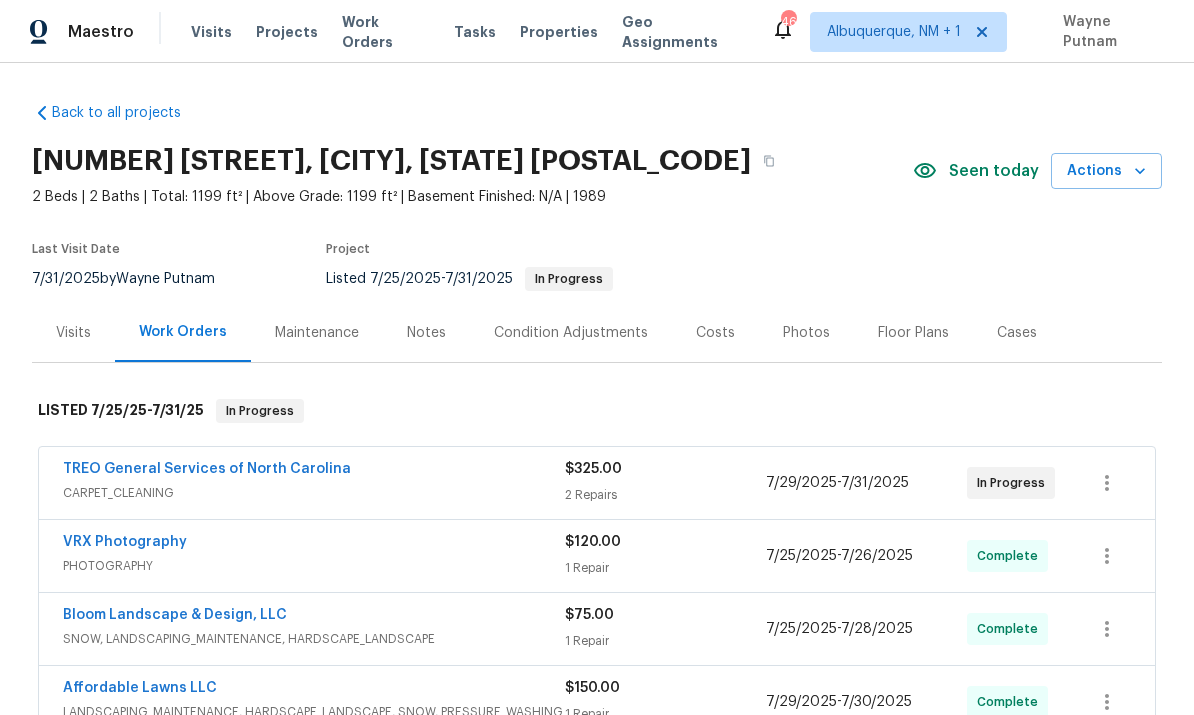 click on "TREO General Services of North Carolina CARPET_CLEANING $325.00 2 Repairs 7/29/2025  -  7/31/2025 In Progress" at bounding box center [597, 483] 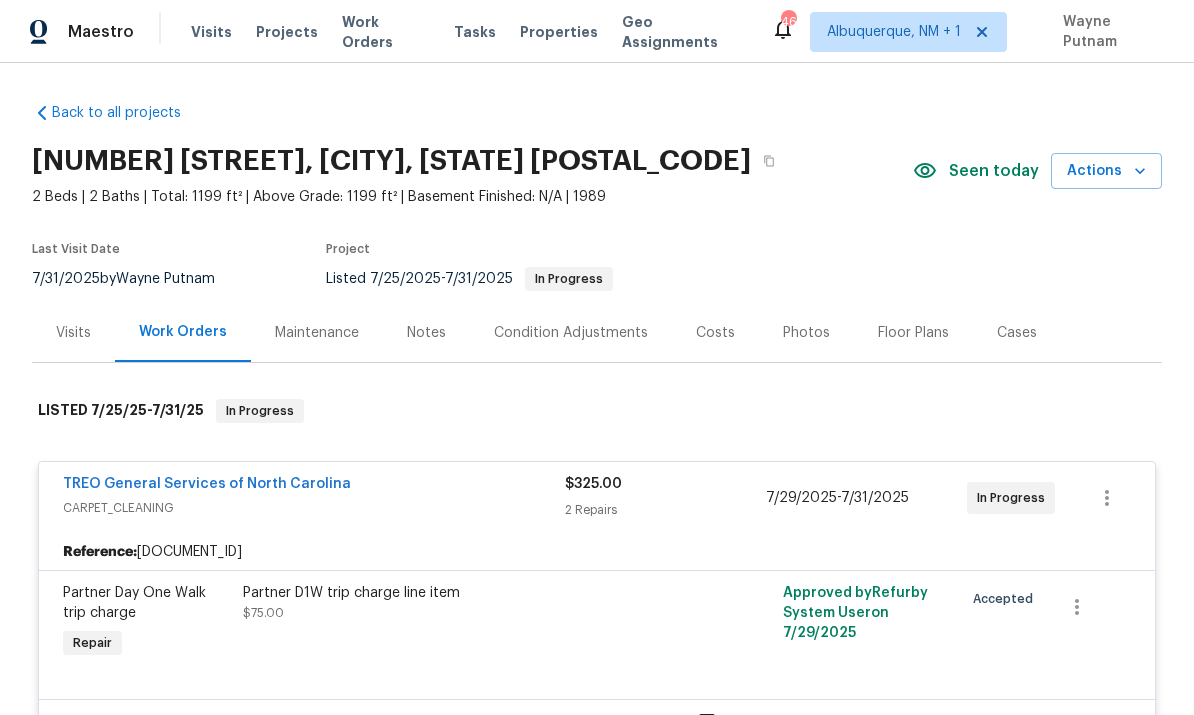 click on "TREO General Services of North Carolina" at bounding box center [207, 484] 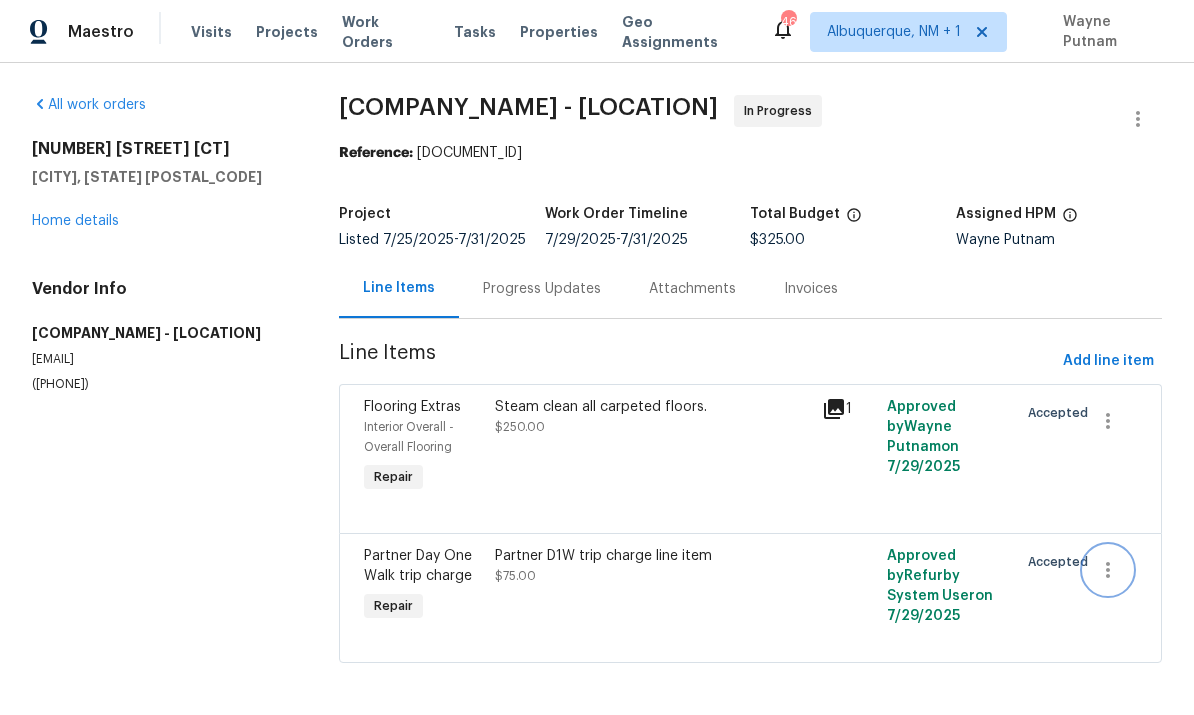 click 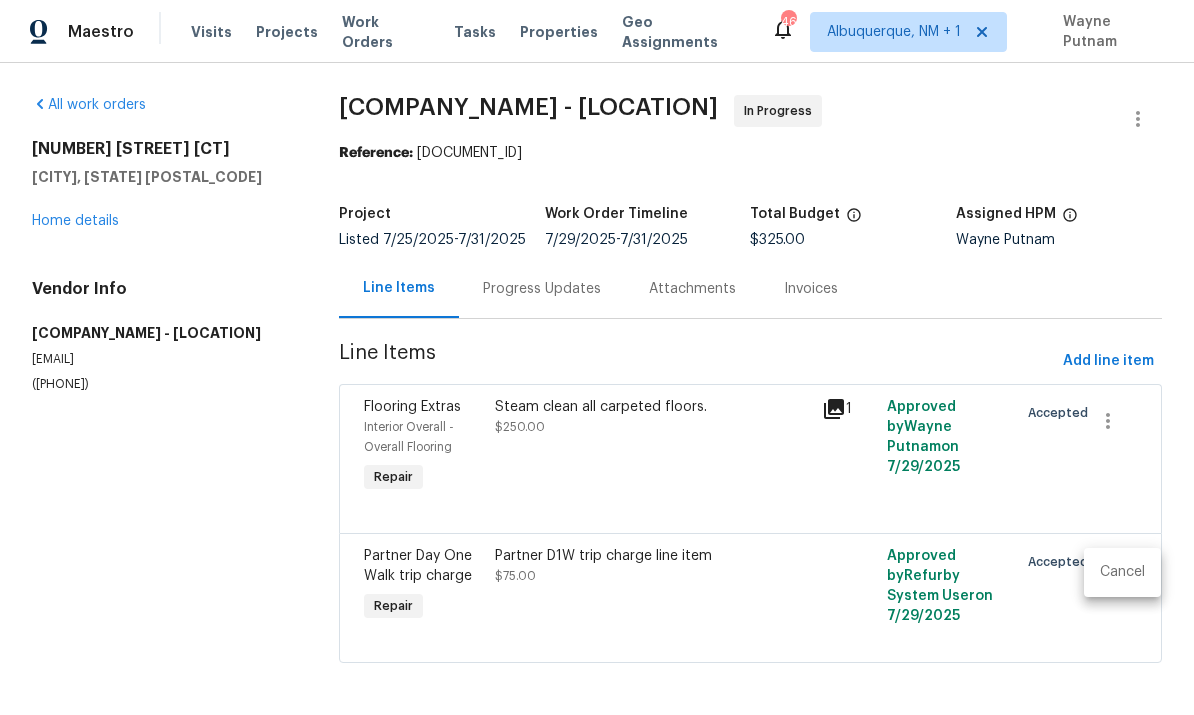click on "Cancel" at bounding box center [1122, 572] 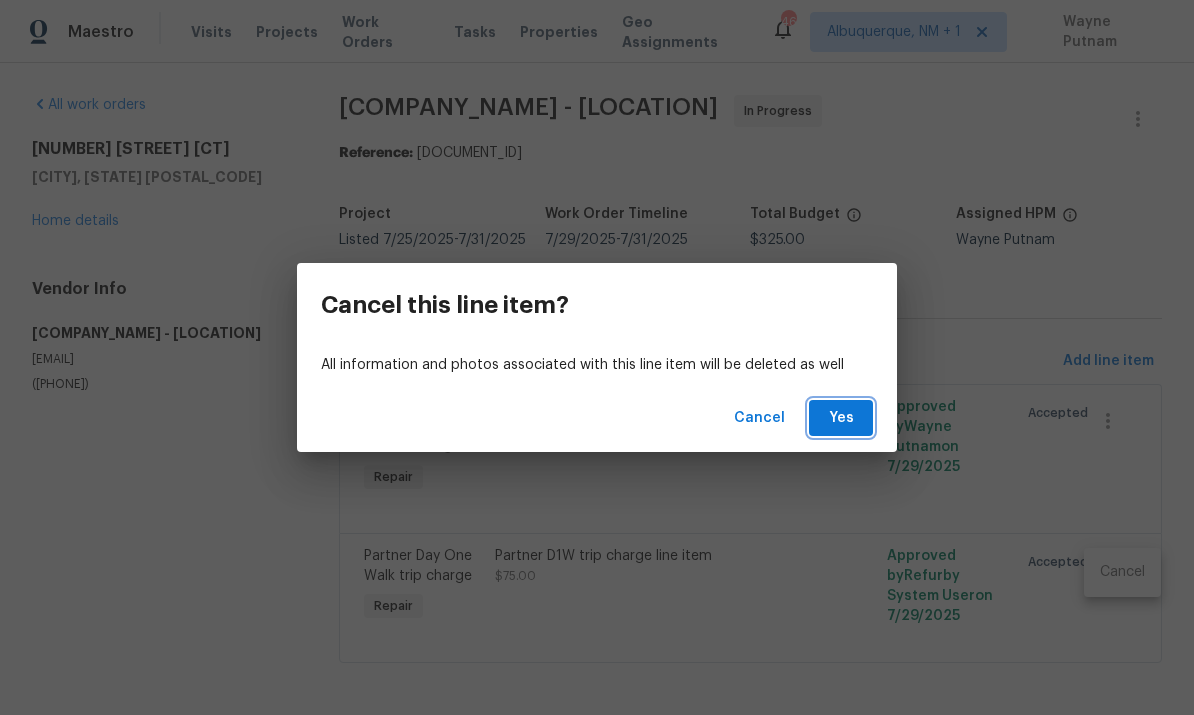 click on "Yes" at bounding box center (841, 418) 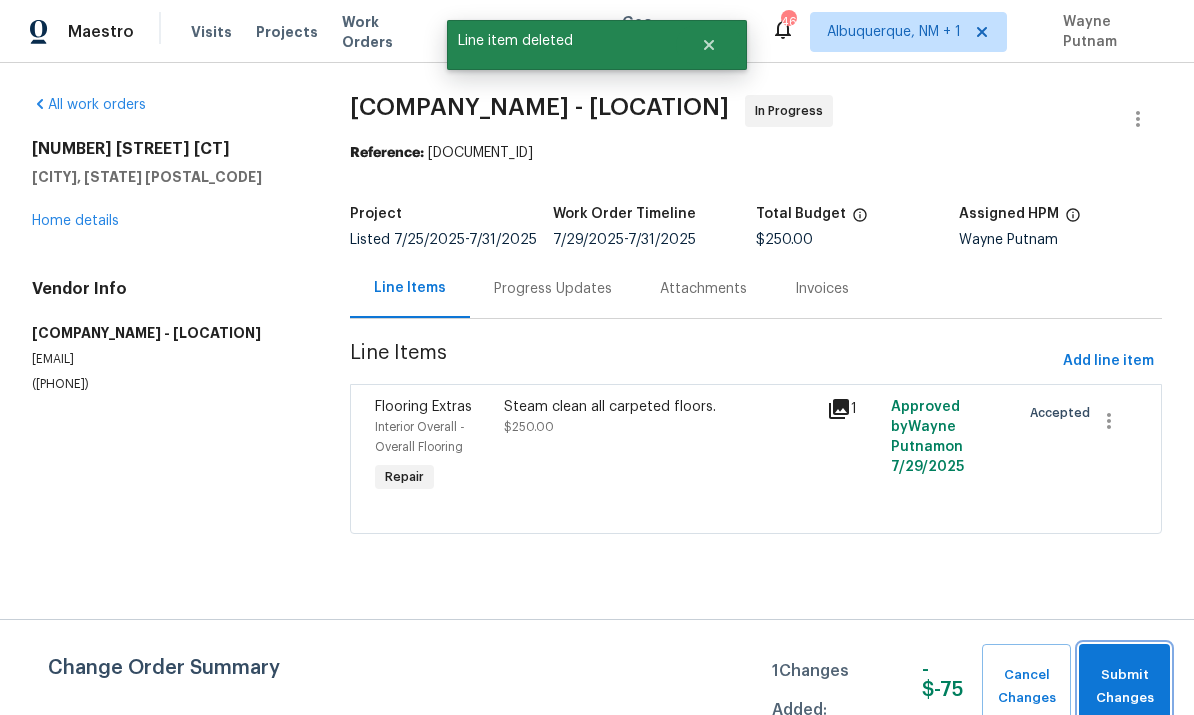 click on "Submit Changes" at bounding box center [1124, 687] 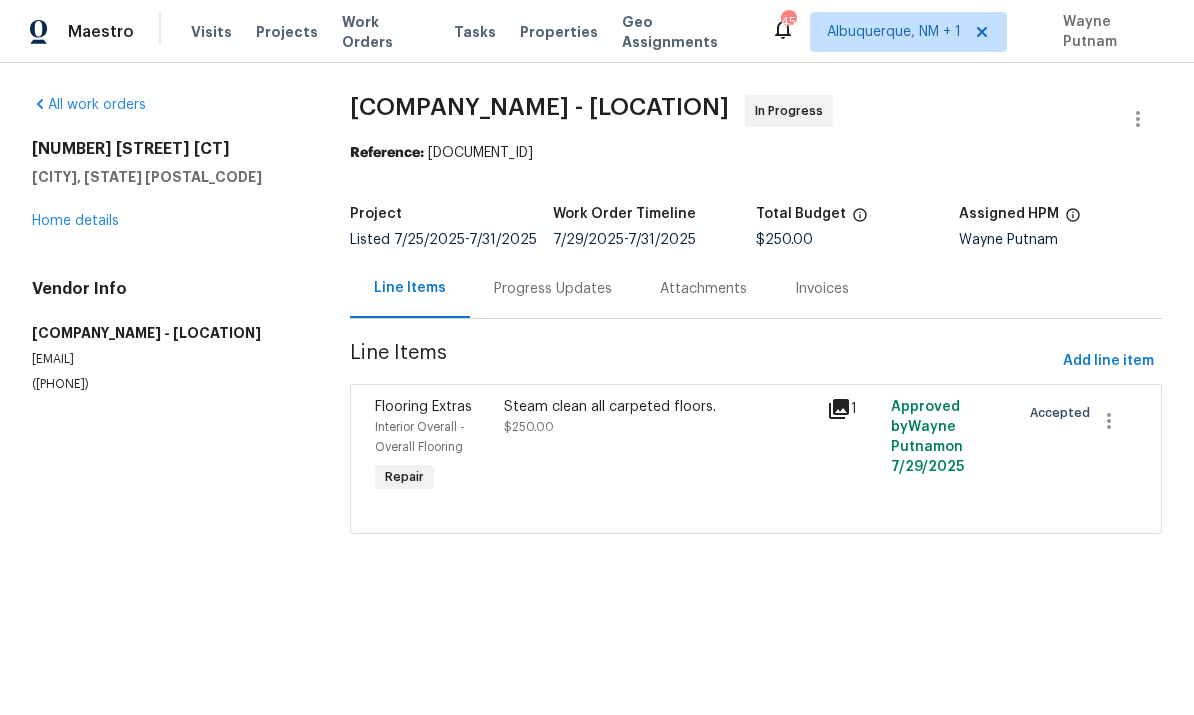 click on "Home details" at bounding box center [75, 221] 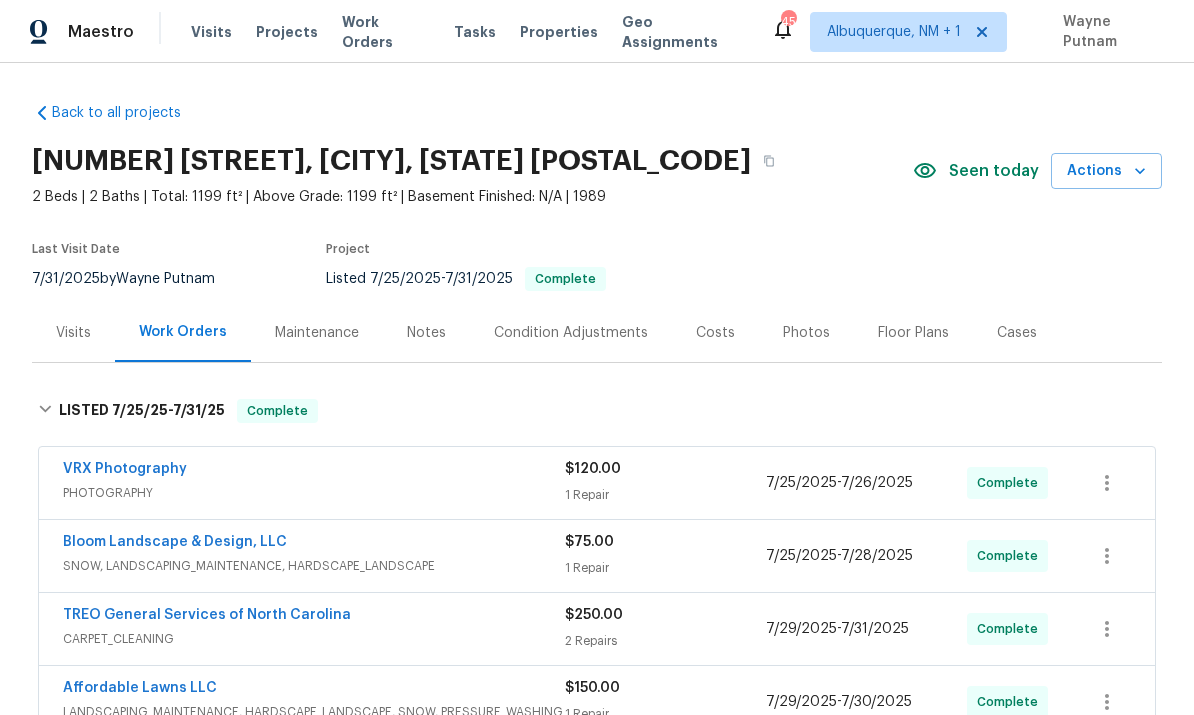 click on "Notes" at bounding box center (426, 333) 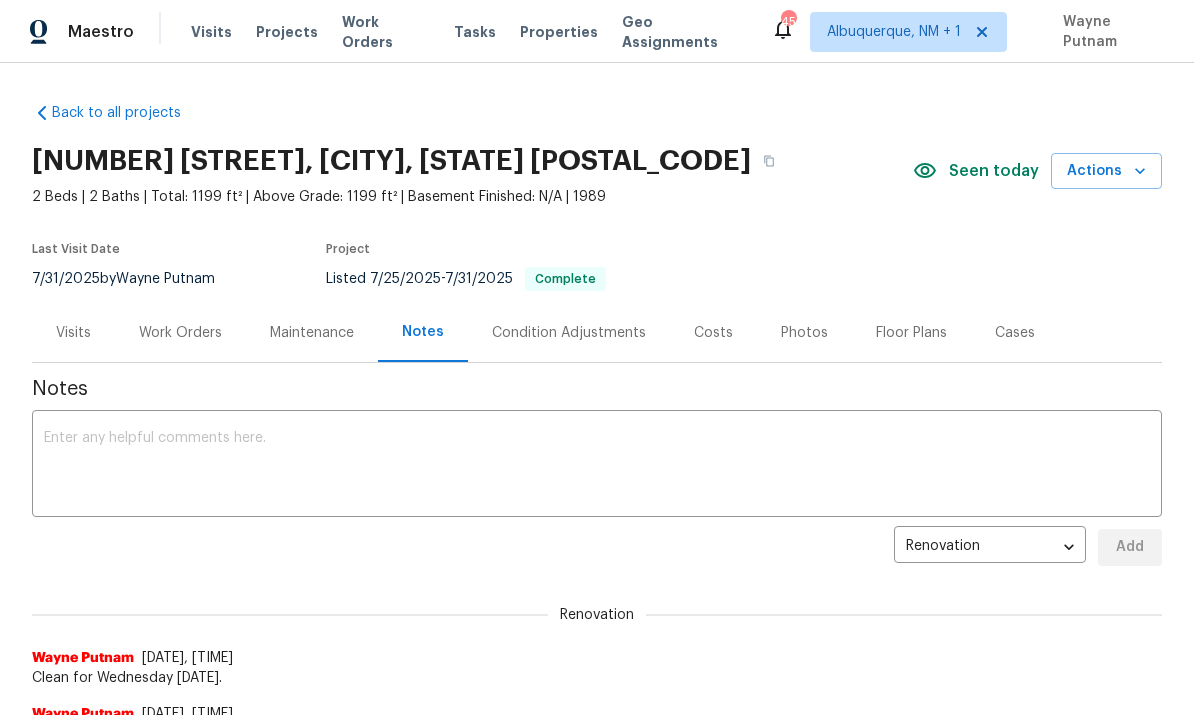 scroll, scrollTop: 0, scrollLeft: 0, axis: both 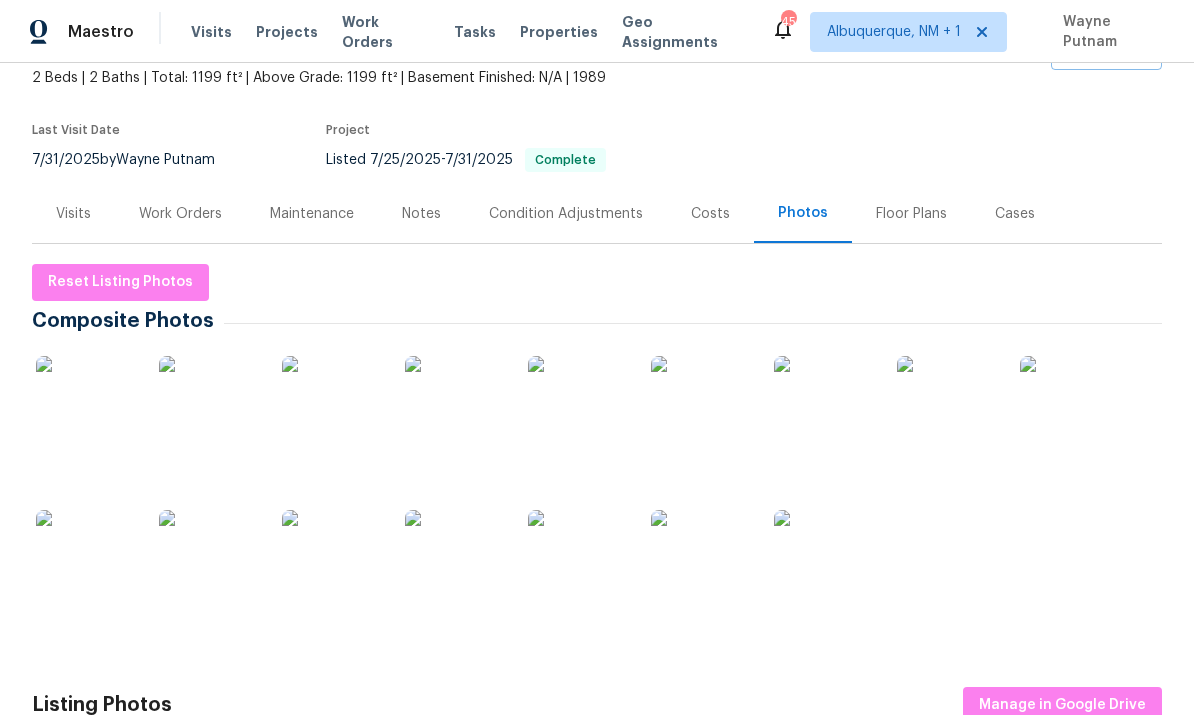 click at bounding box center (701, 560) 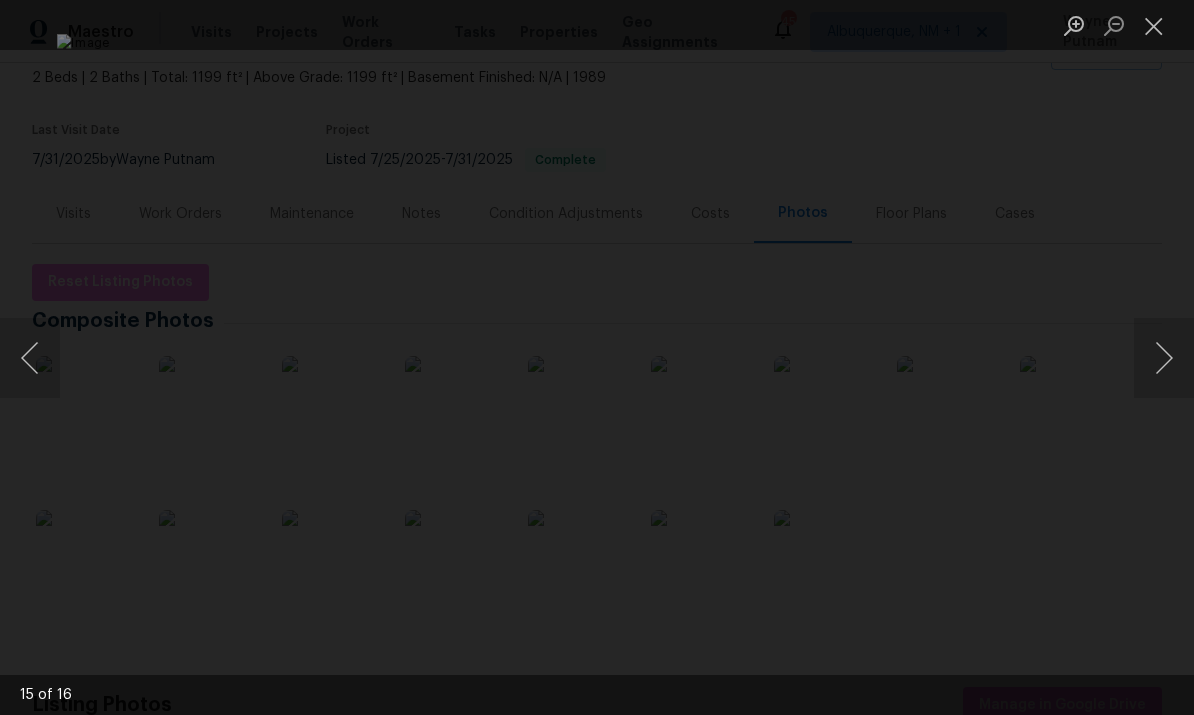 click at bounding box center (597, 357) 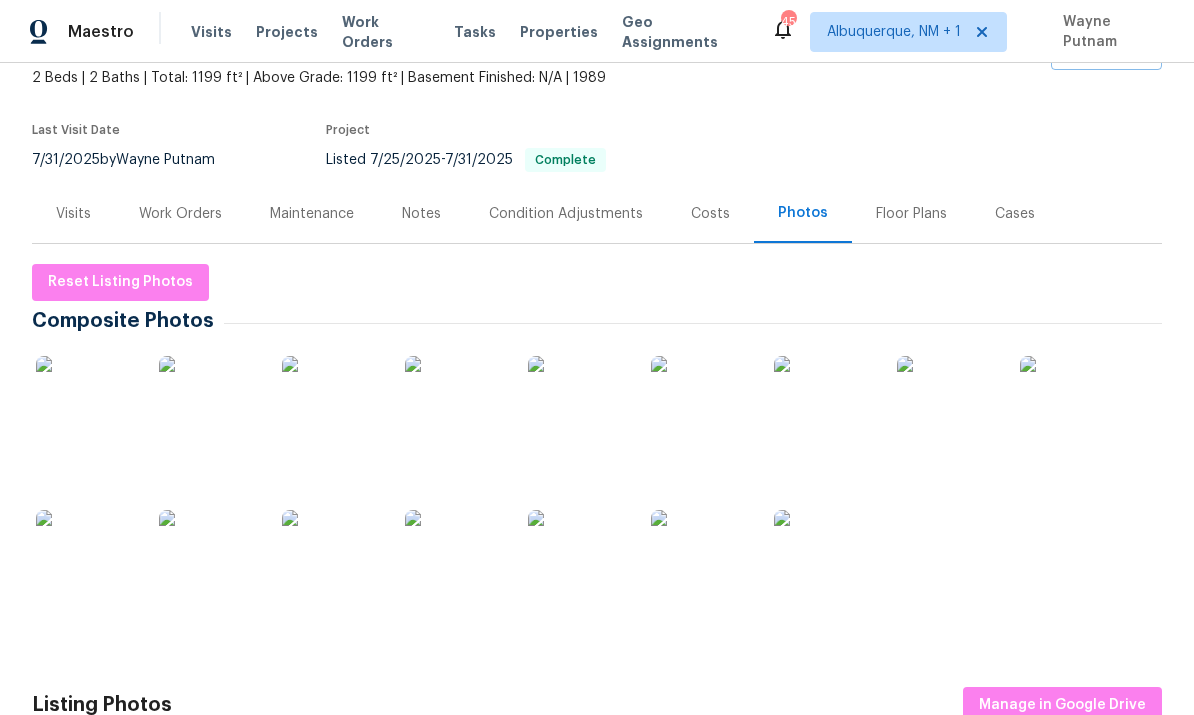 click at bounding box center [578, 560] 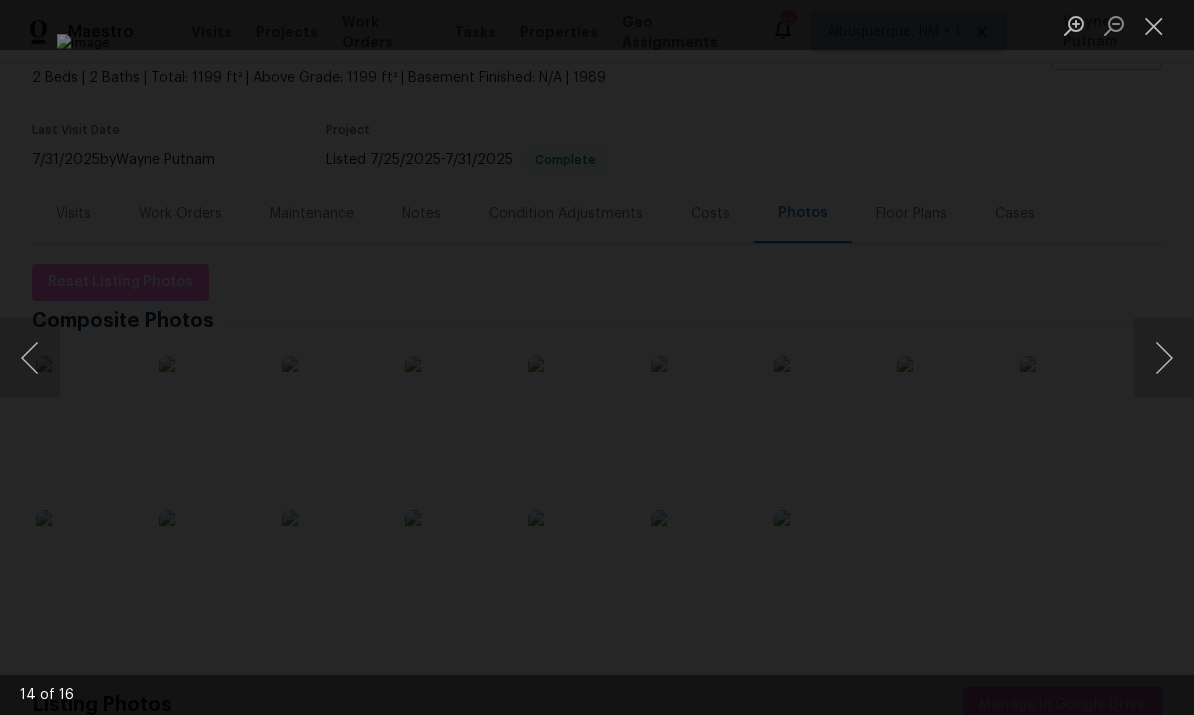 click at bounding box center (1164, 358) 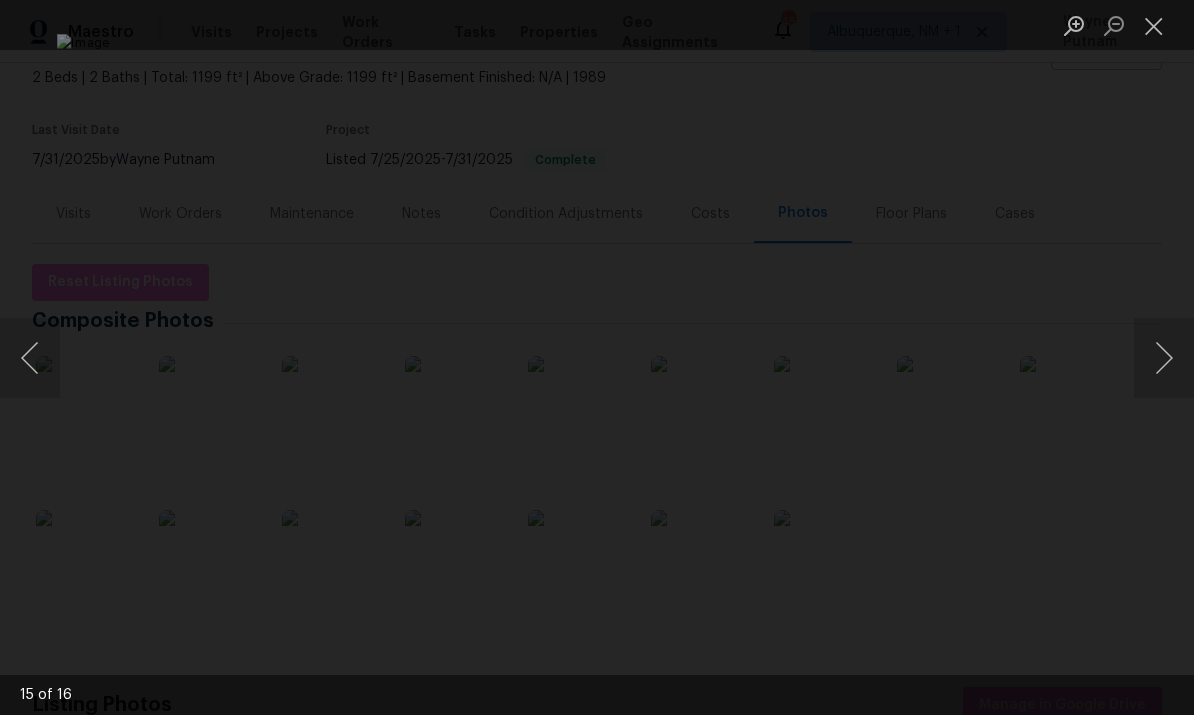 click at bounding box center (1164, 358) 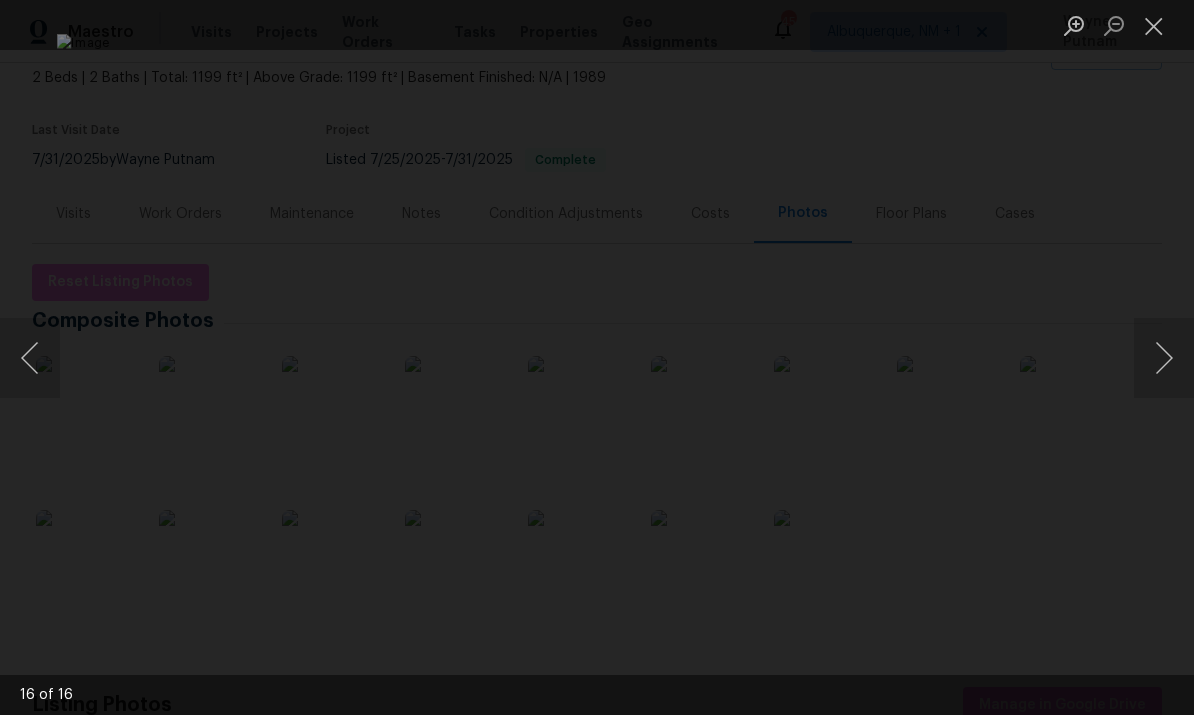 click at bounding box center [597, 357] 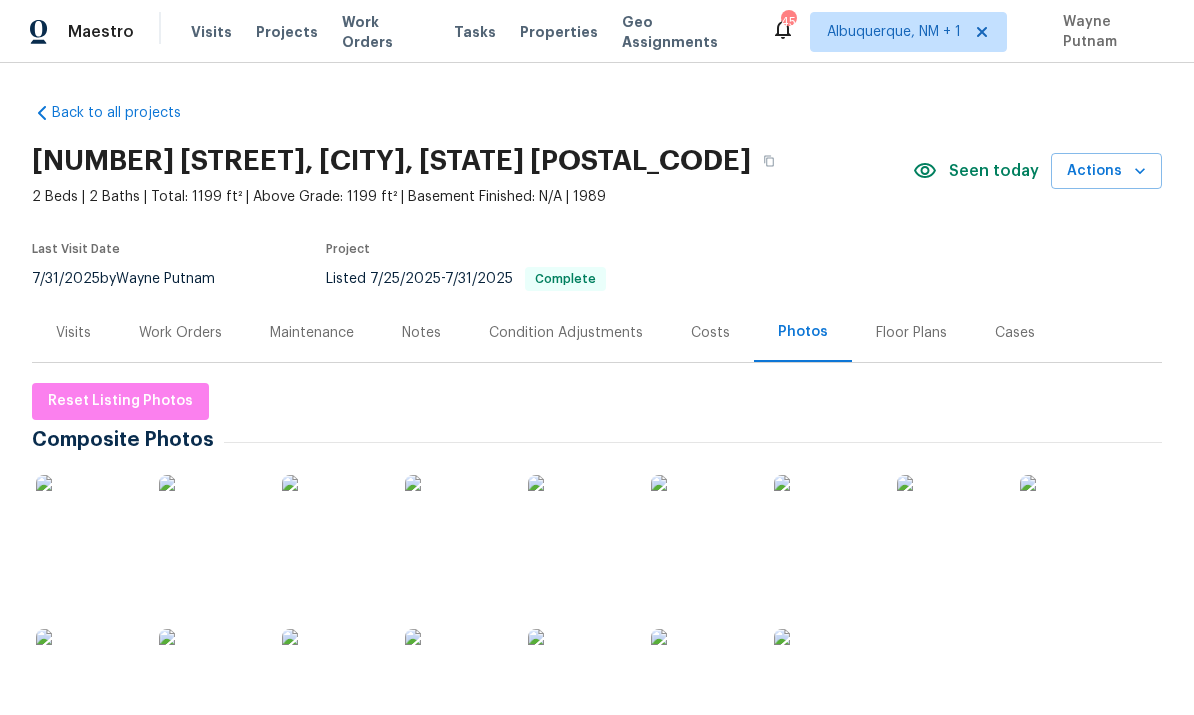 scroll, scrollTop: 0, scrollLeft: 0, axis: both 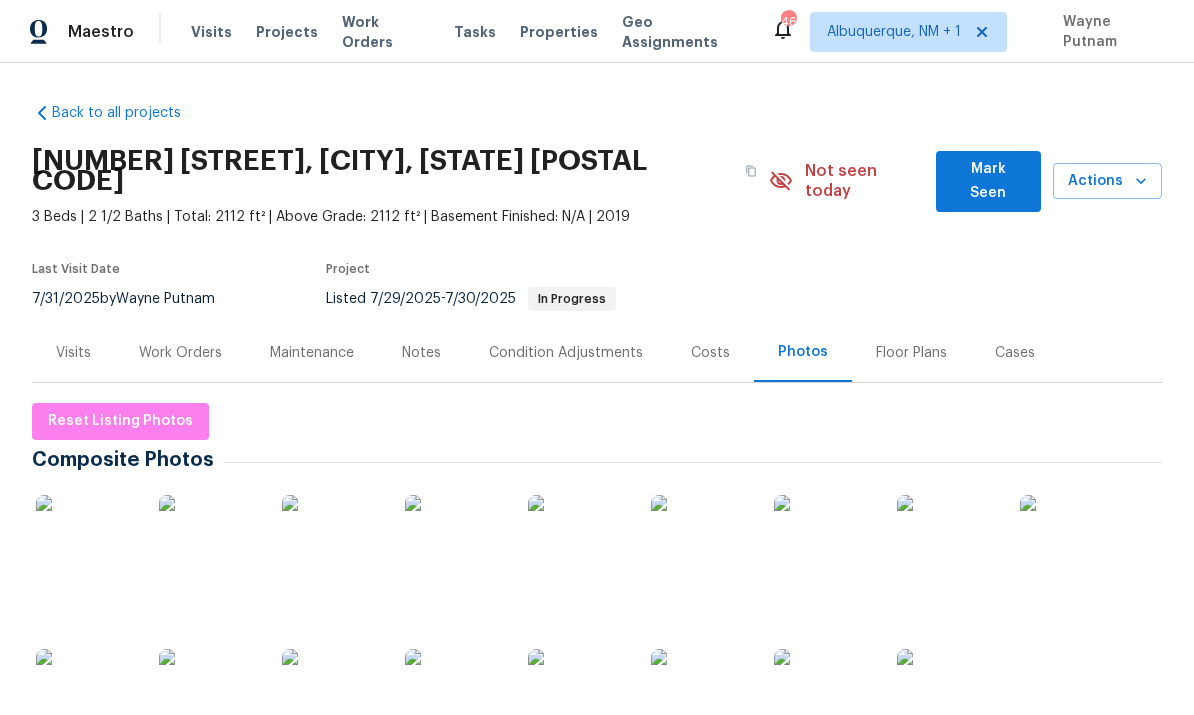 click on "Work Orders" at bounding box center (180, 353) 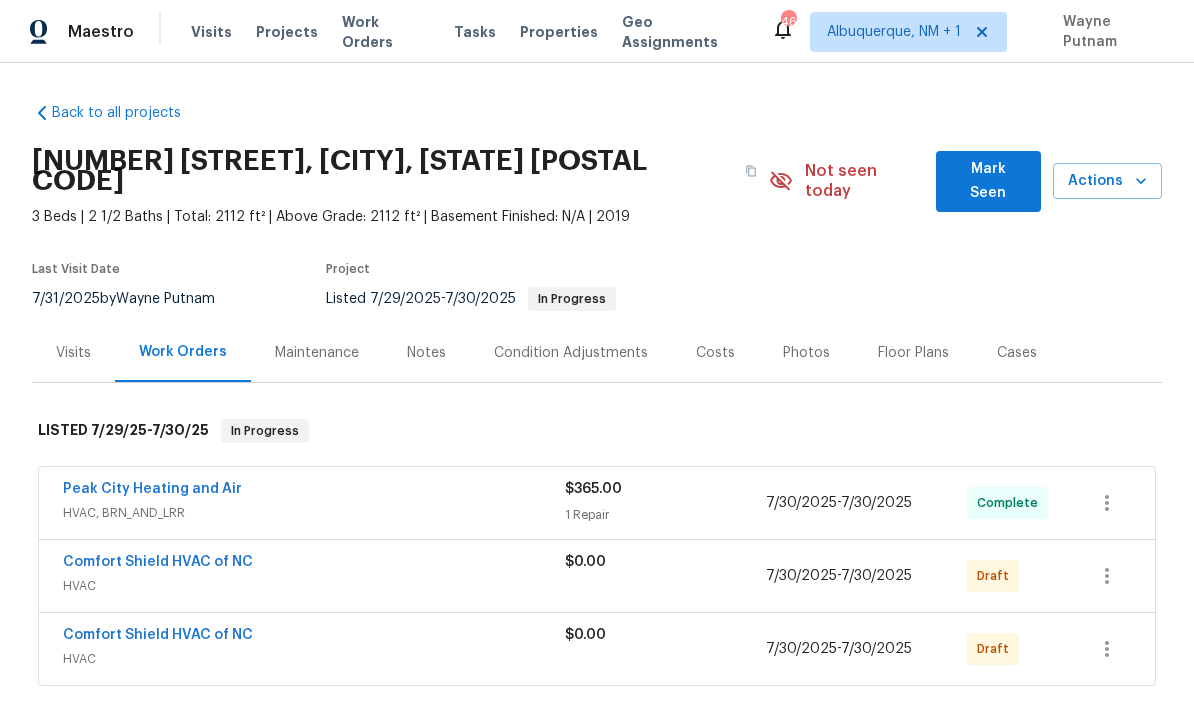 click on "HVAC" at bounding box center [314, 586] 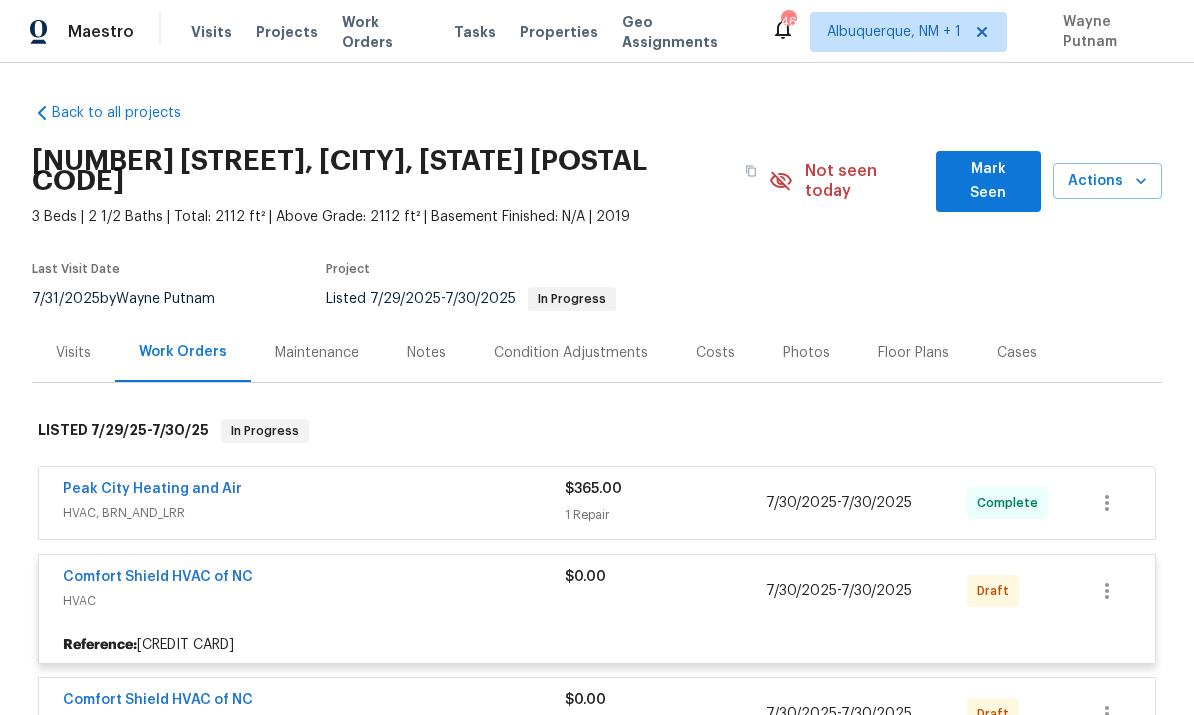 click on "Comfort Shield HVAC of NC" at bounding box center [158, 577] 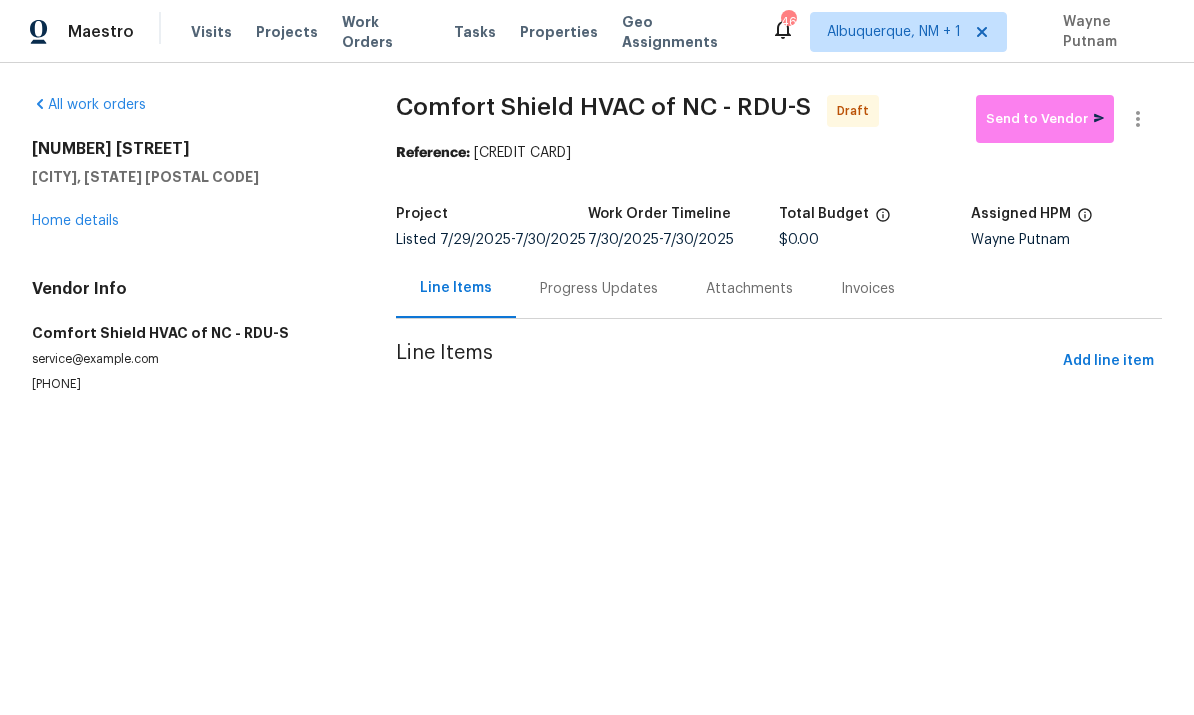 click on "Progress Updates" at bounding box center [599, 289] 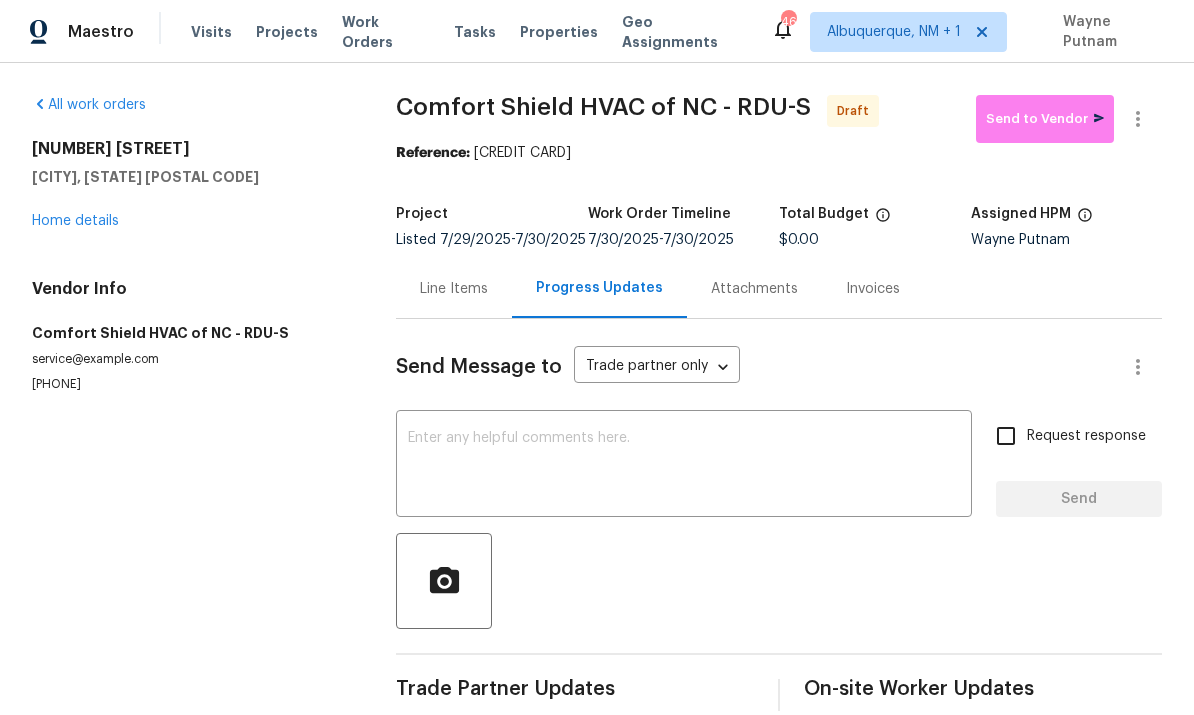 scroll, scrollTop: 29, scrollLeft: 0, axis: vertical 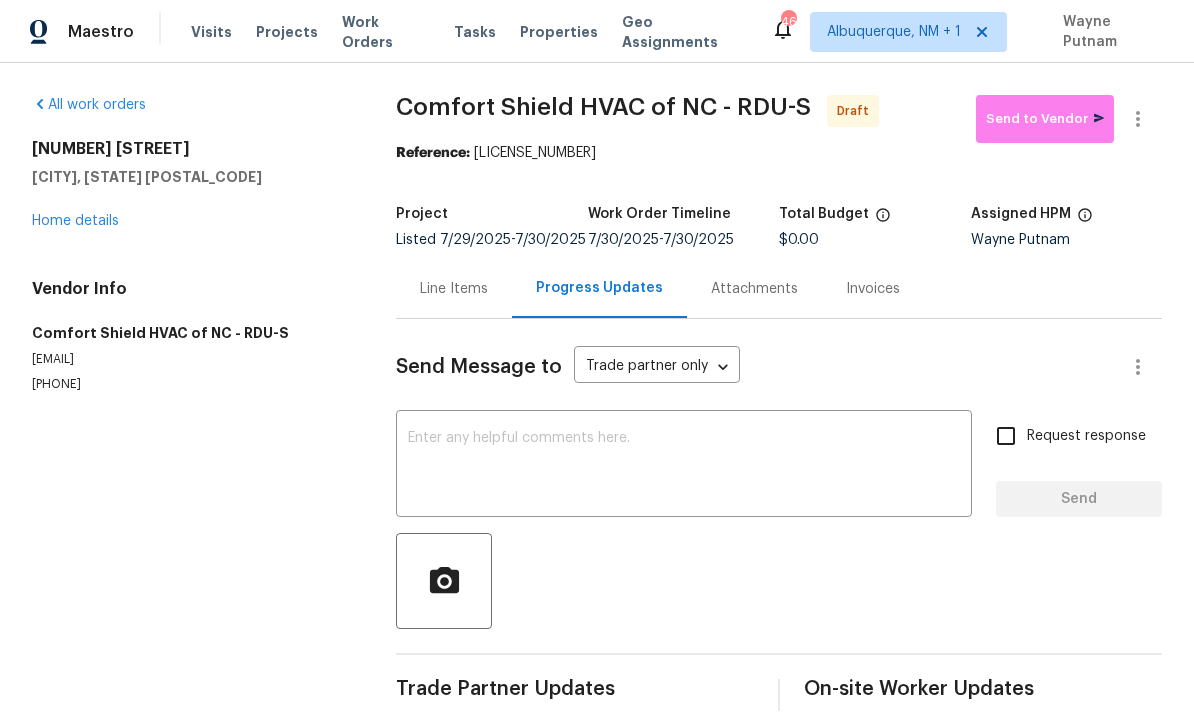 click on "[NUMBER] [STREET] [CITY], [STATE] [POSTAL_CODE] Home details" at bounding box center (190, 185) 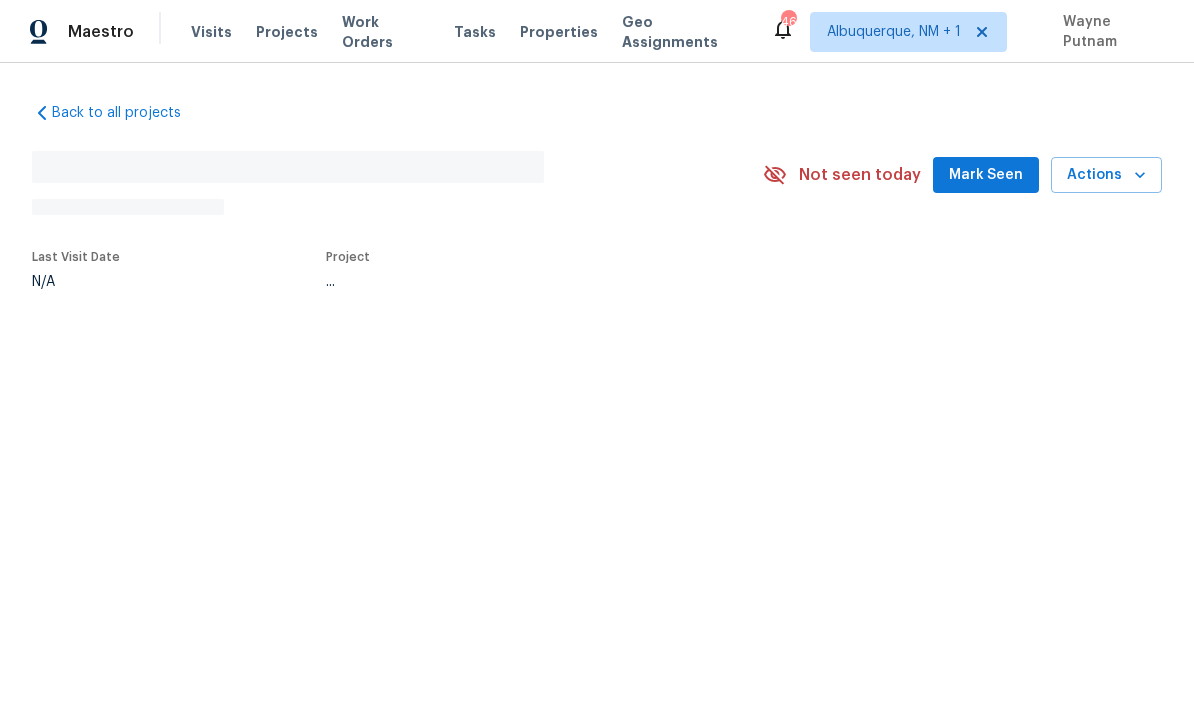 scroll, scrollTop: 0, scrollLeft: 0, axis: both 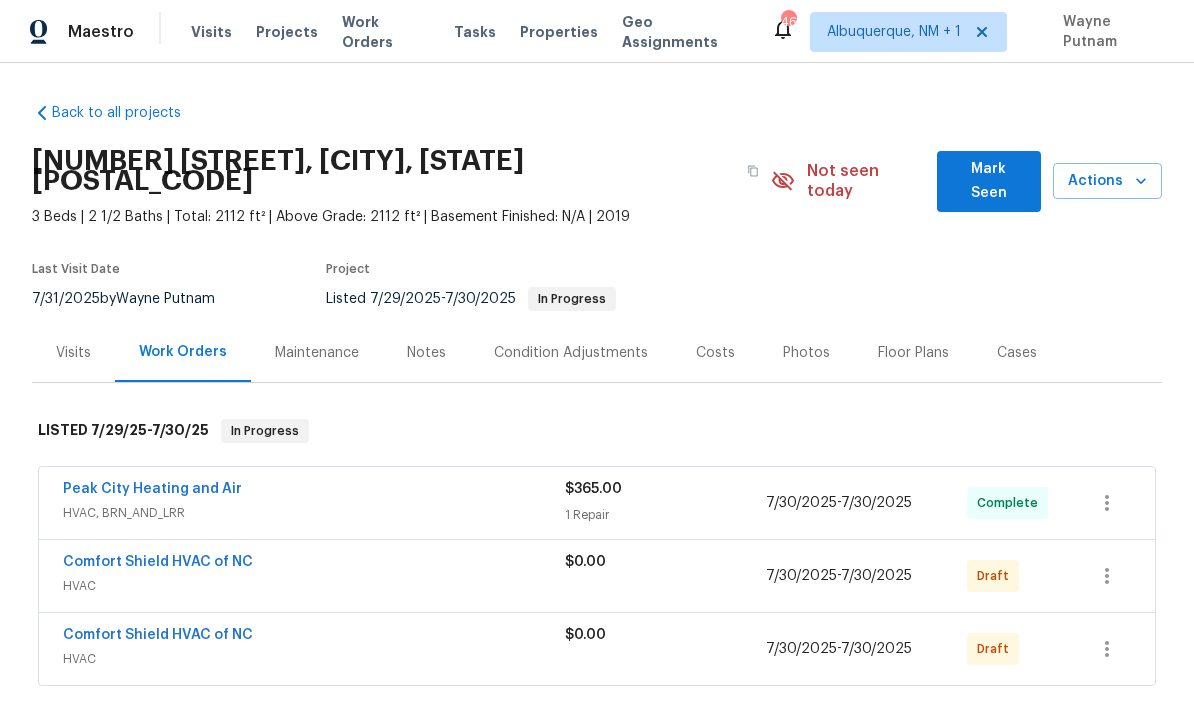 click on "Peak City Heating and Air" at bounding box center (152, 489) 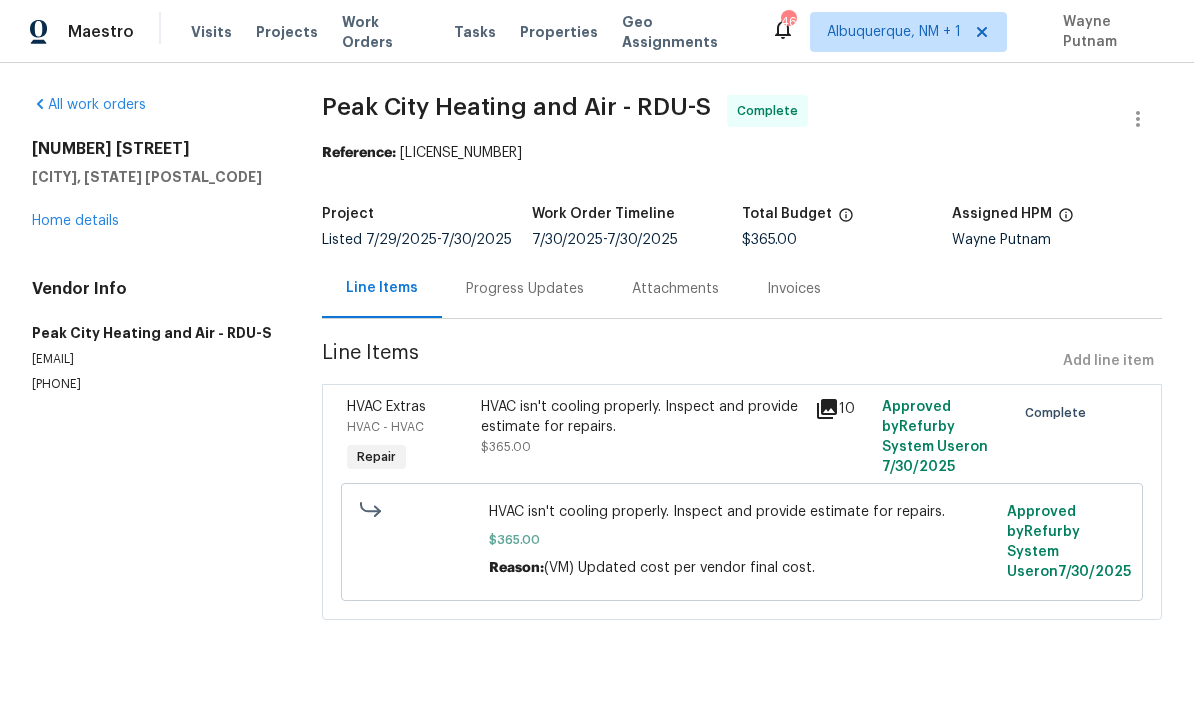click on "Progress Updates" at bounding box center (525, 289) 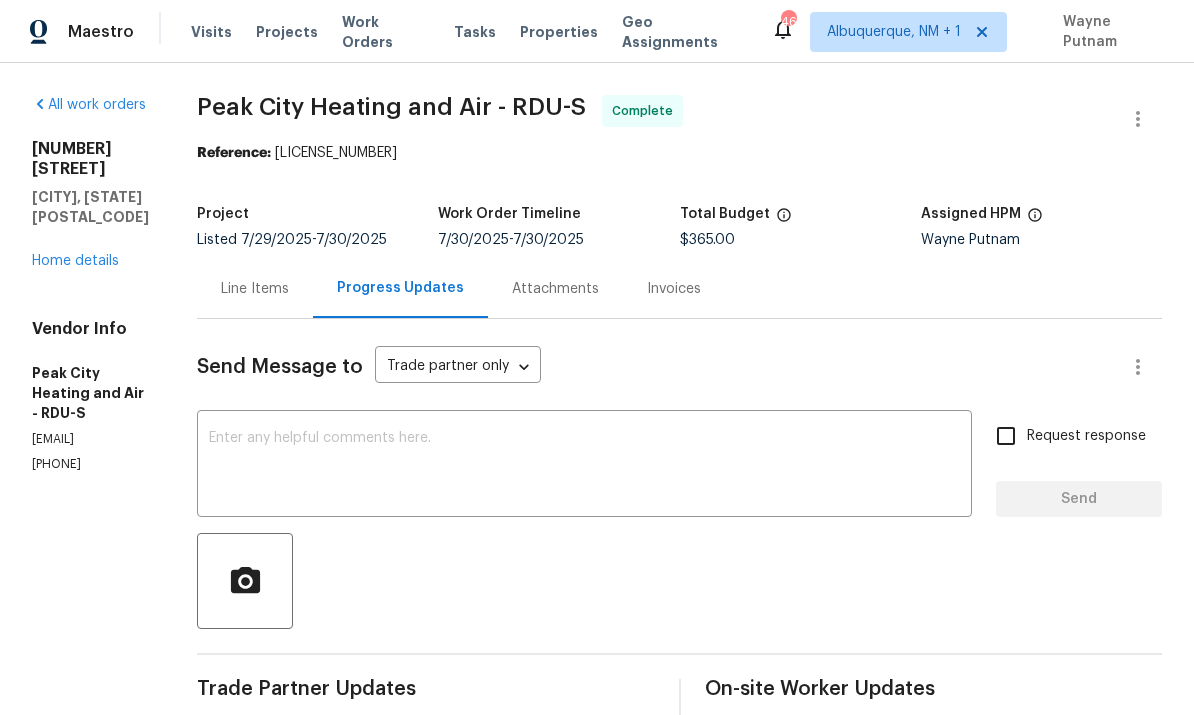 scroll, scrollTop: 0, scrollLeft: 0, axis: both 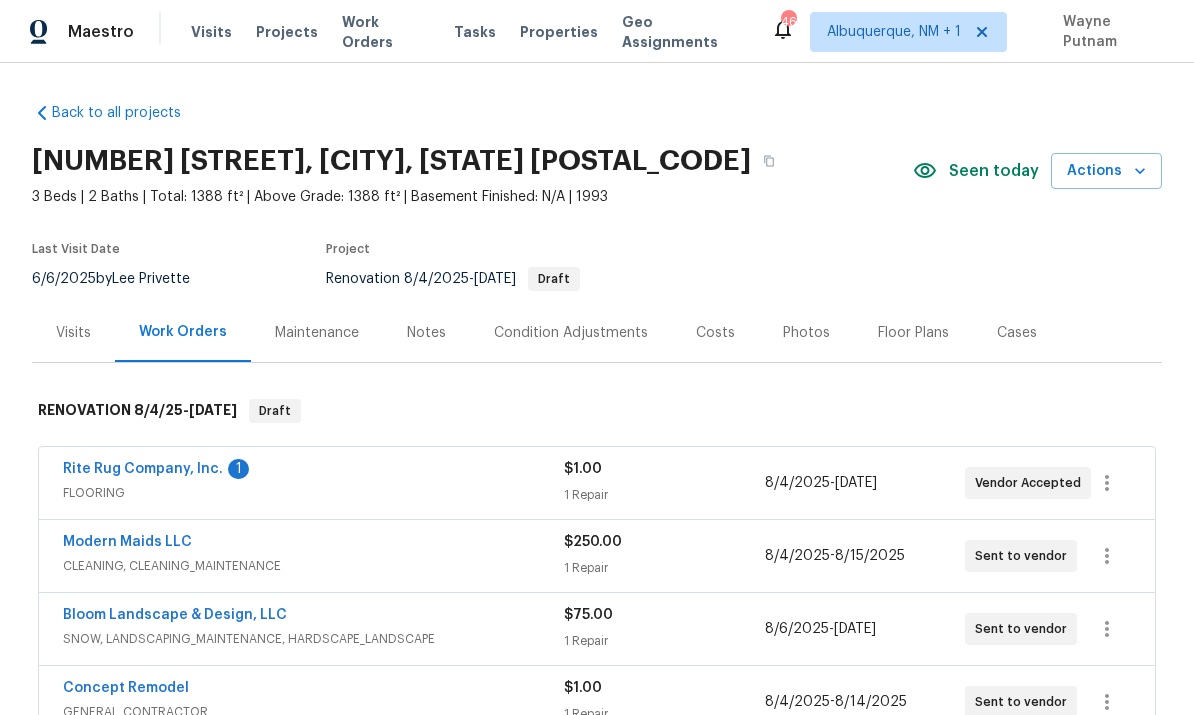 click on "Rite Rug Company, Inc." at bounding box center [143, 469] 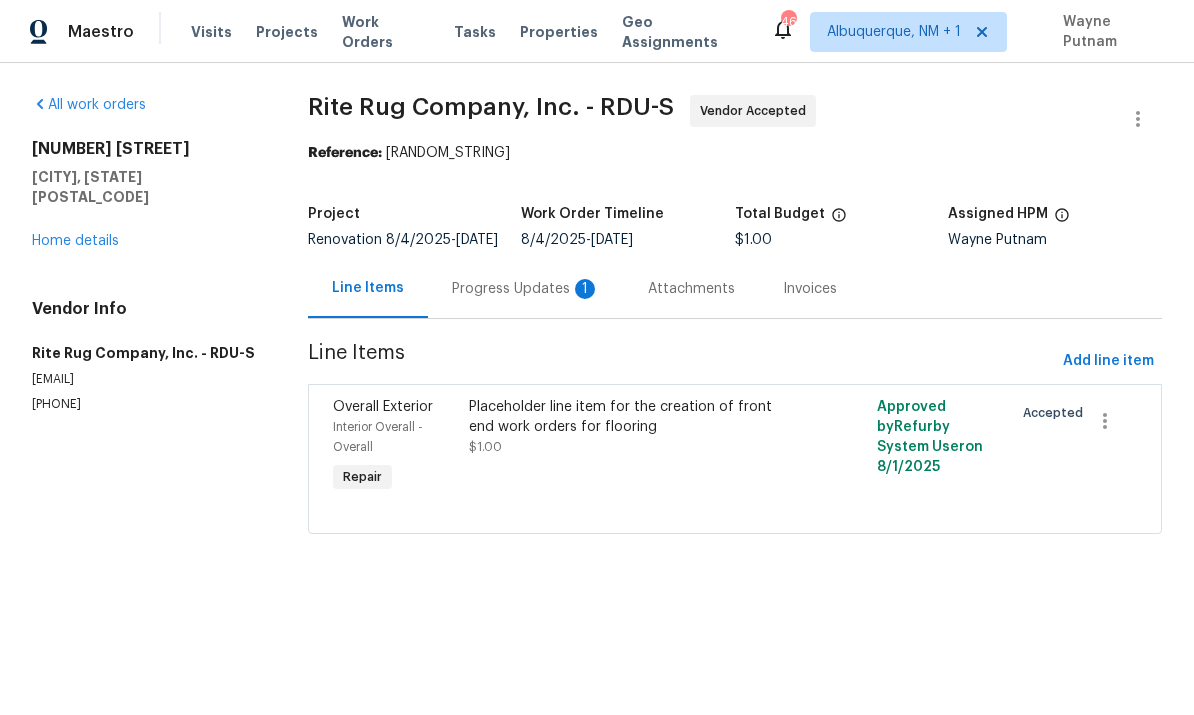 click on "Progress Updates 1" at bounding box center (526, 289) 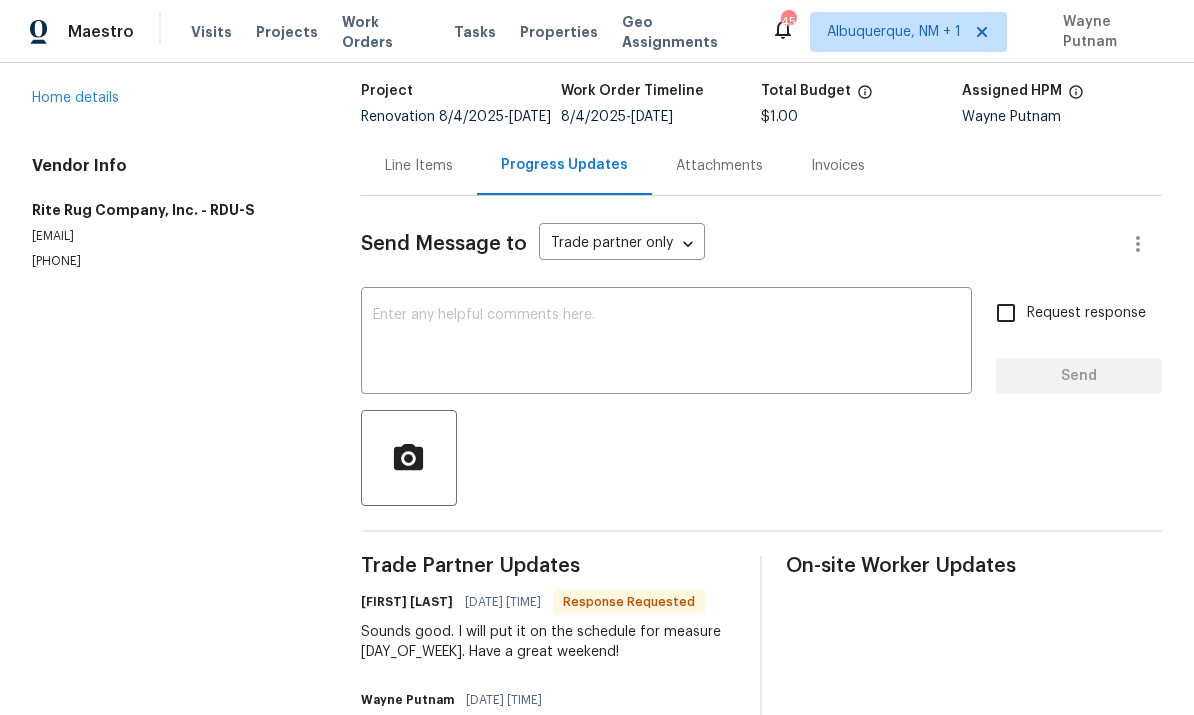 scroll, scrollTop: 106, scrollLeft: 0, axis: vertical 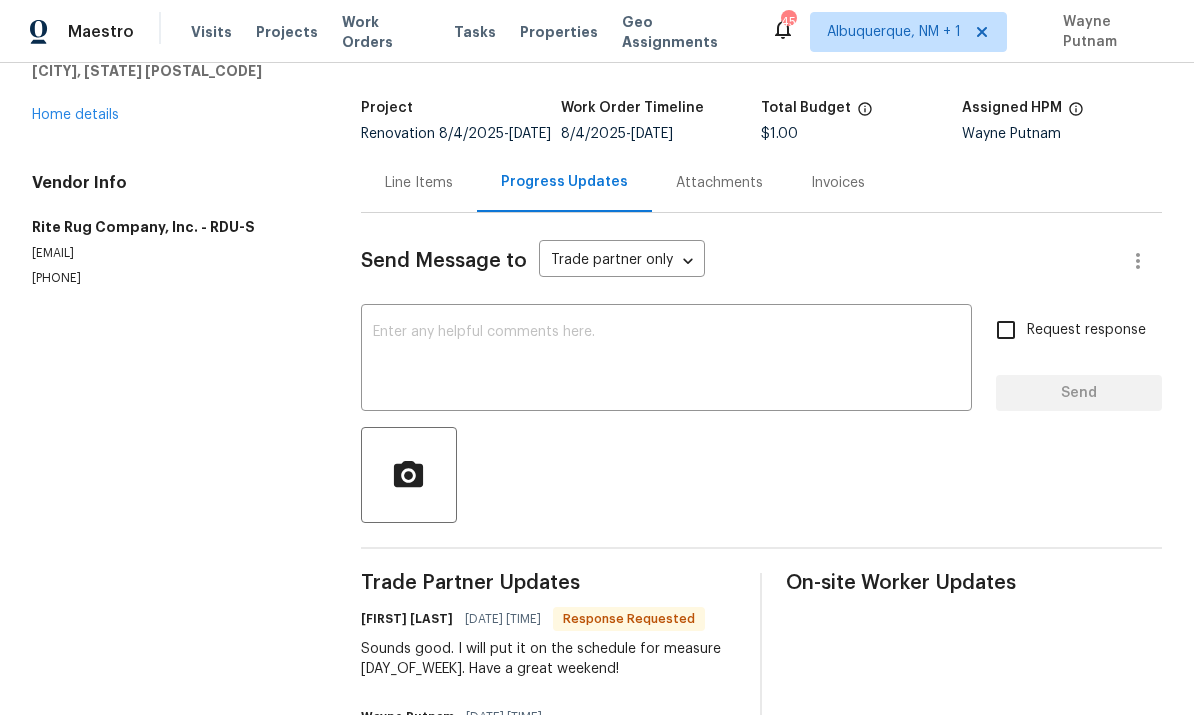 click at bounding box center (666, 360) 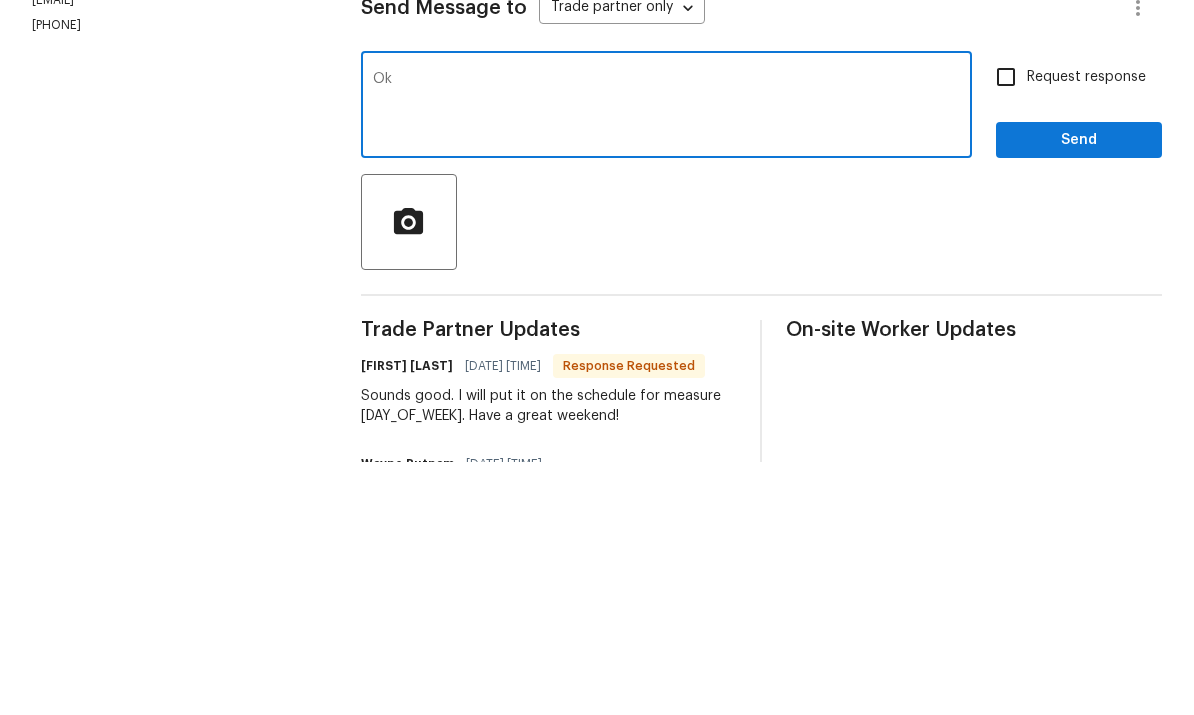 type on "Ok" 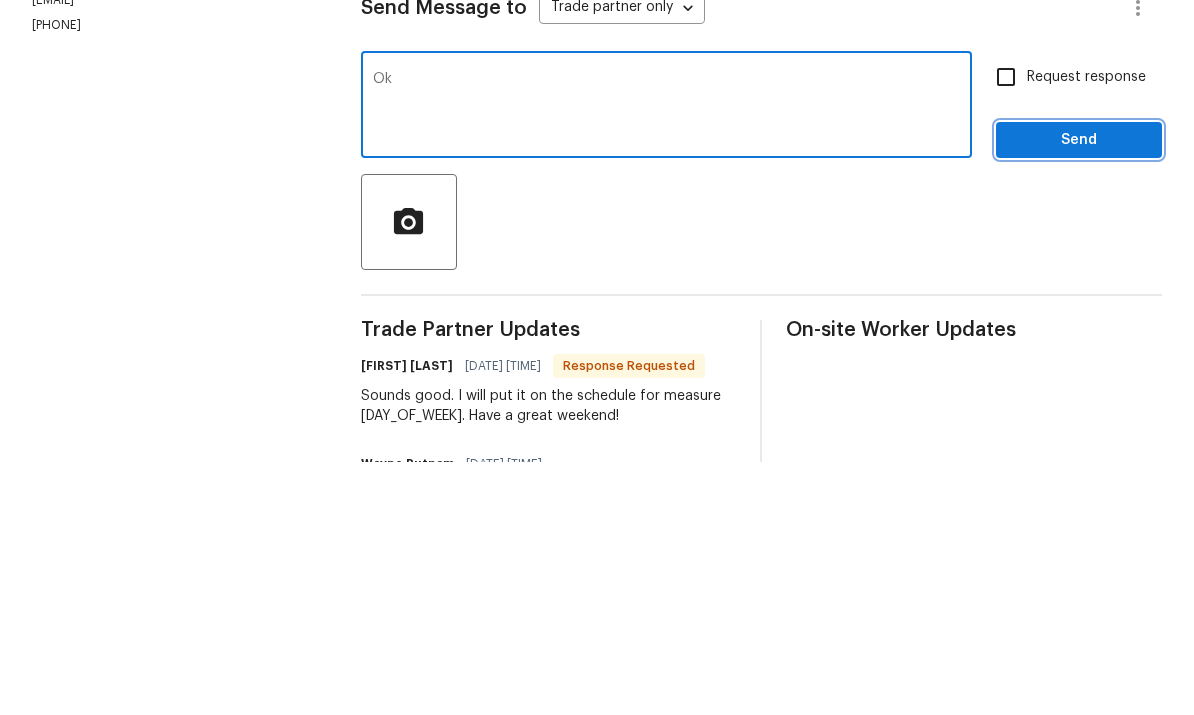 click on "Send" at bounding box center (1079, 393) 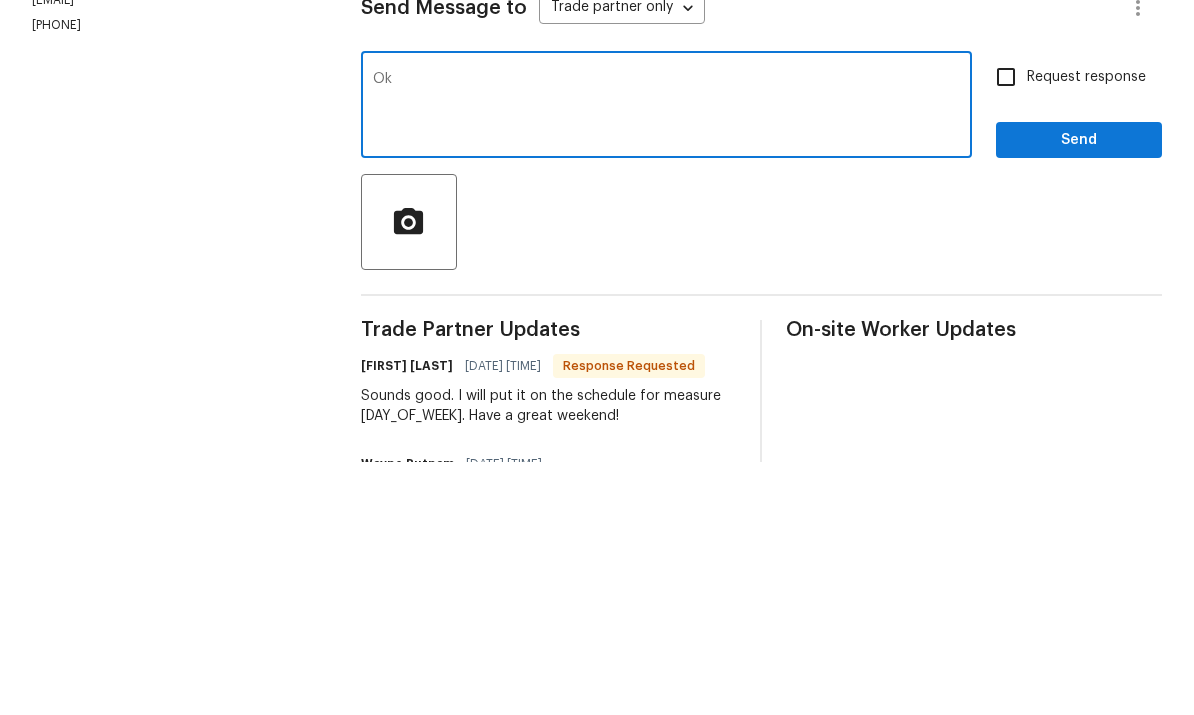 scroll, scrollTop: 0, scrollLeft: 0, axis: both 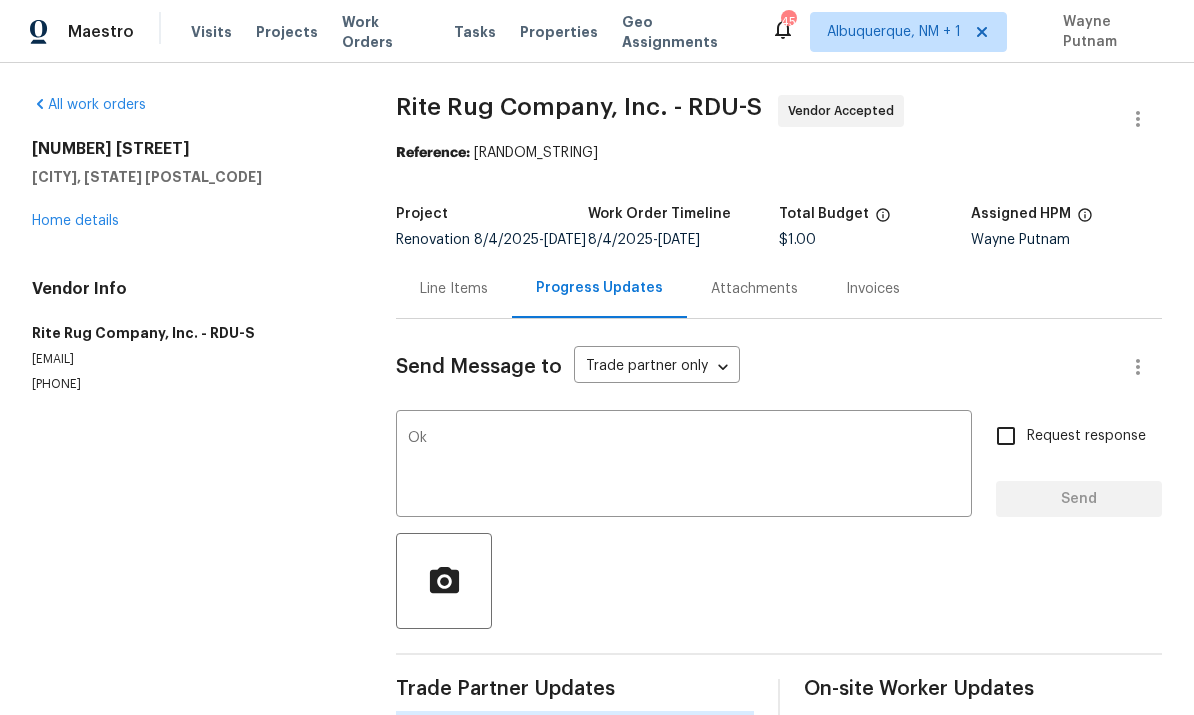 type 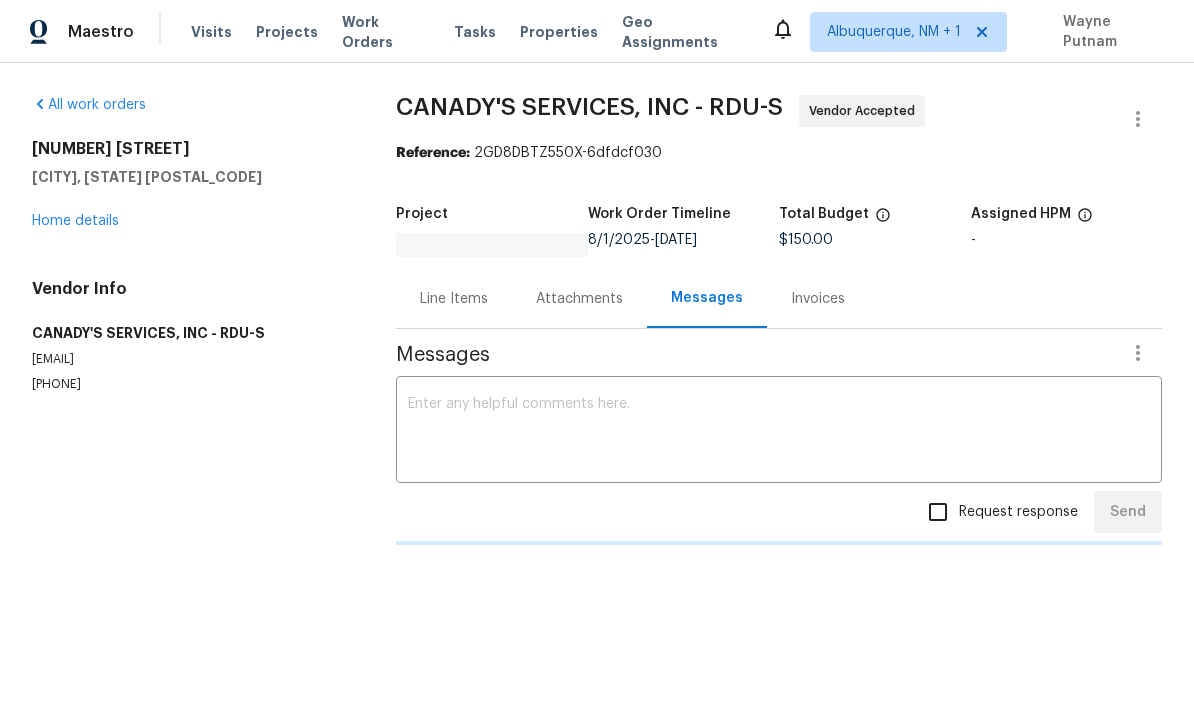 scroll, scrollTop: 0, scrollLeft: 0, axis: both 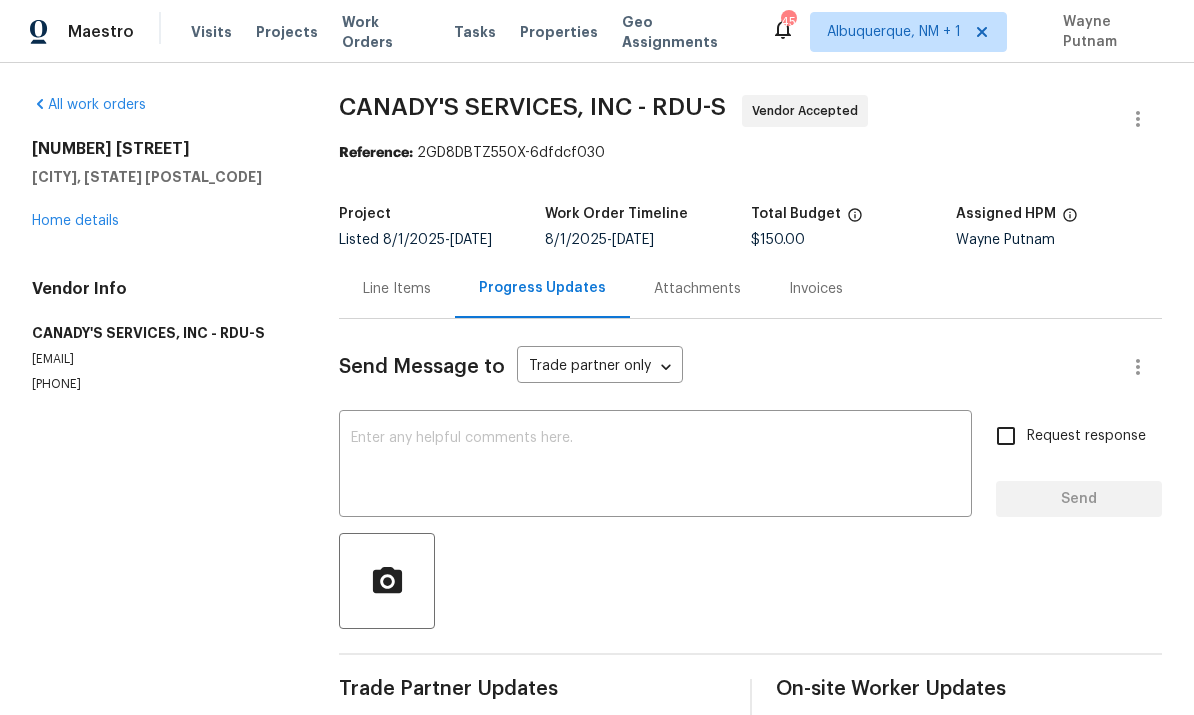 click on "Home details" at bounding box center [75, 221] 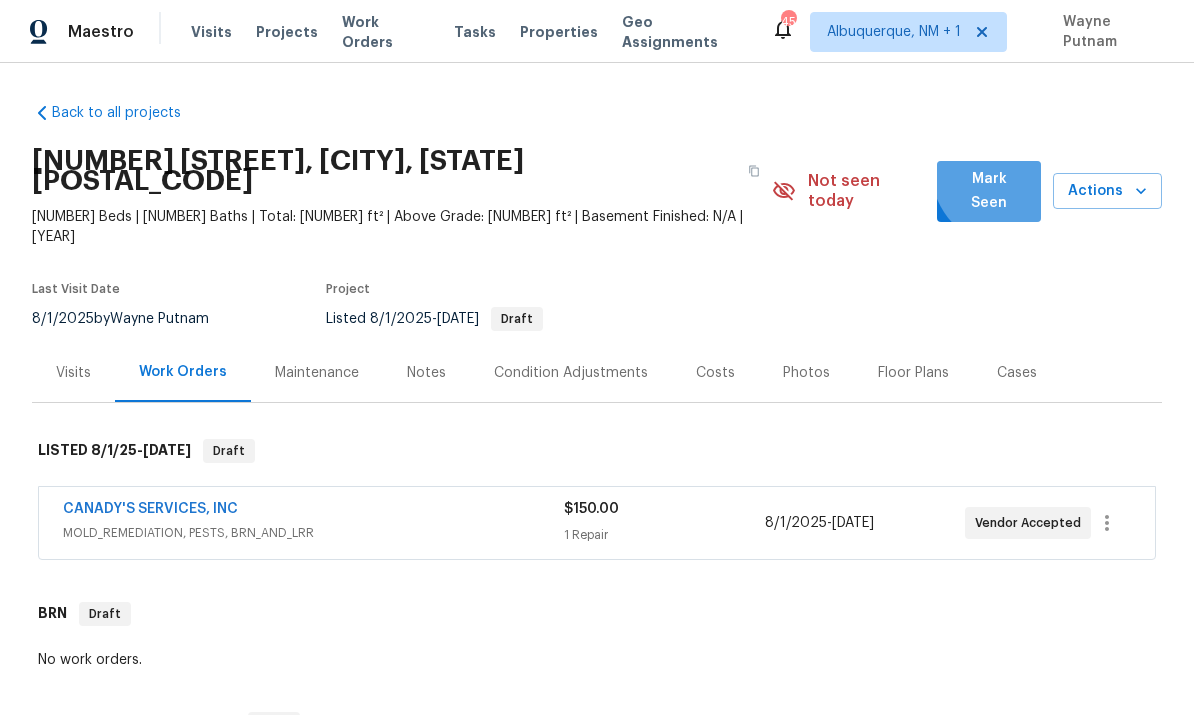 click on "Mark Seen" at bounding box center [989, 191] 